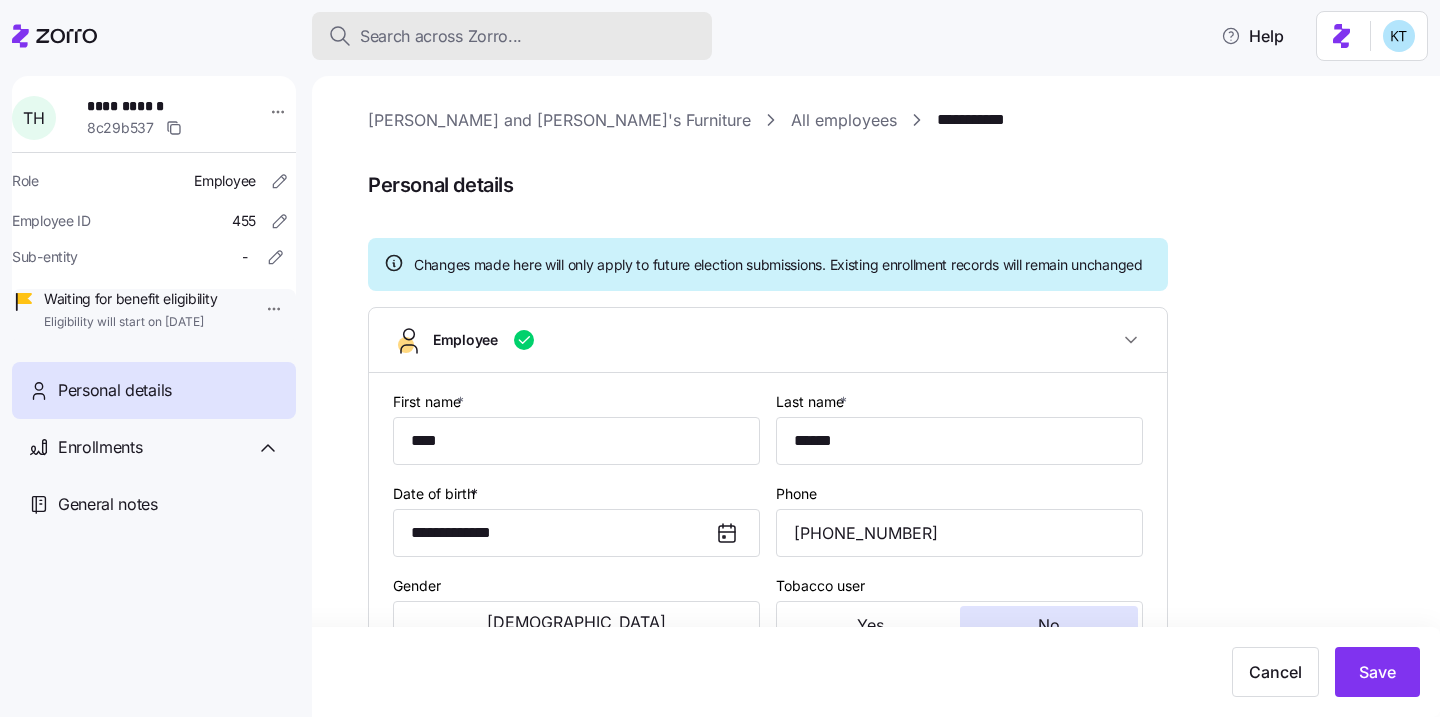 scroll, scrollTop: 0, scrollLeft: 0, axis: both 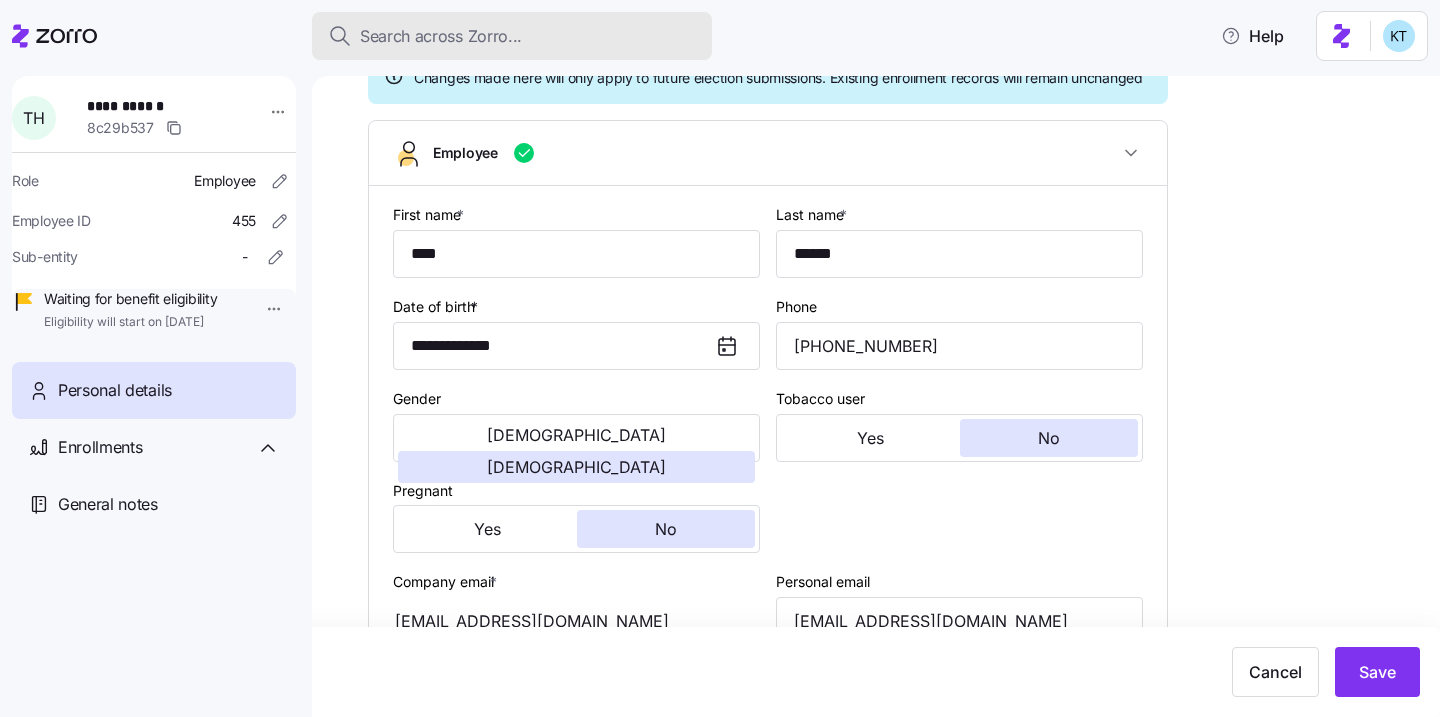 click on "Search across Zorro..." at bounding box center (441, 36) 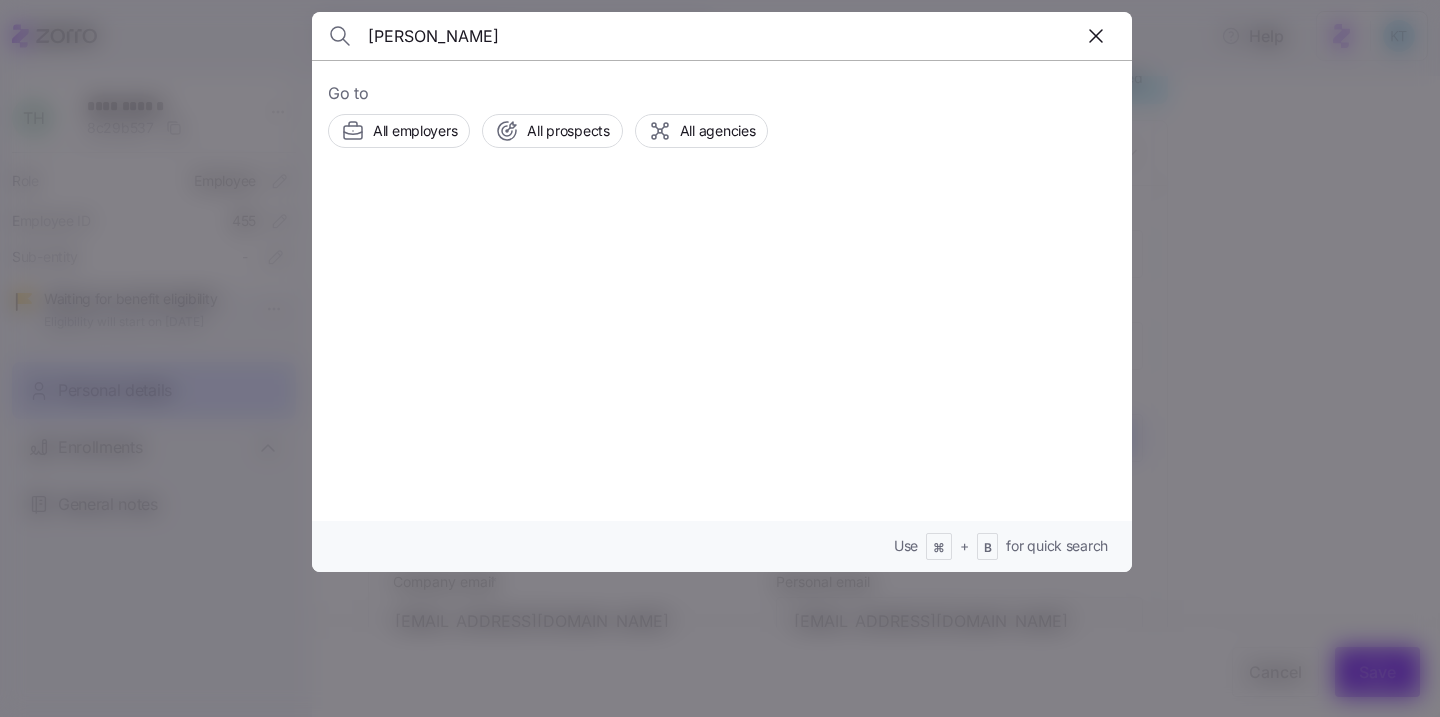 type on "lynda strom" 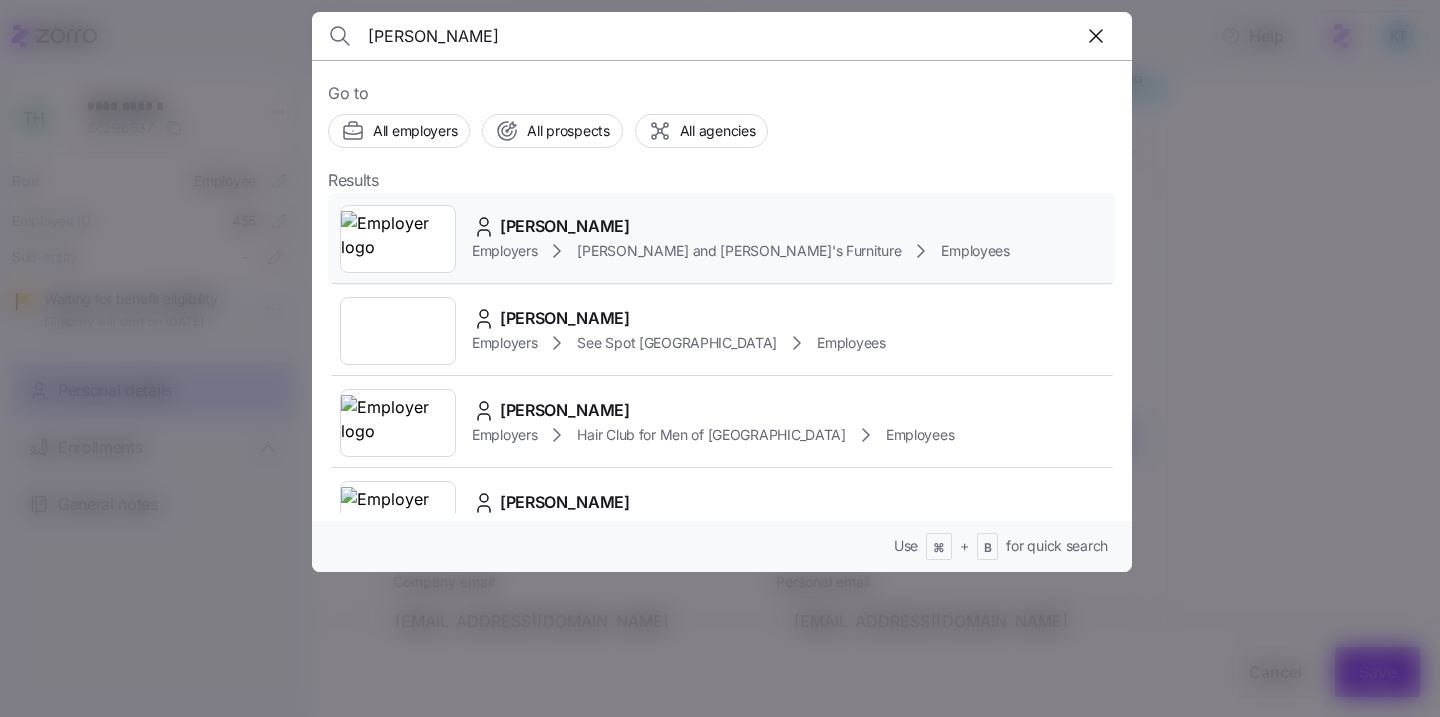 click on "Employers" at bounding box center [504, 251] 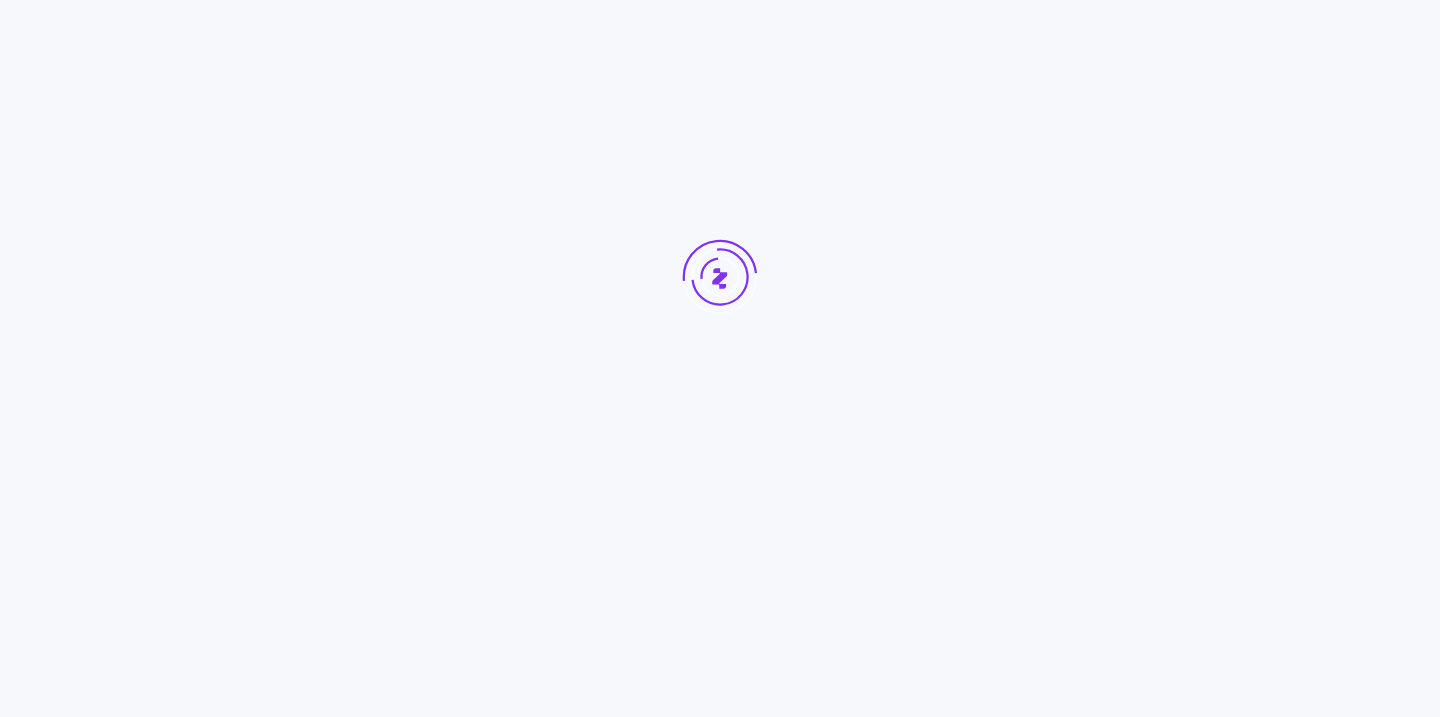 scroll, scrollTop: 0, scrollLeft: 0, axis: both 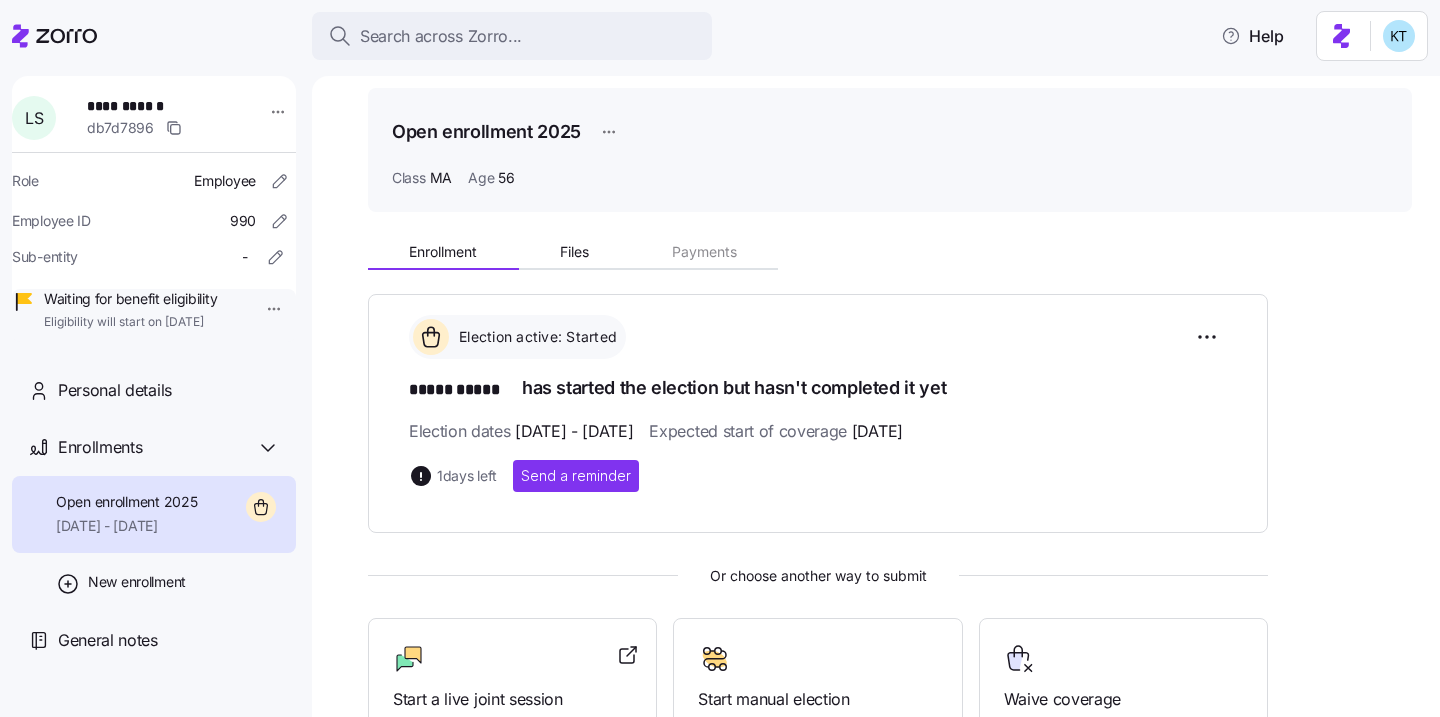 click on "**********" at bounding box center [876, 396] 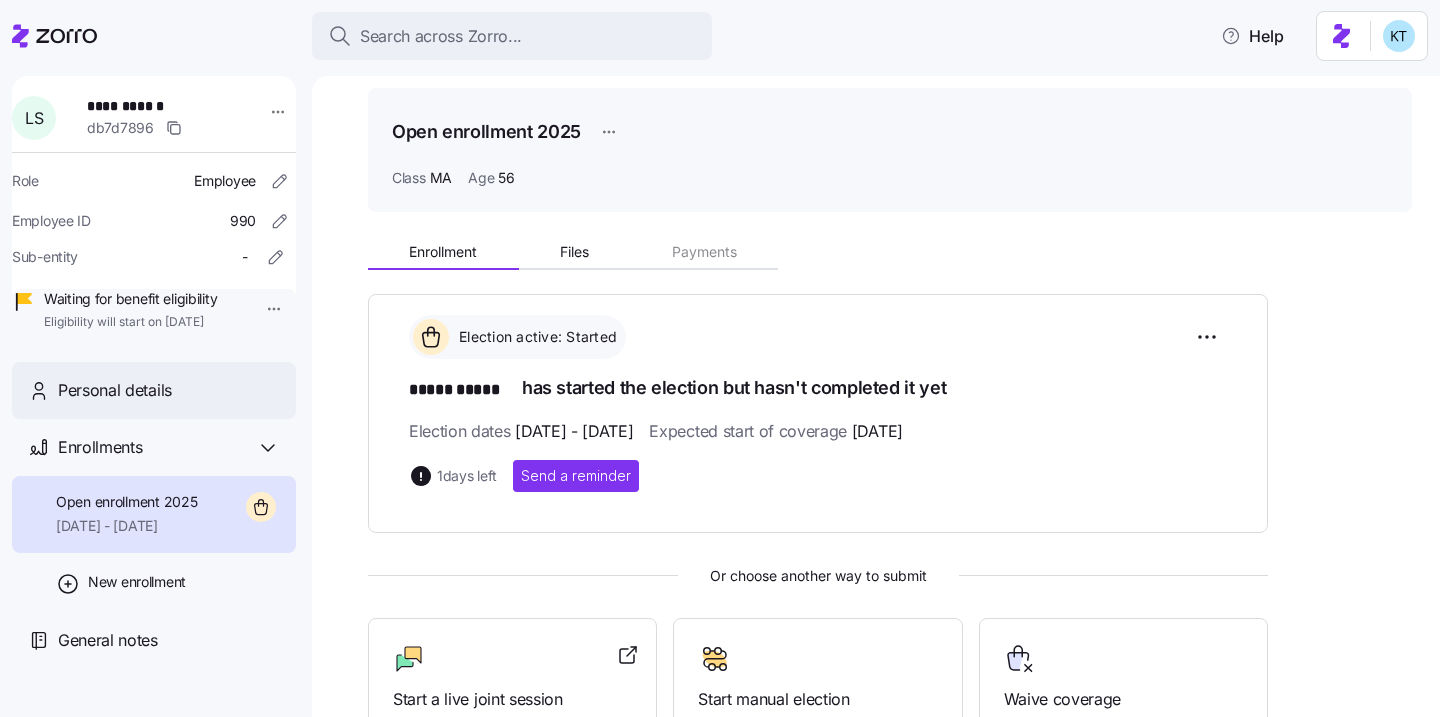 click on "Personal details" at bounding box center (169, 390) 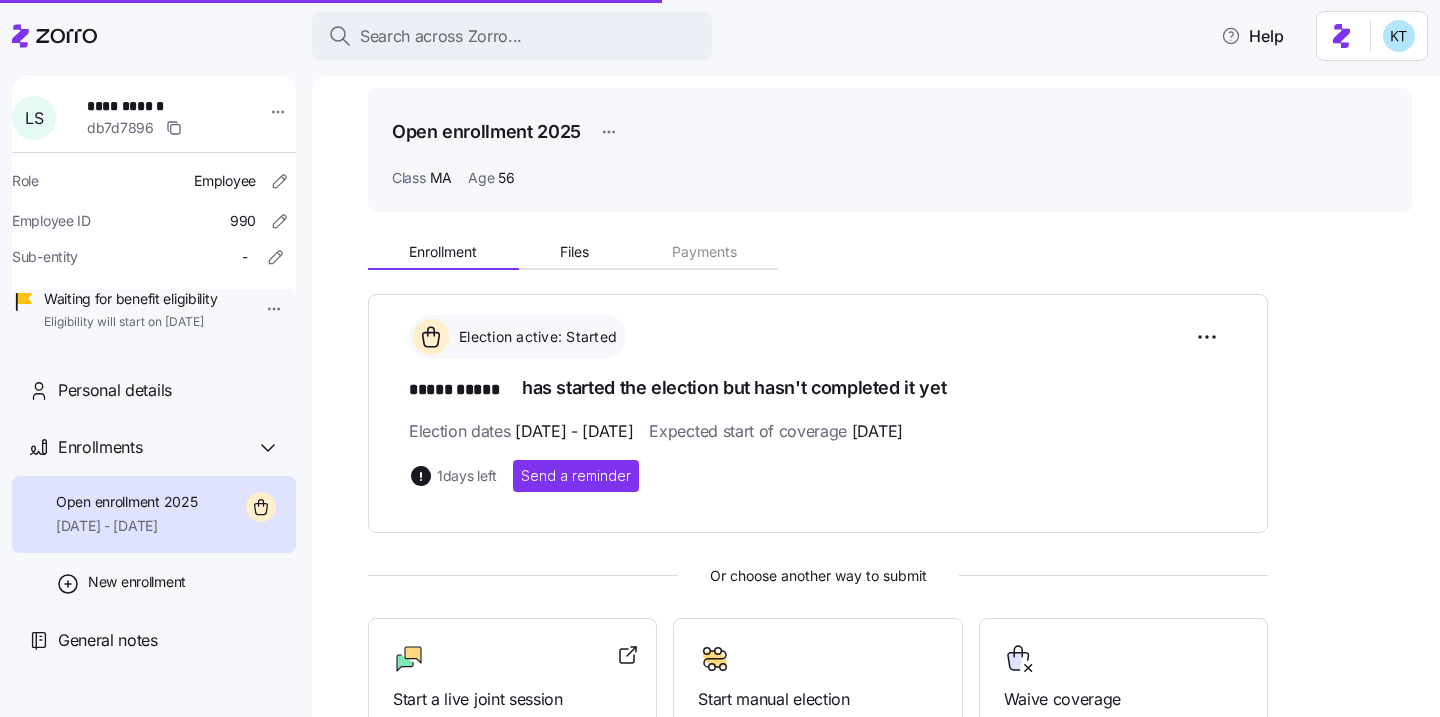 scroll, scrollTop: 105, scrollLeft: 0, axis: vertical 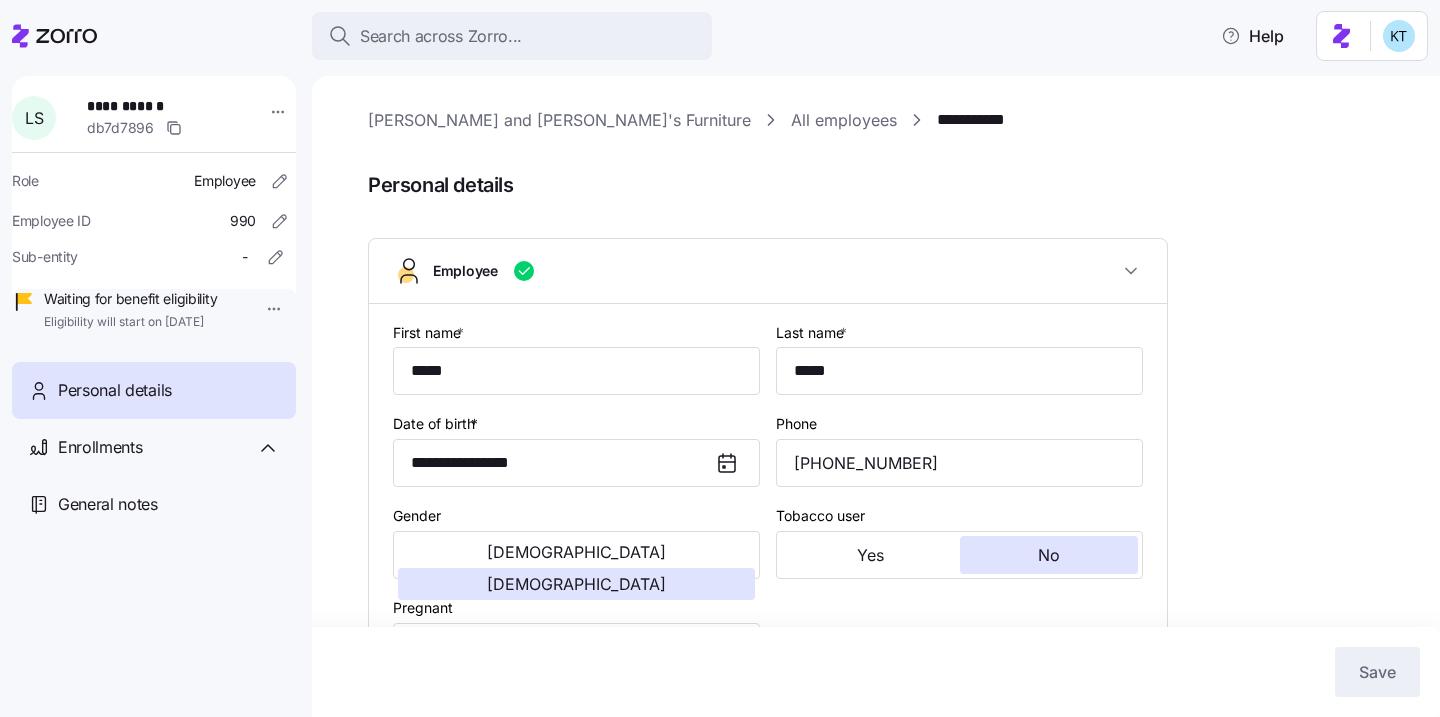 type on "MA" 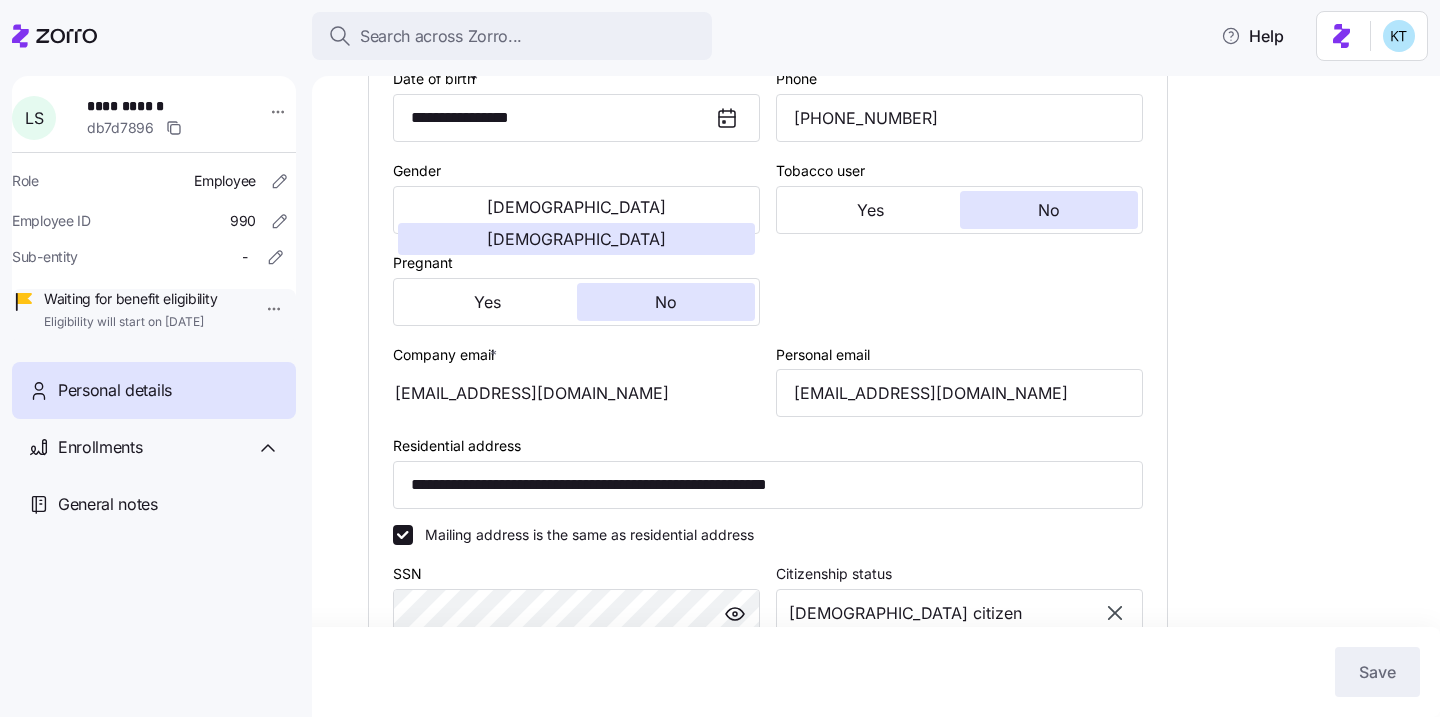 scroll, scrollTop: 357, scrollLeft: 0, axis: vertical 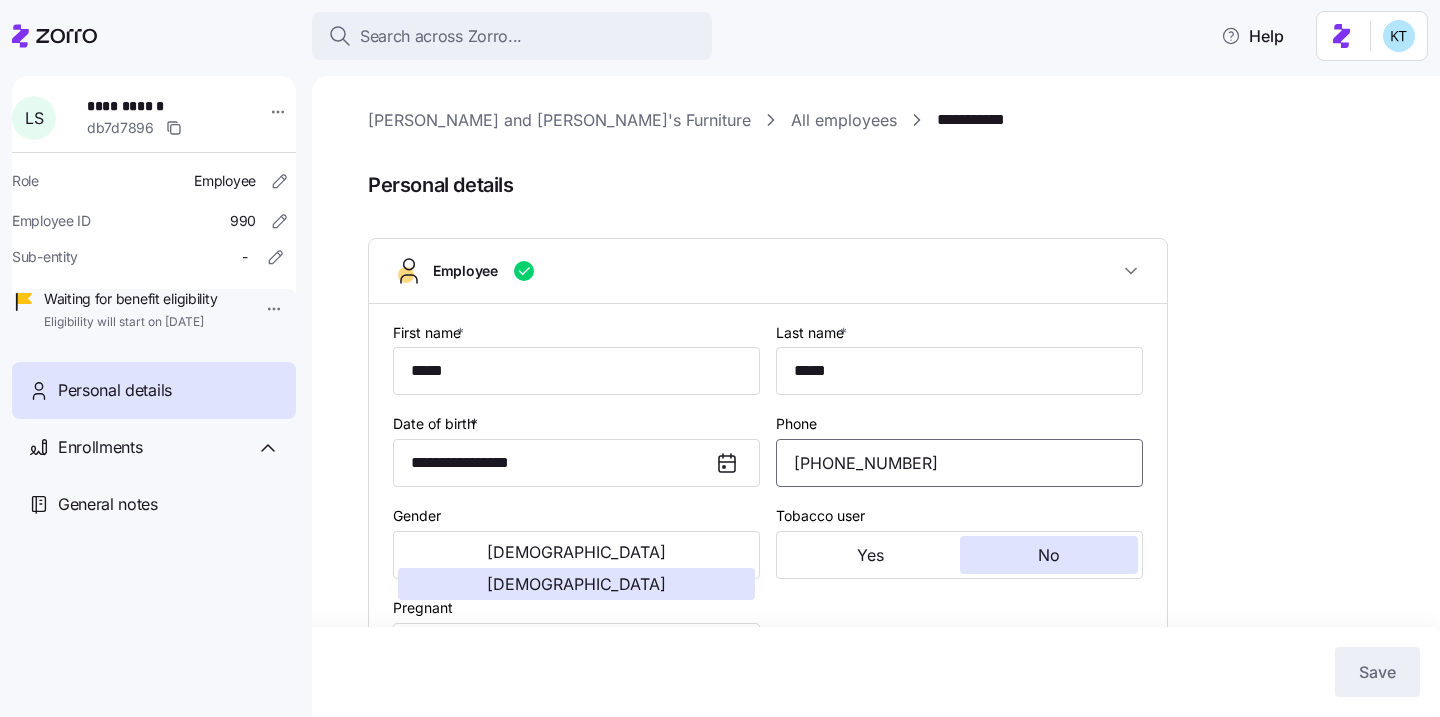 click on "[PHONE_NUMBER]" at bounding box center [959, 463] 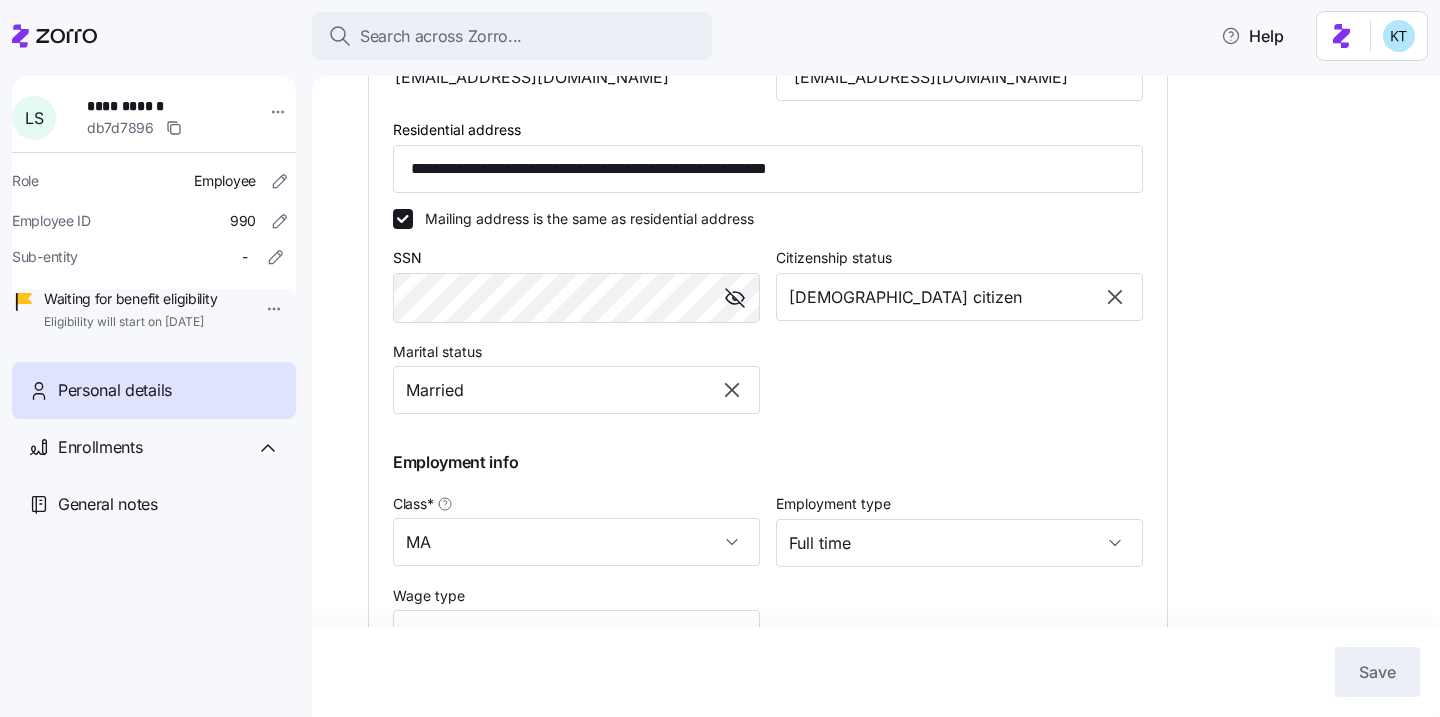 scroll, scrollTop: 677, scrollLeft: 0, axis: vertical 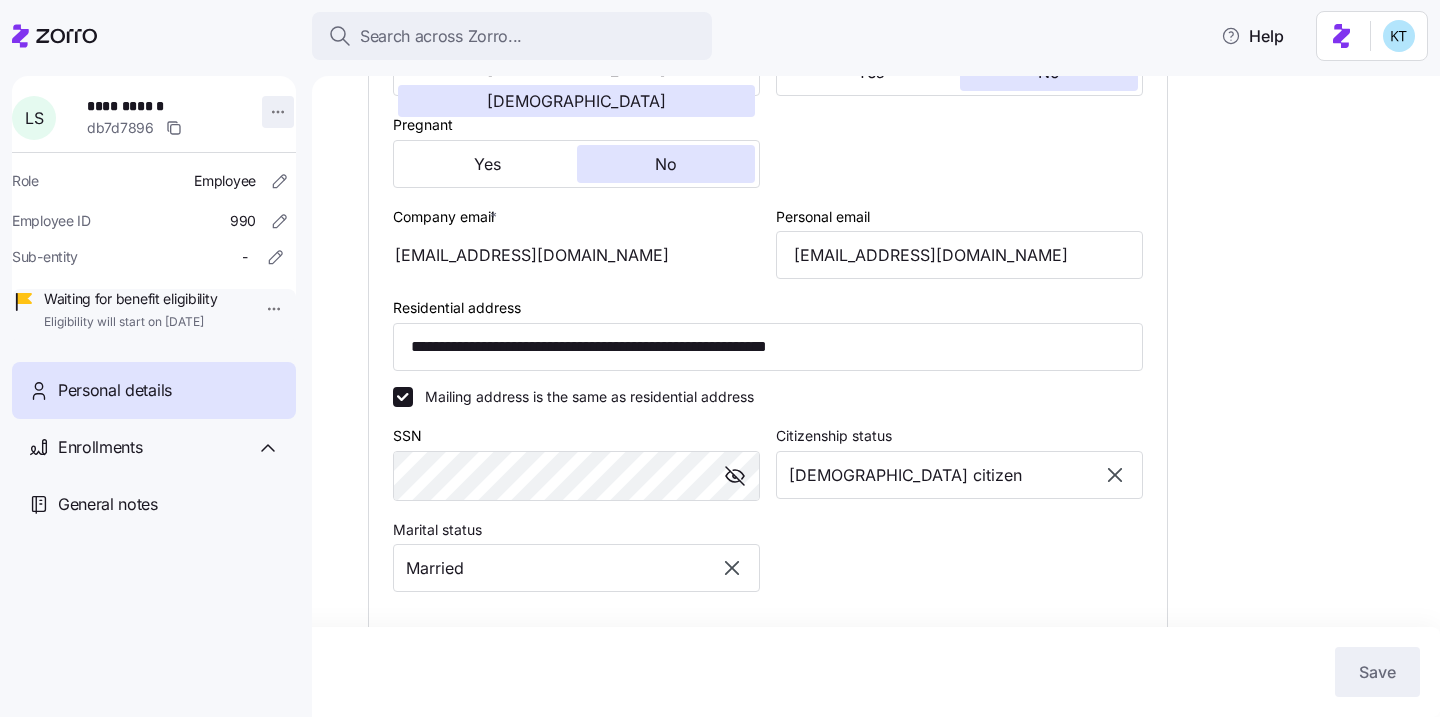 click on "**********" at bounding box center (720, 352) 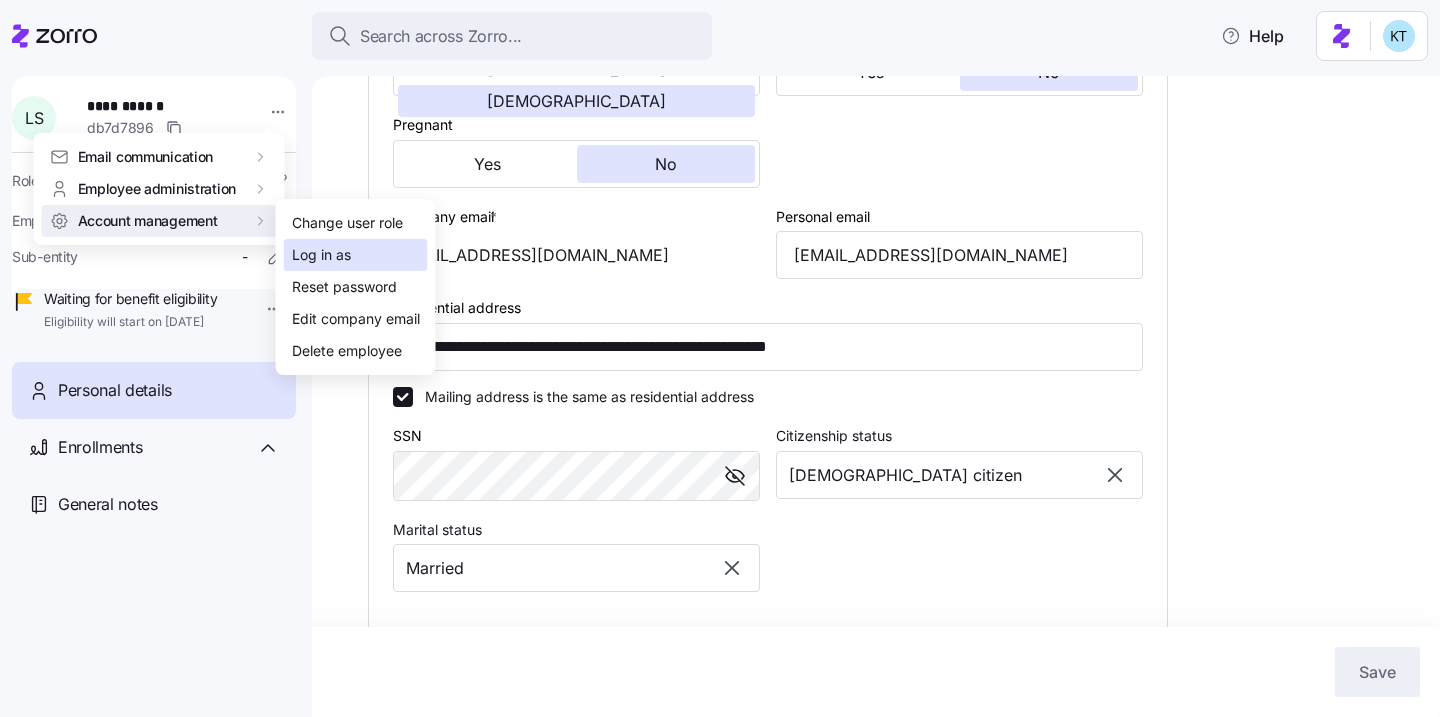 click on "Log in as" at bounding box center [321, 255] 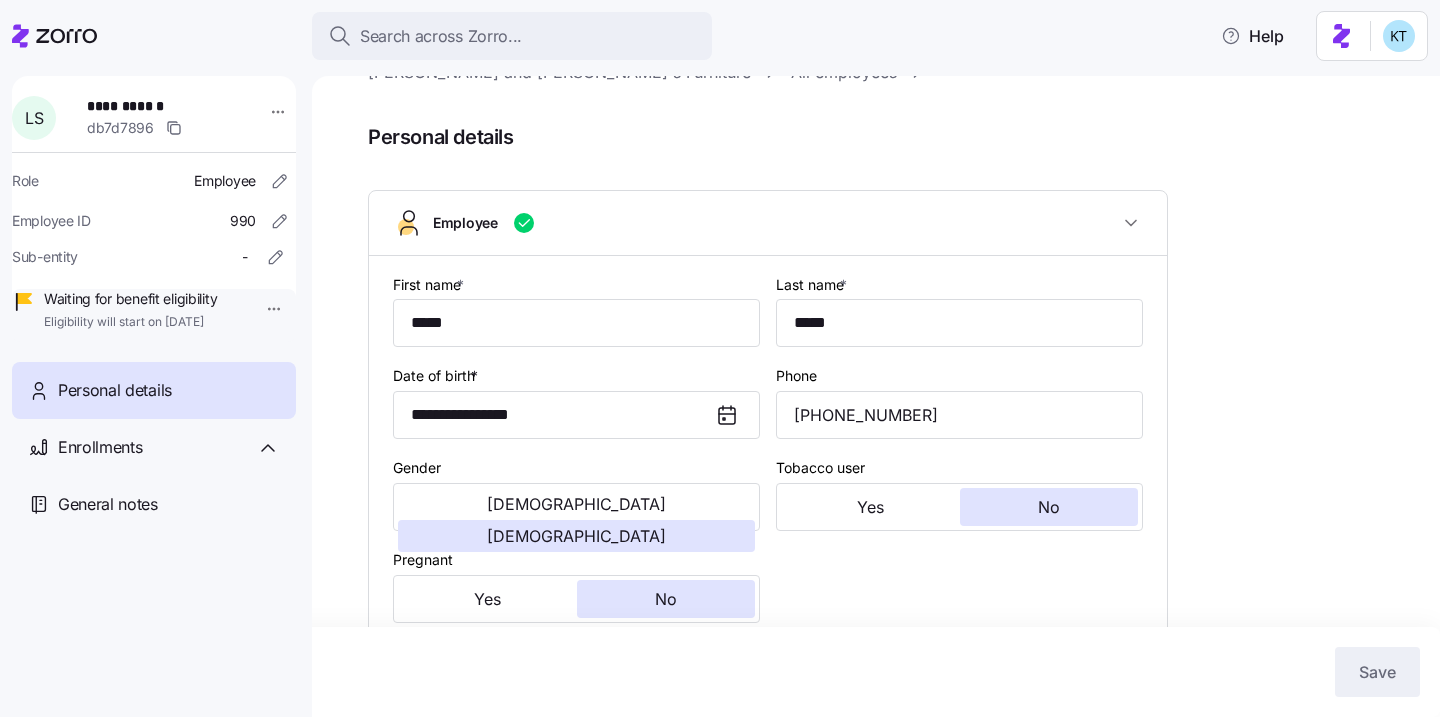 scroll, scrollTop: 0, scrollLeft: 0, axis: both 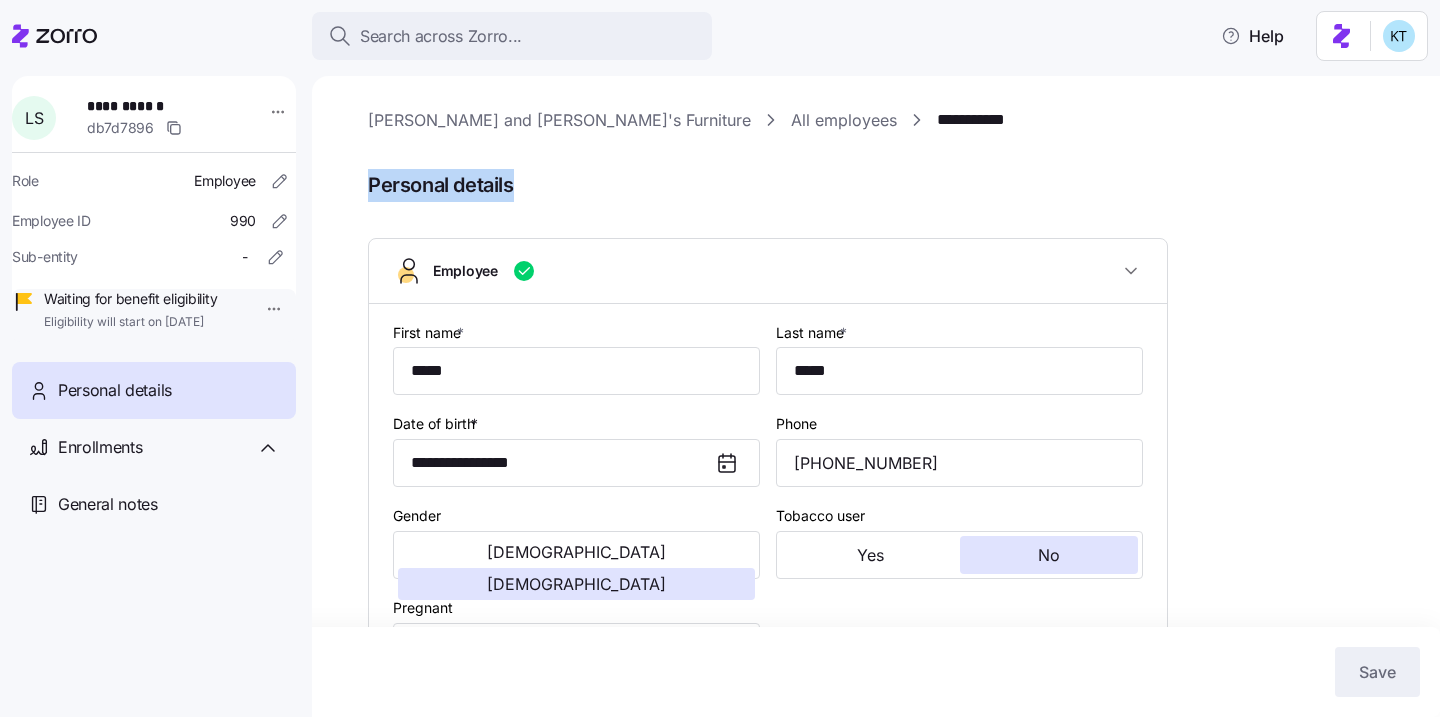 drag, startPoint x: 515, startPoint y: 195, endPoint x: 368, endPoint y: 172, distance: 148.78844 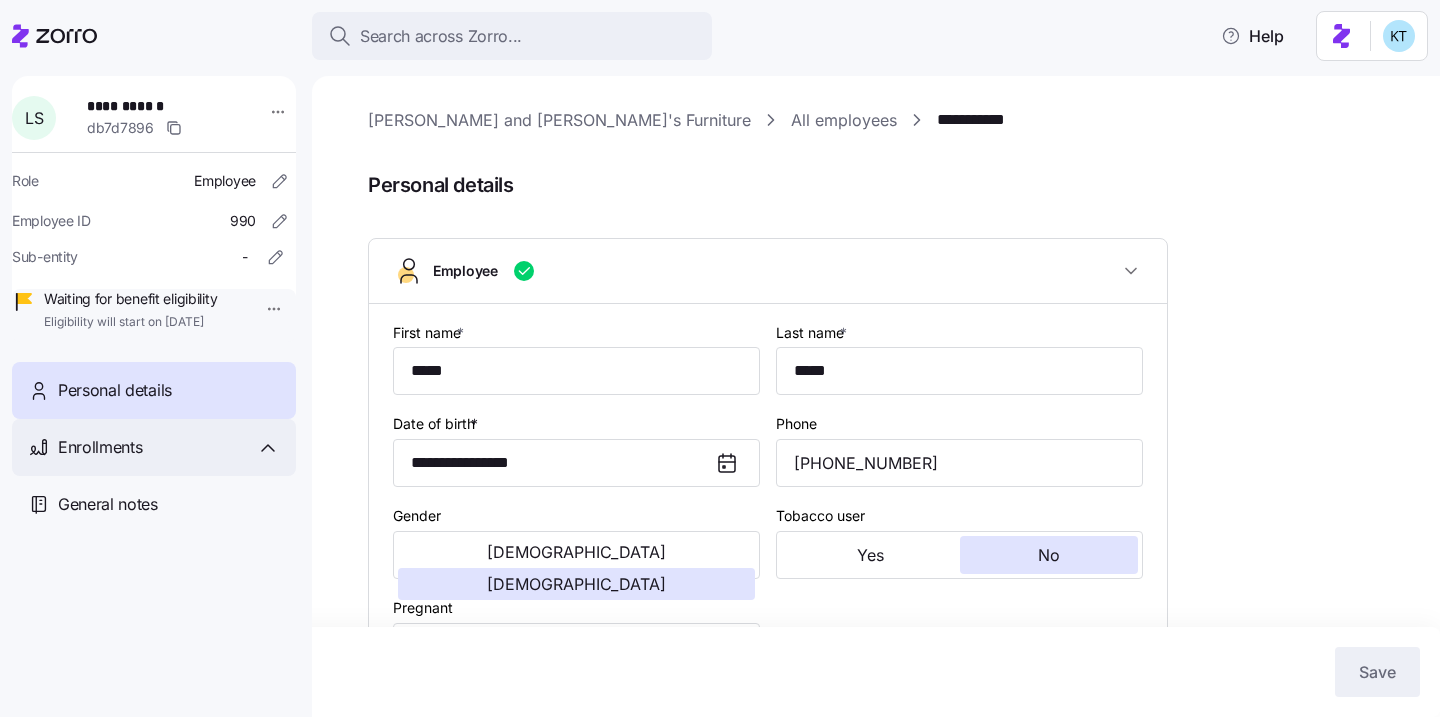click on "Enrollments" at bounding box center [169, 447] 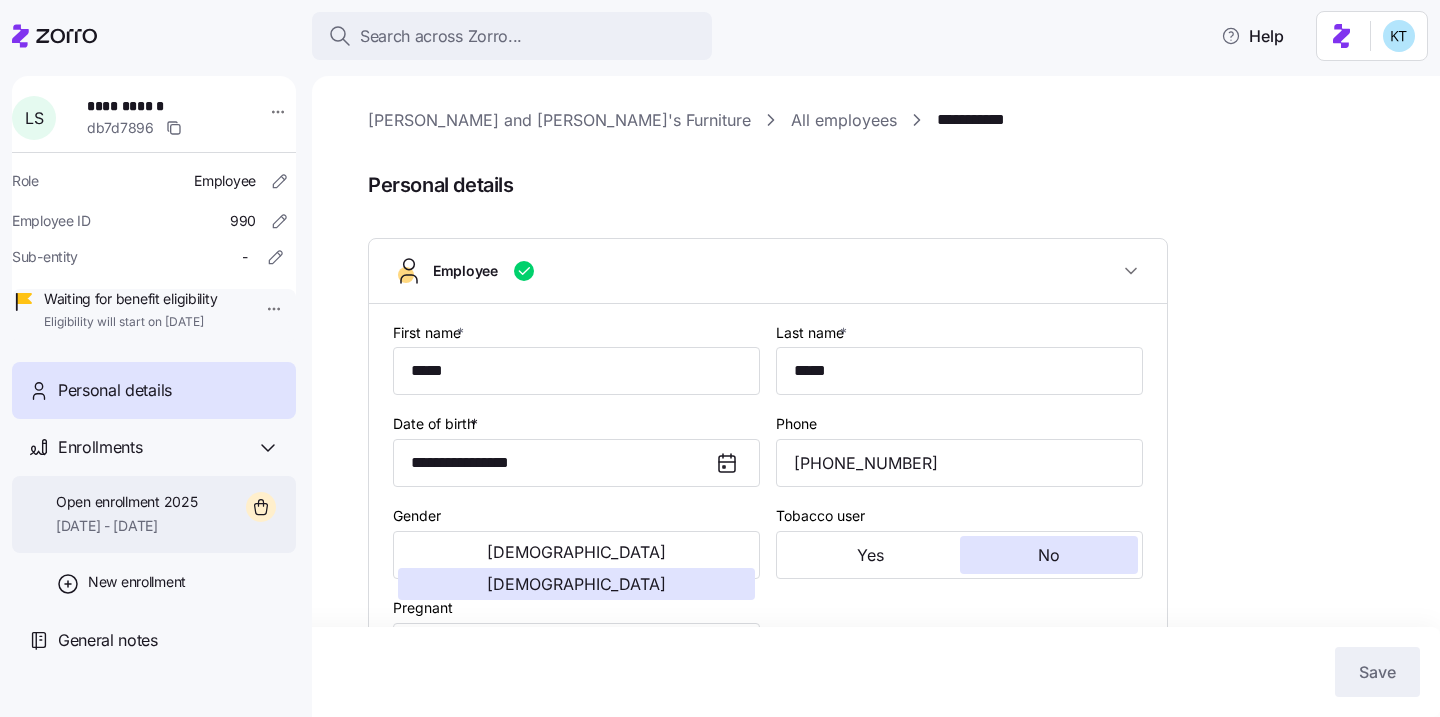 click on "Open enrollment 2025" at bounding box center (126, 502) 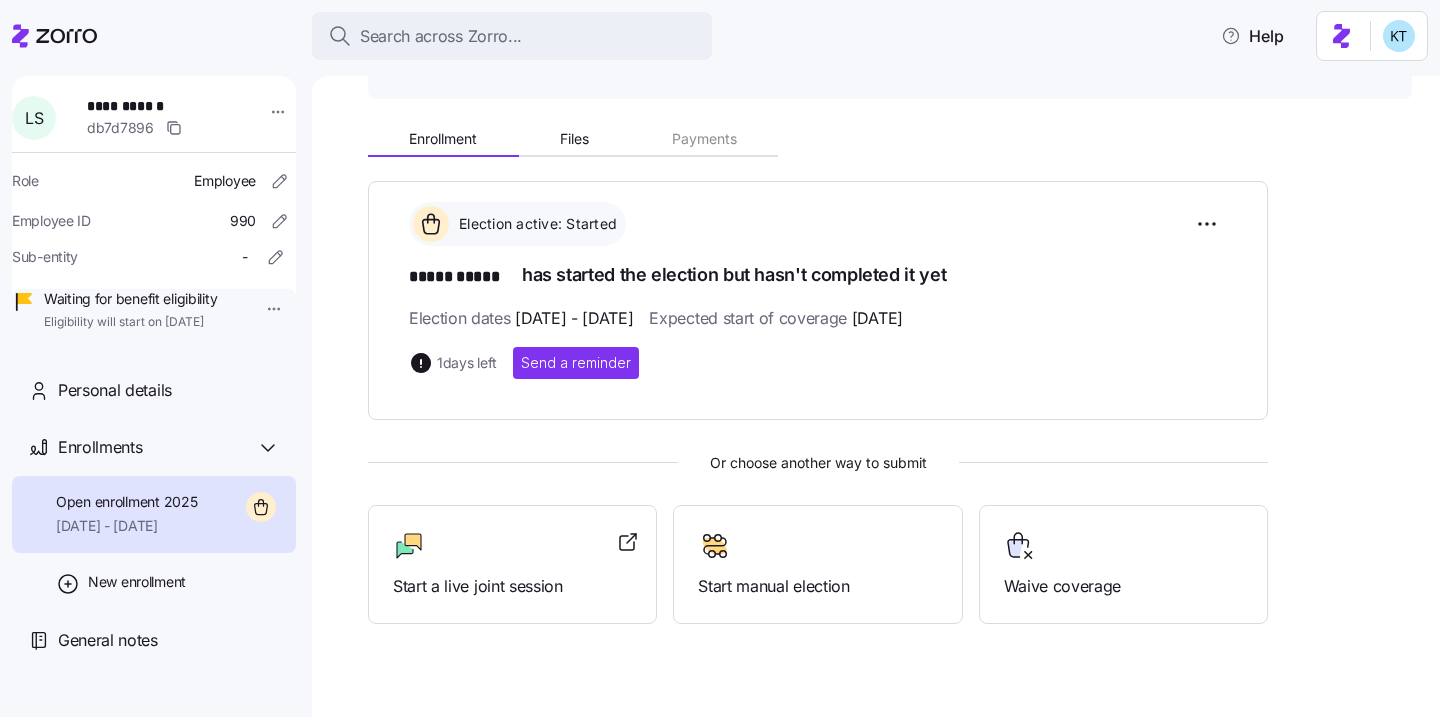 scroll, scrollTop: 199, scrollLeft: 0, axis: vertical 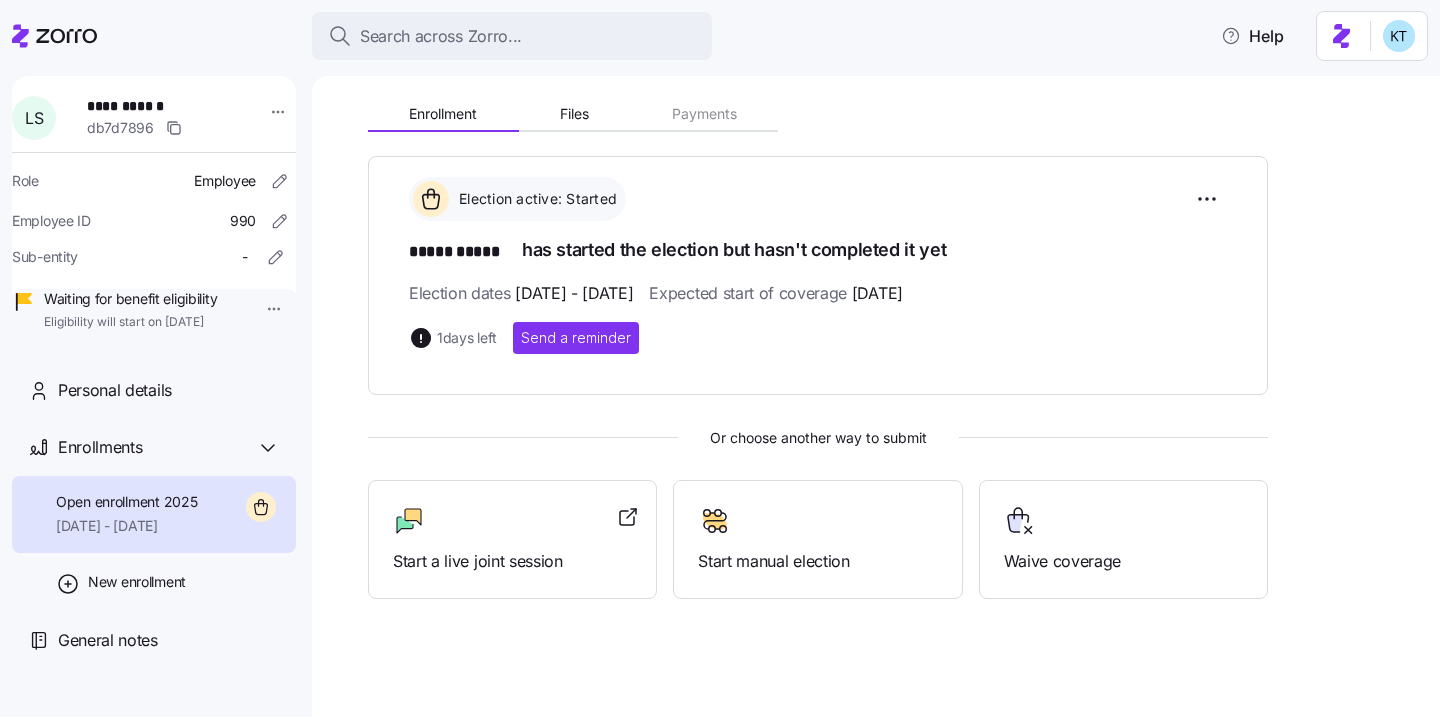 click at bounding box center [279, 118] 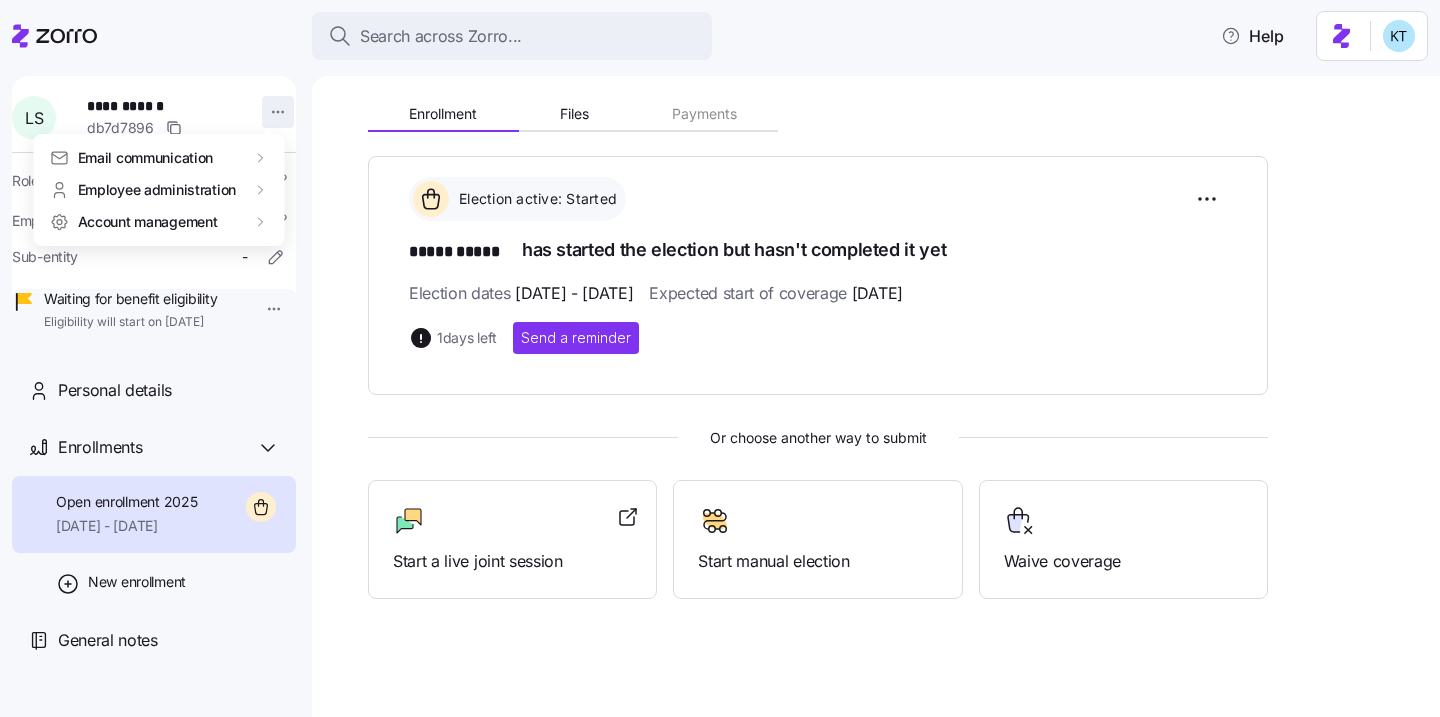 click on "**********" at bounding box center [720, 352] 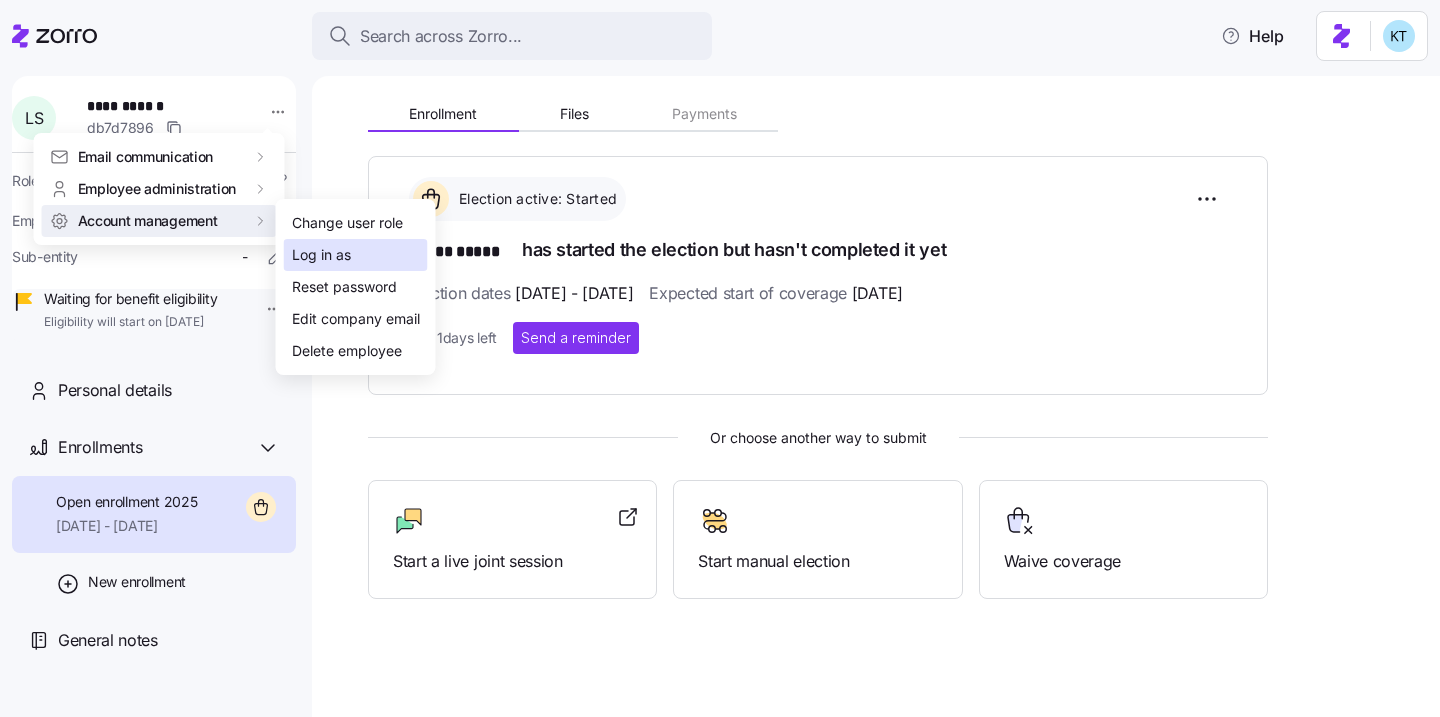 click on "Log in as" at bounding box center [321, 255] 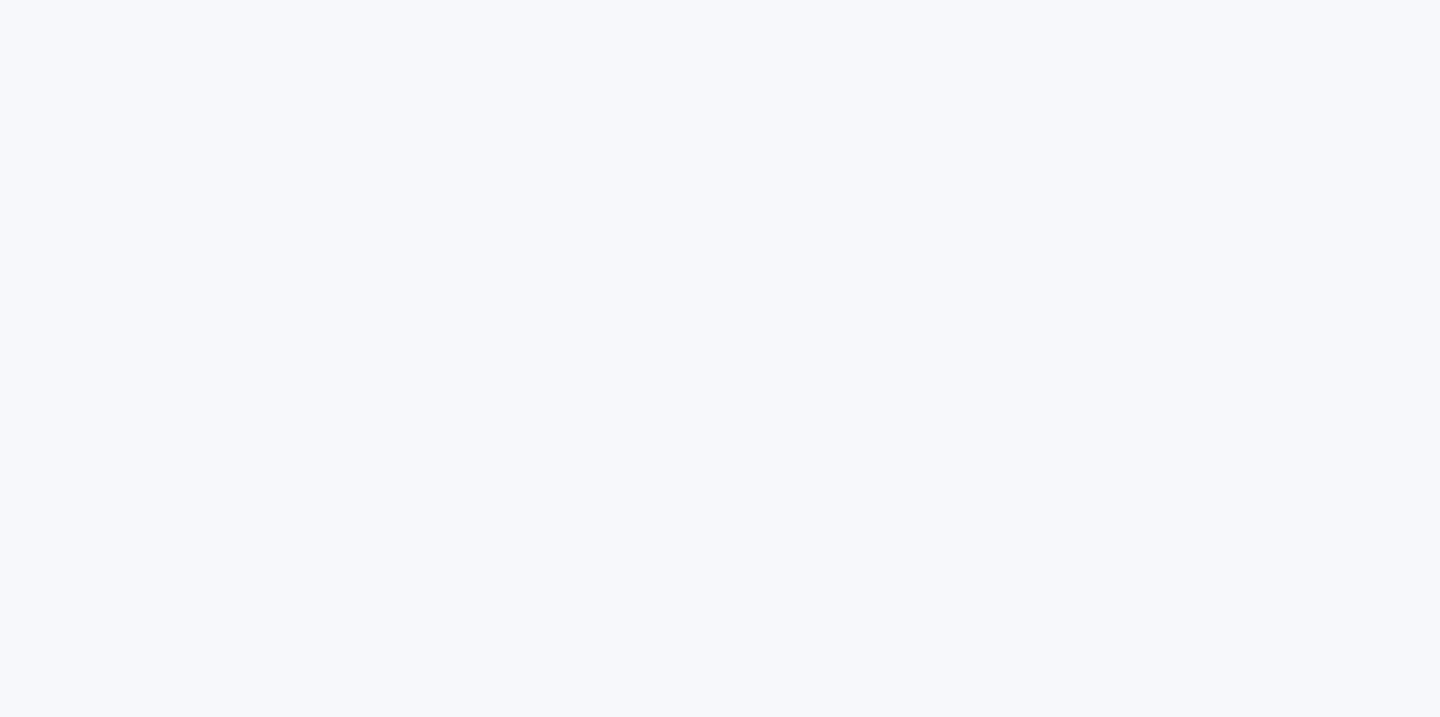 scroll, scrollTop: 0, scrollLeft: 0, axis: both 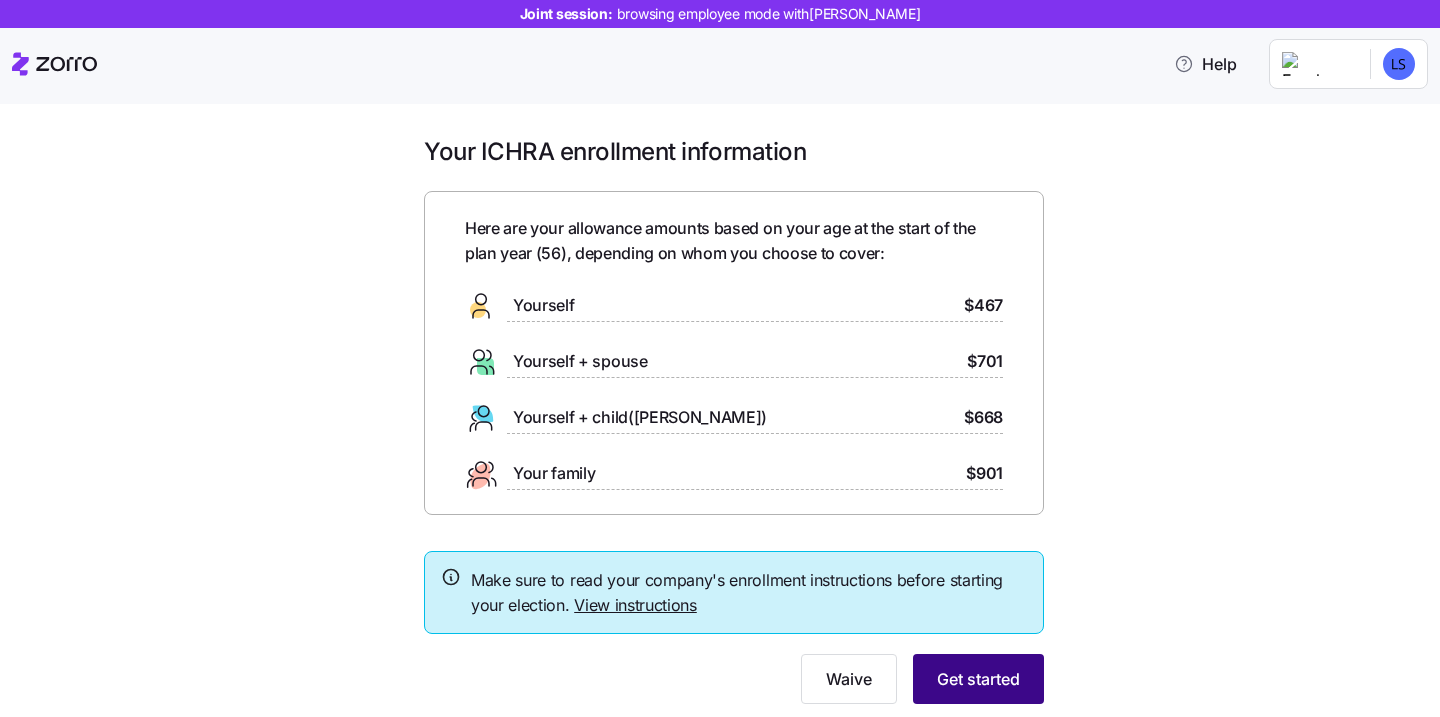 click on "Get started" at bounding box center [978, 679] 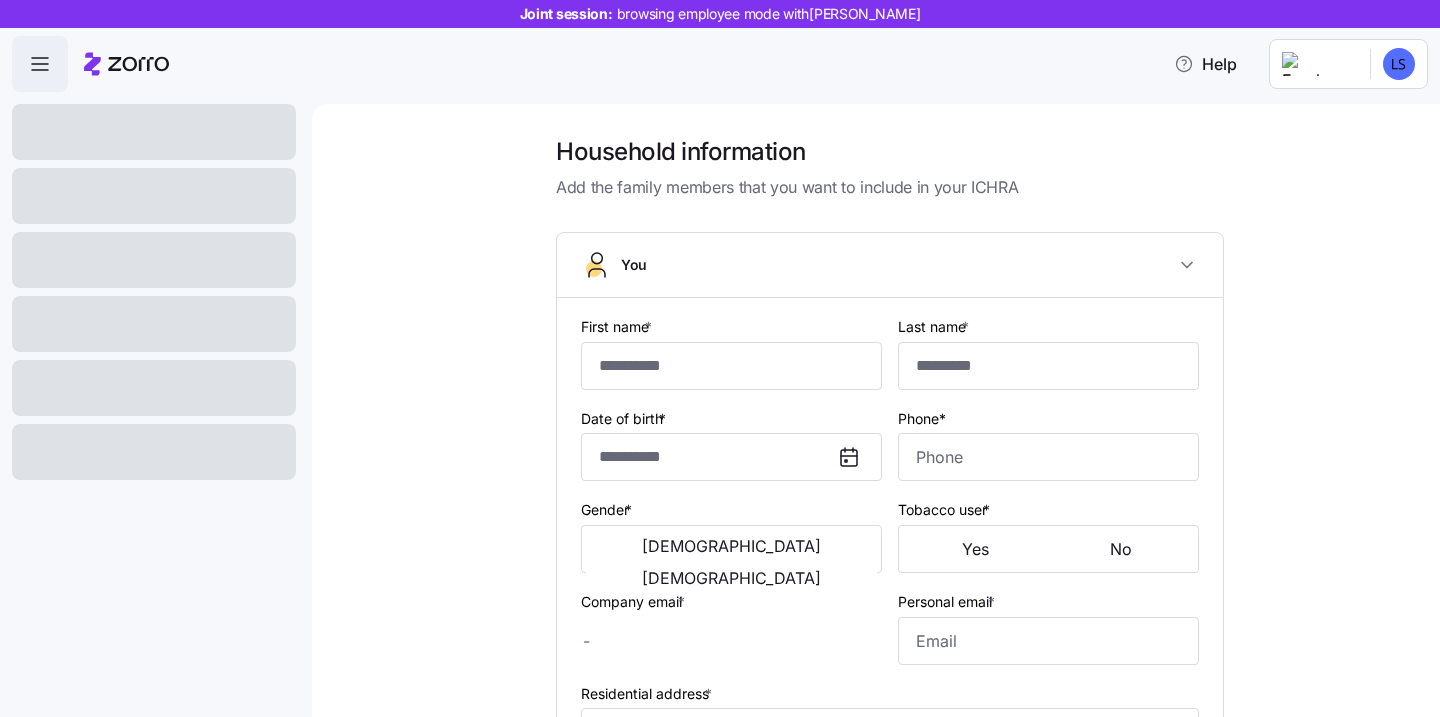 type on "*****" 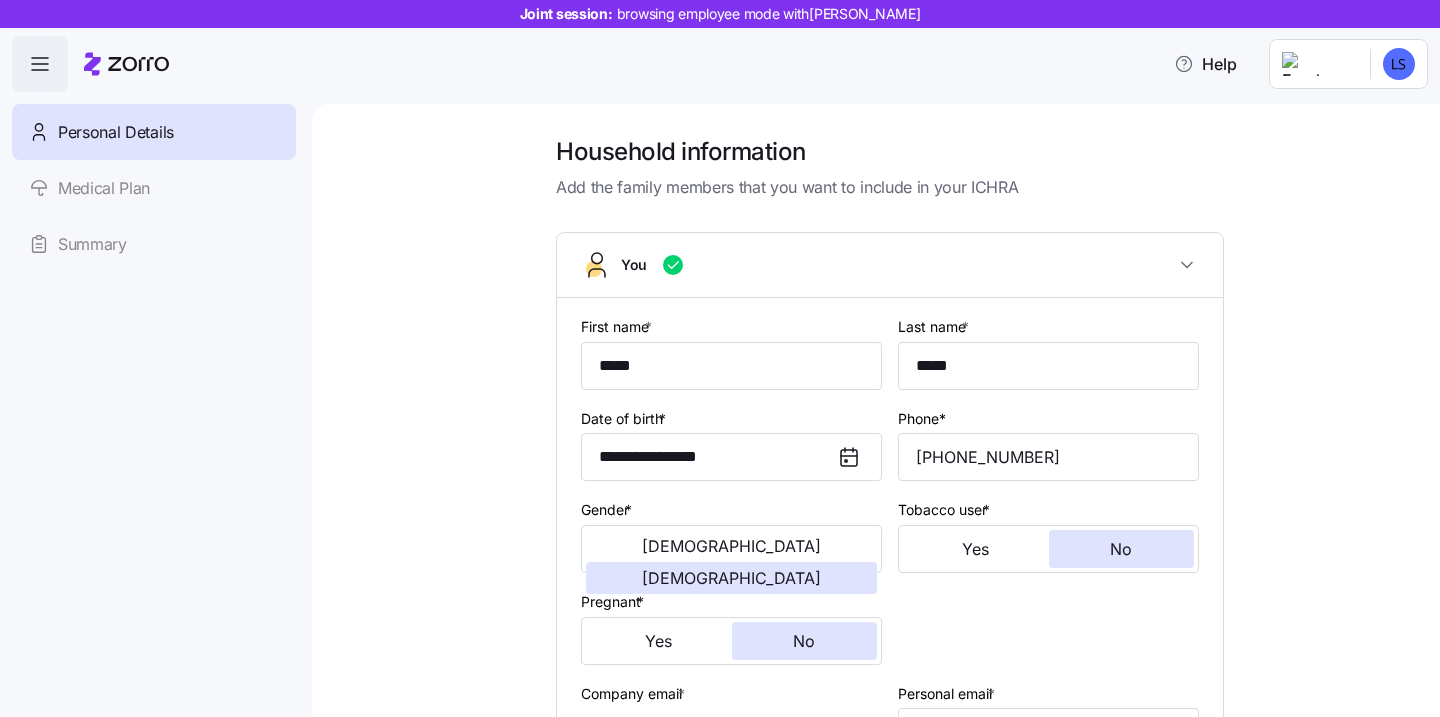 type on "**********" 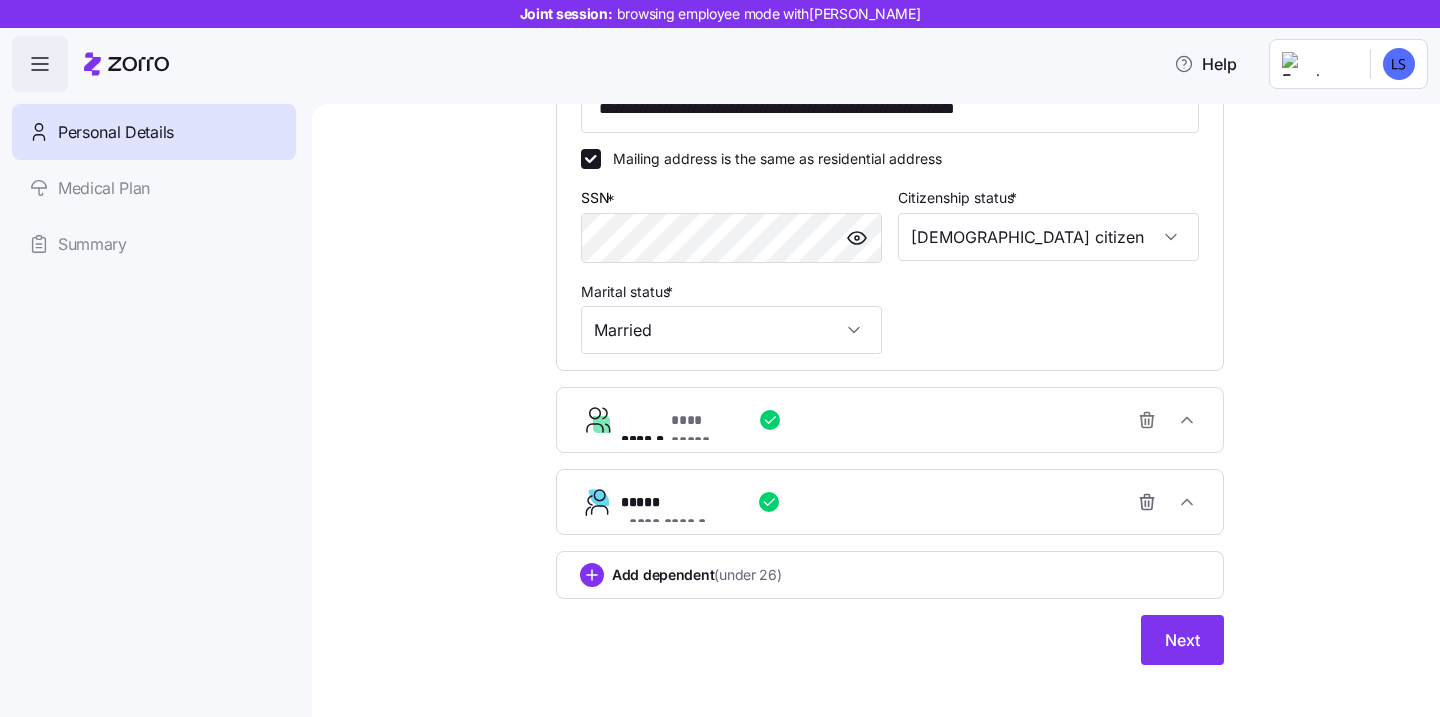 scroll, scrollTop: 739, scrollLeft: 0, axis: vertical 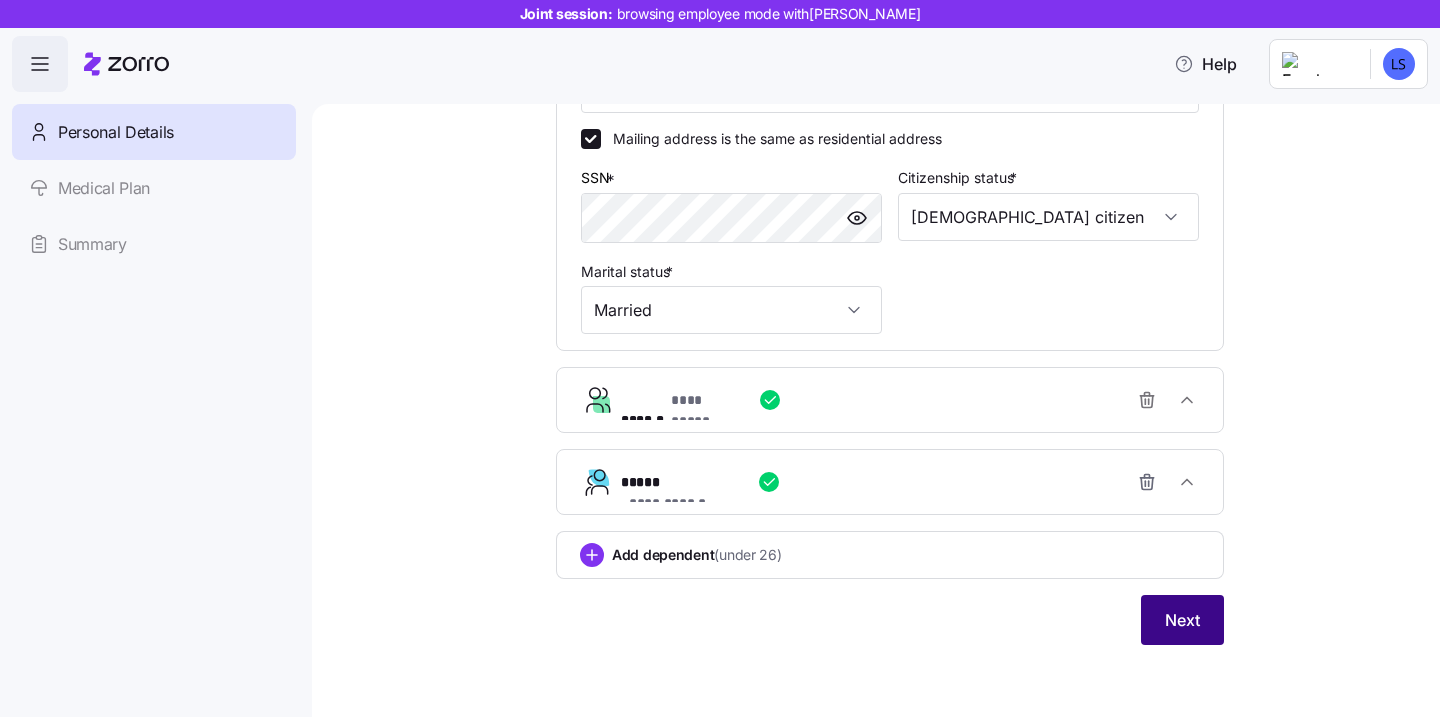 click on "Next" at bounding box center [1182, 620] 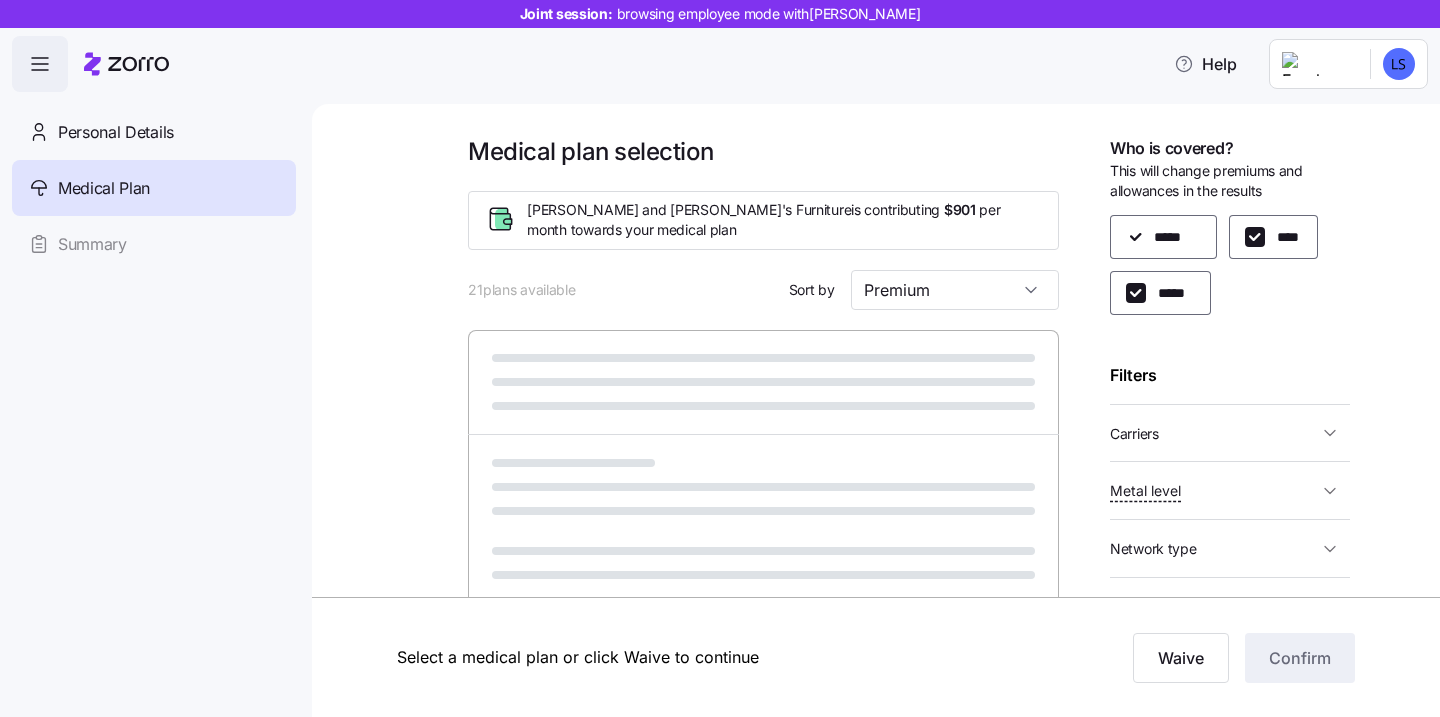 scroll, scrollTop: 72, scrollLeft: 0, axis: vertical 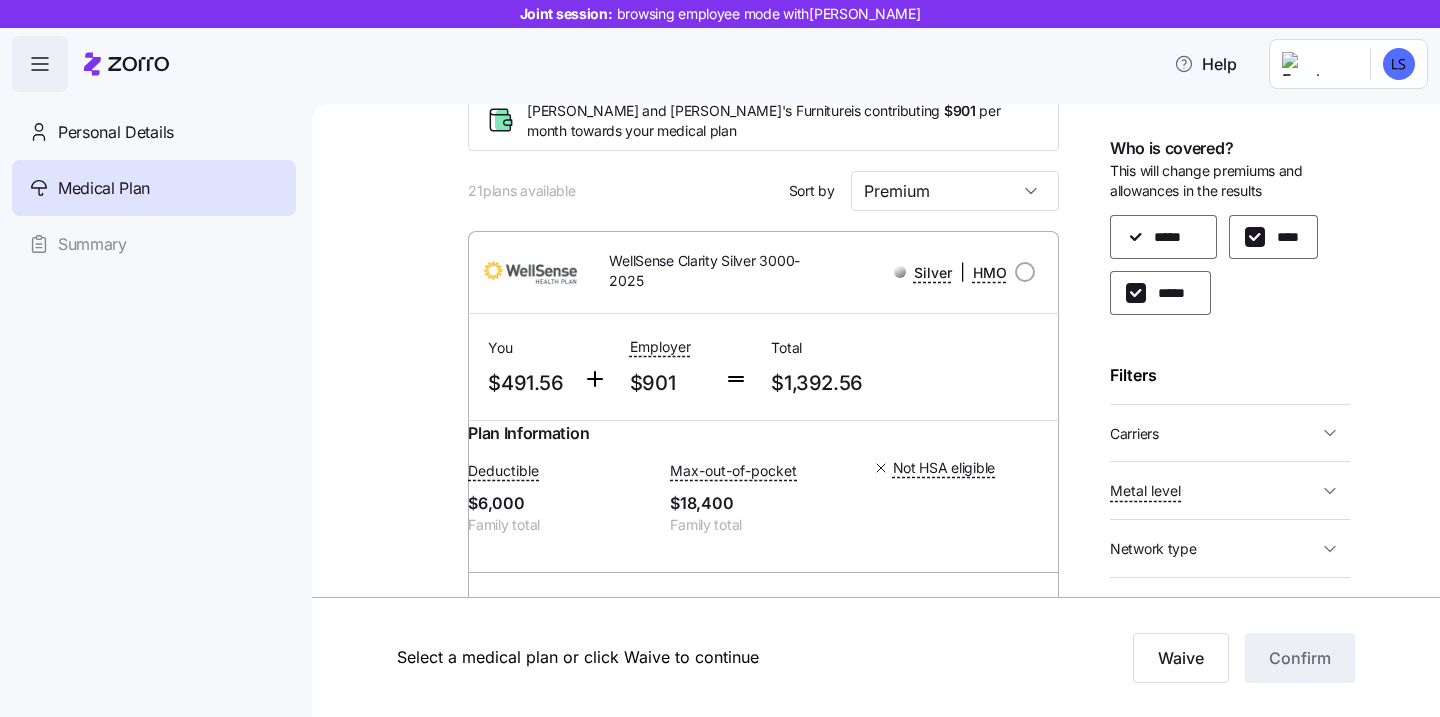 click at bounding box center (1330, 433) 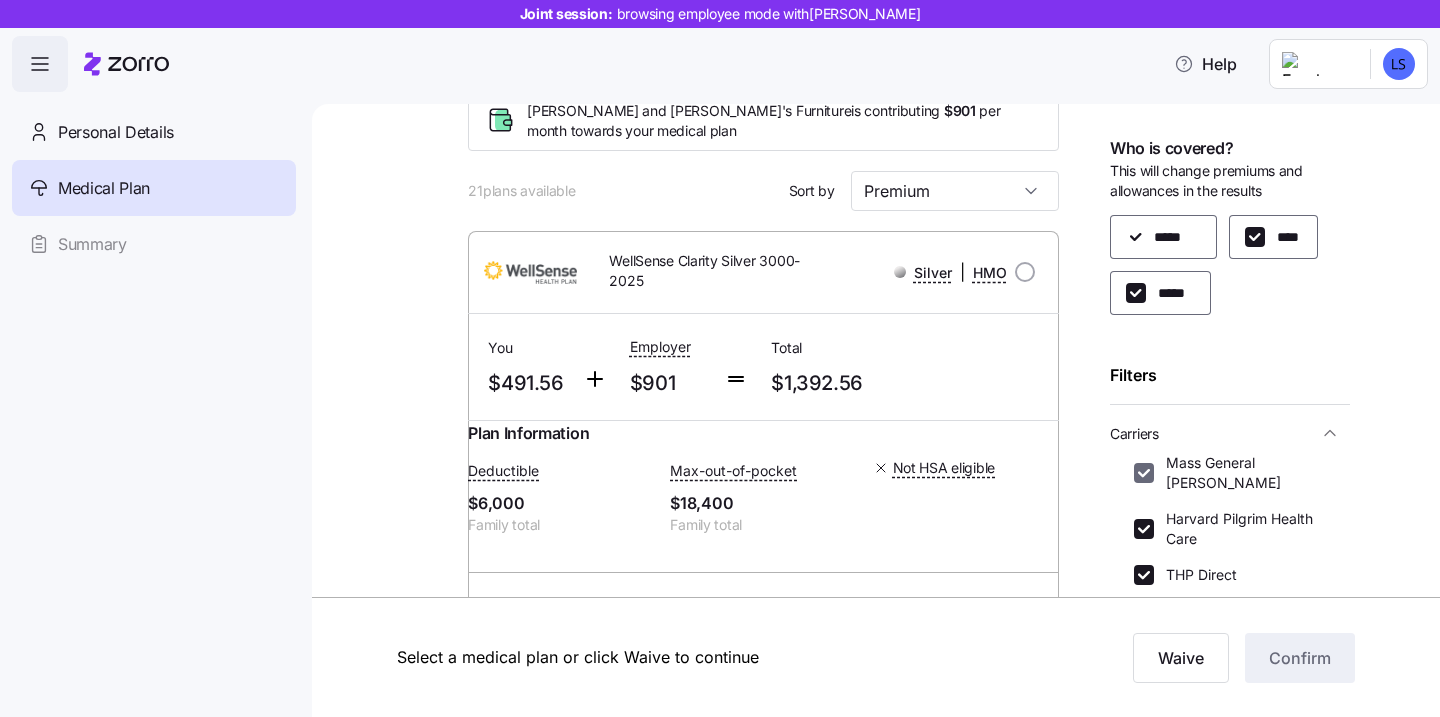 click on "Mass General Brigham" at bounding box center (1144, 473) 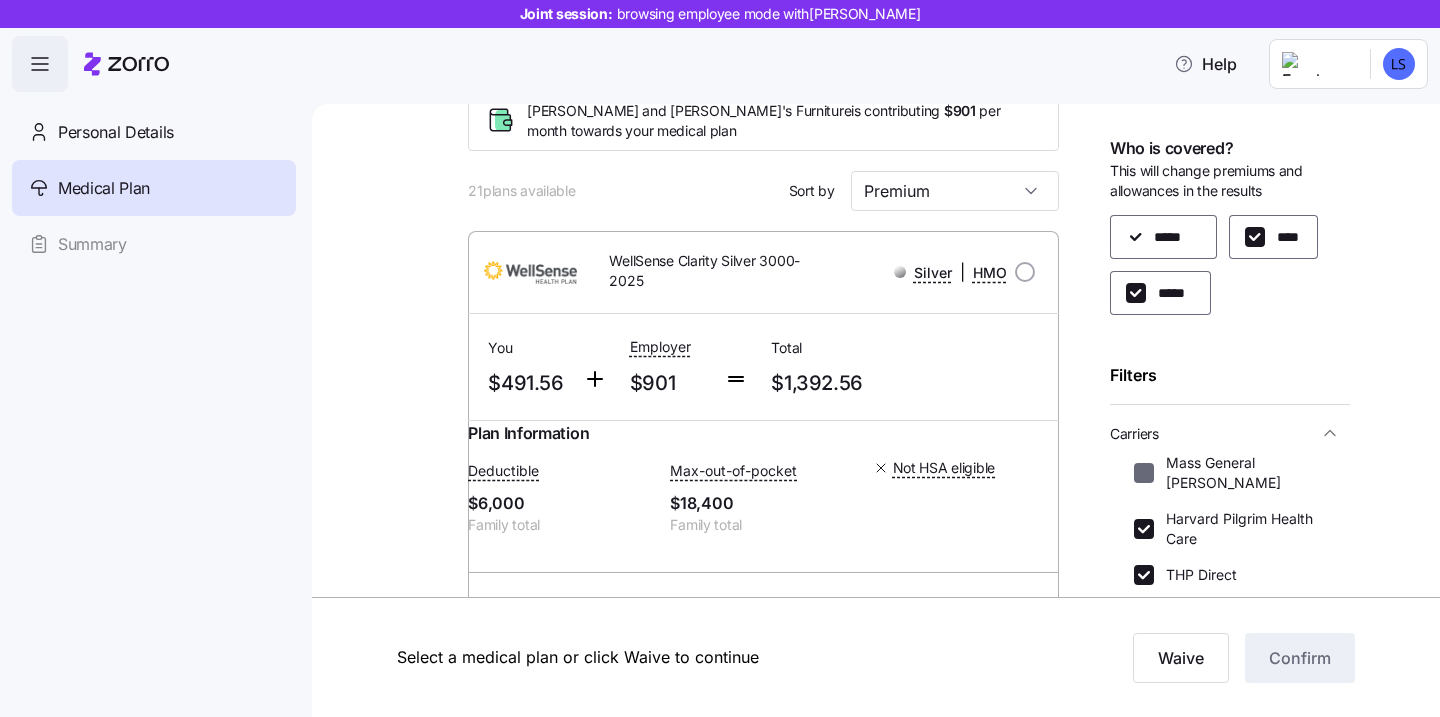 checkbox on "false" 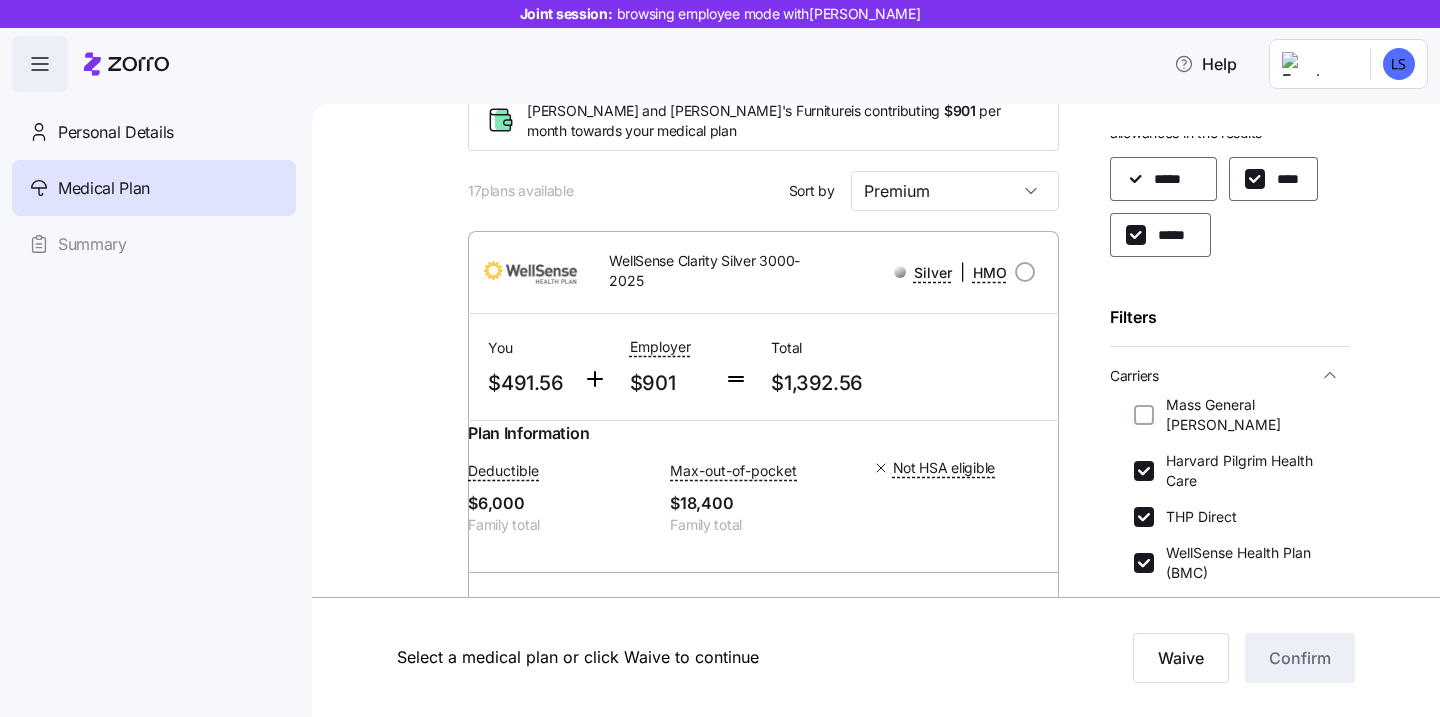 scroll, scrollTop: 67, scrollLeft: 0, axis: vertical 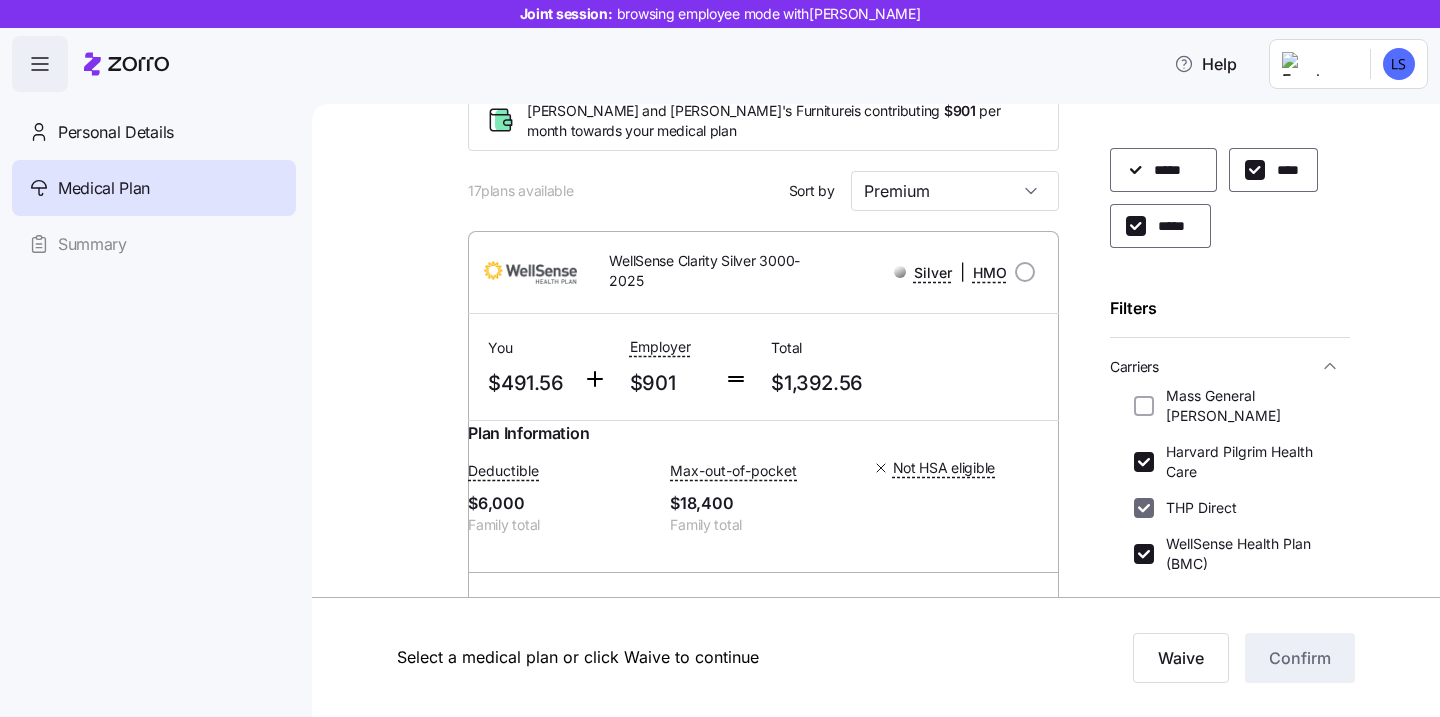 click on "THP Direct" at bounding box center (1144, 508) 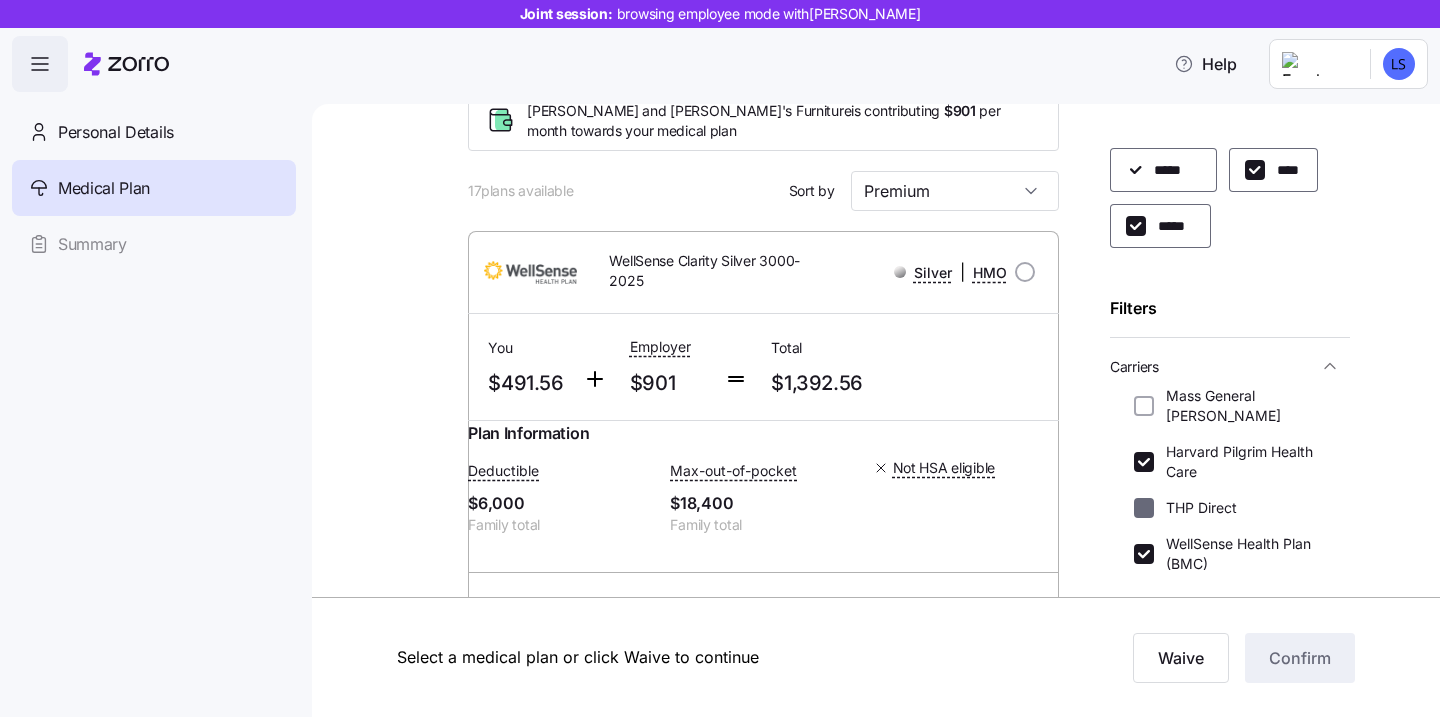 checkbox on "false" 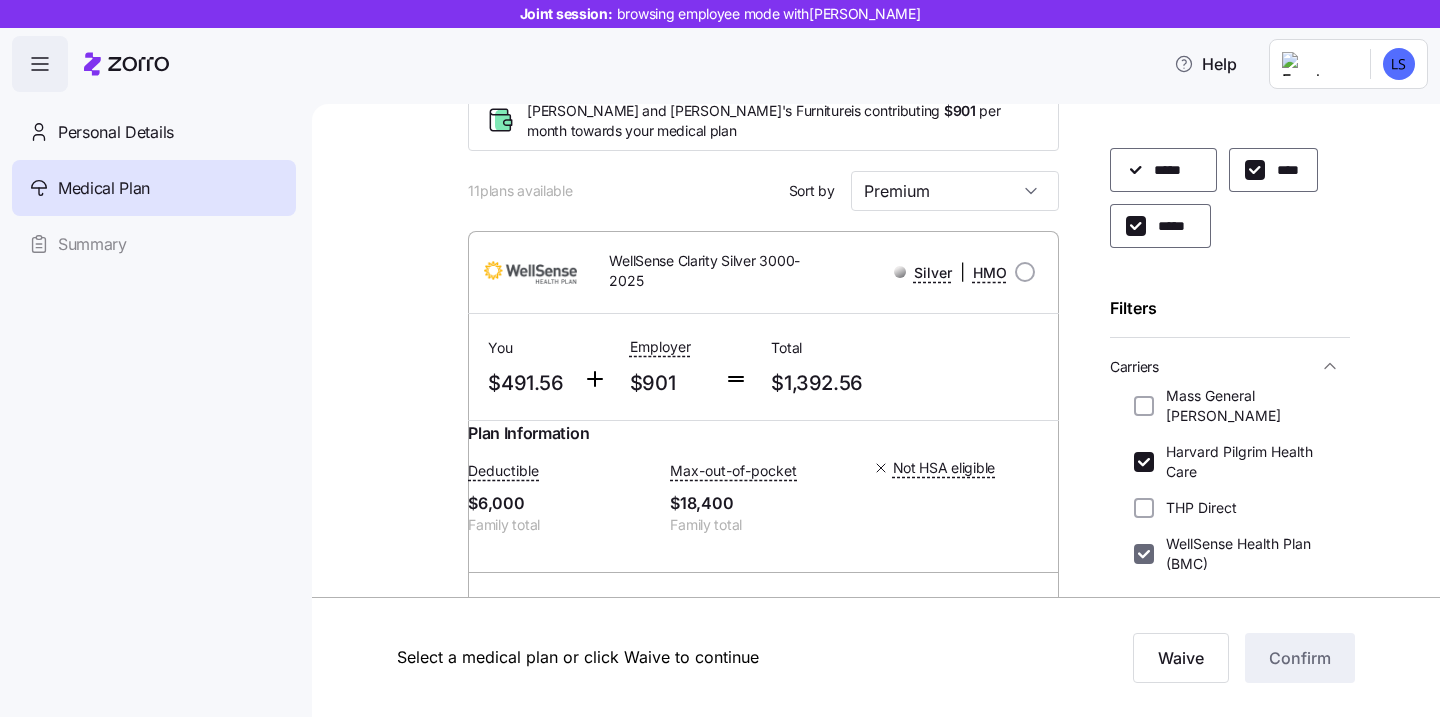 click on "WellSense Health Plan (BMC)" at bounding box center [1144, 554] 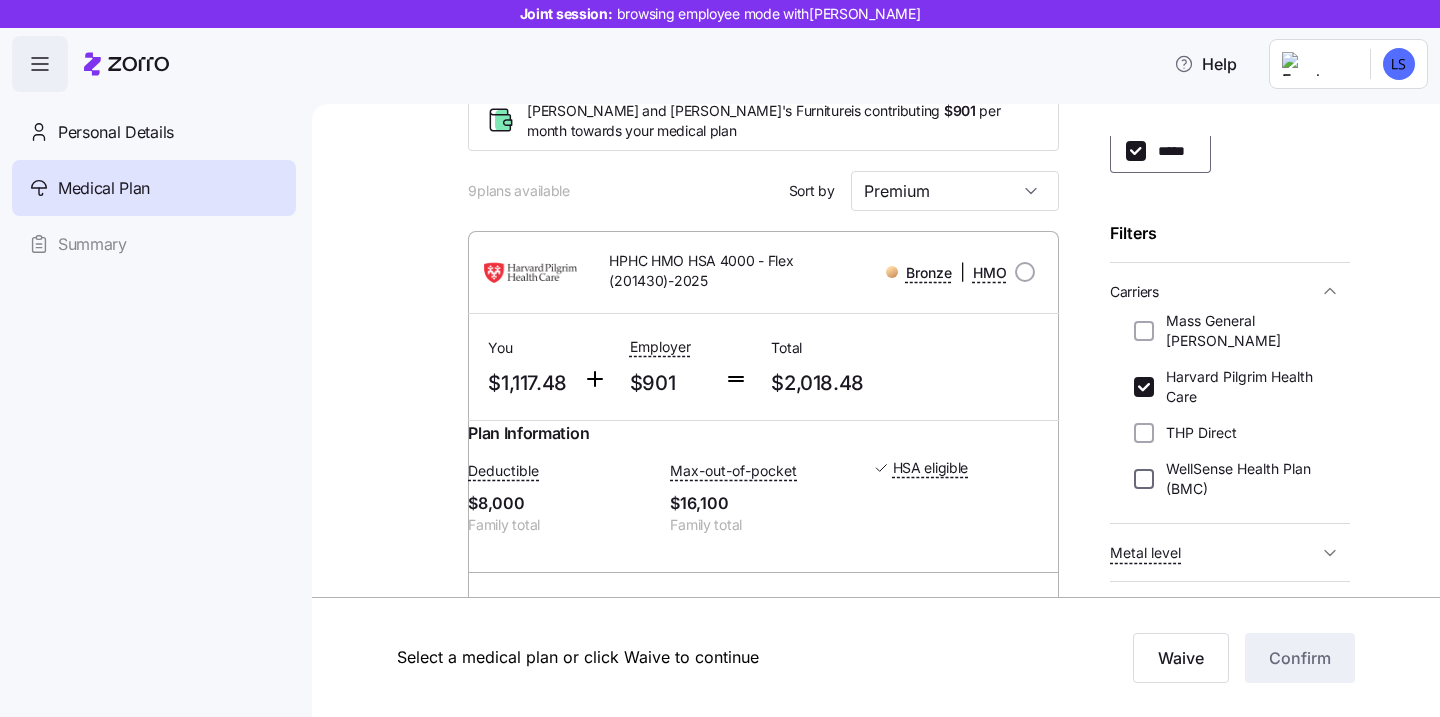 scroll, scrollTop: 147, scrollLeft: 0, axis: vertical 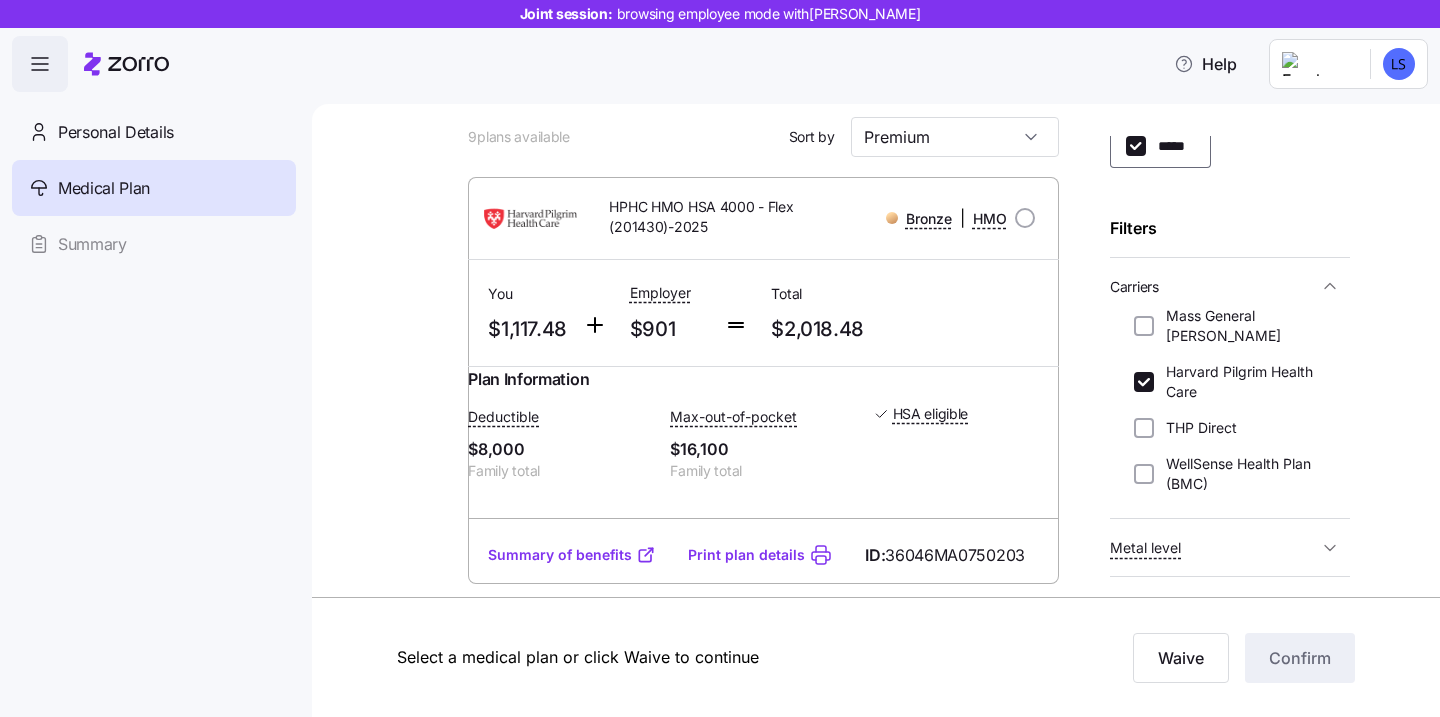 click on "Summary of benefits" at bounding box center (572, 555) 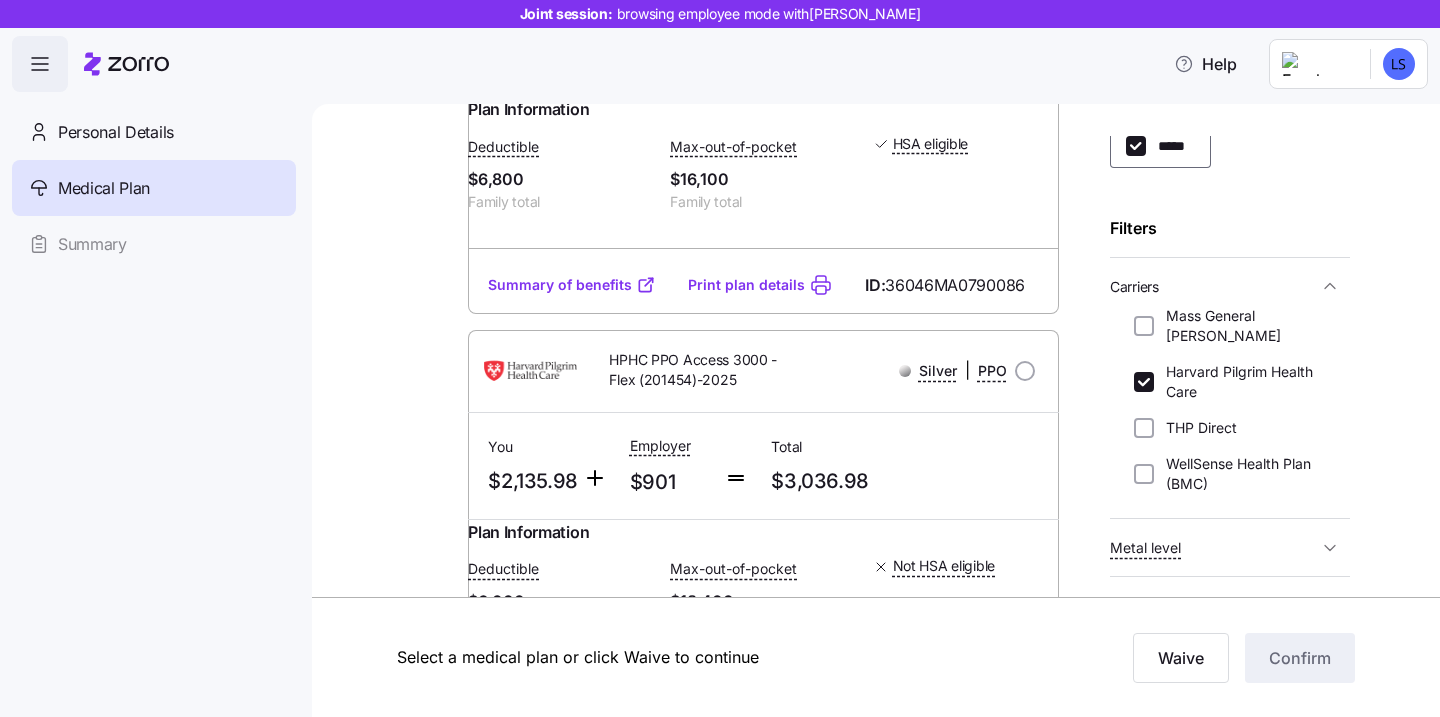 scroll, scrollTop: 1828, scrollLeft: 0, axis: vertical 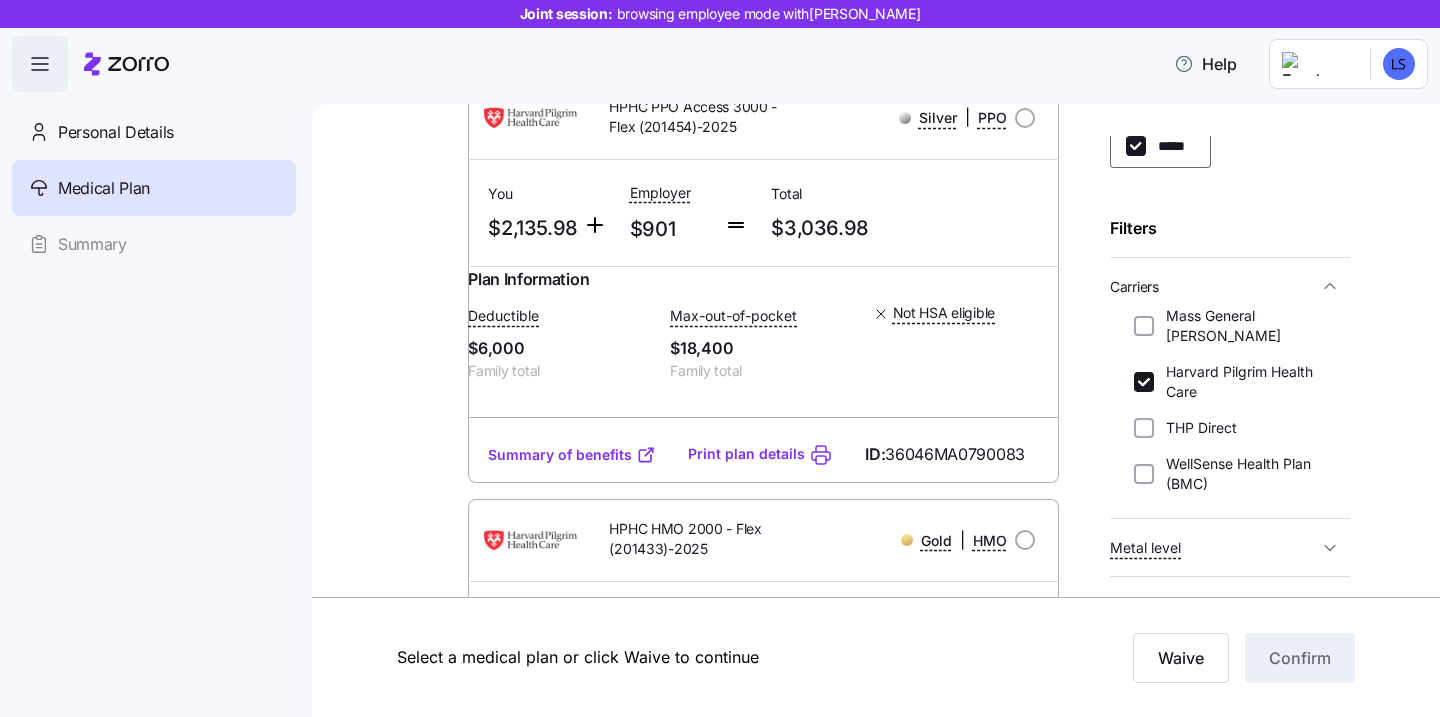 click on "Summary of benefits" at bounding box center [572, 455] 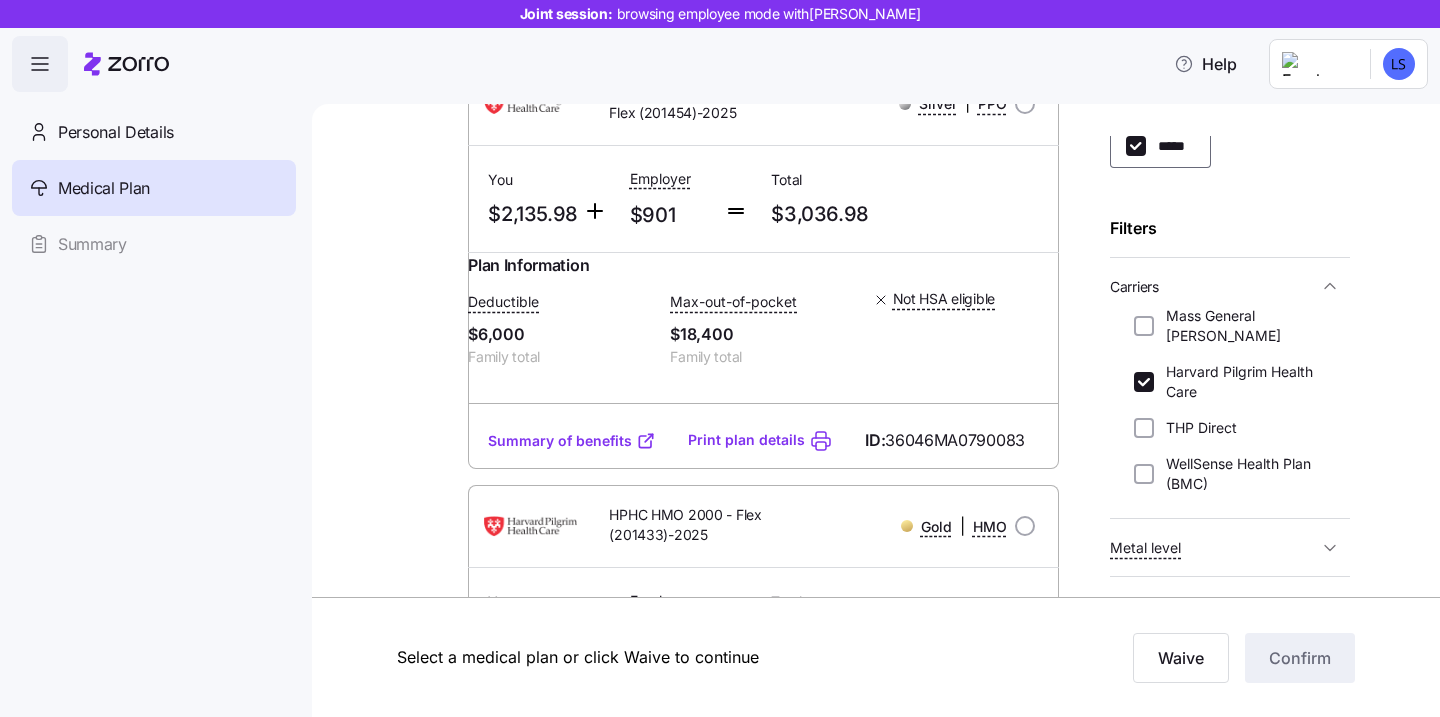 scroll, scrollTop: 1949, scrollLeft: 0, axis: vertical 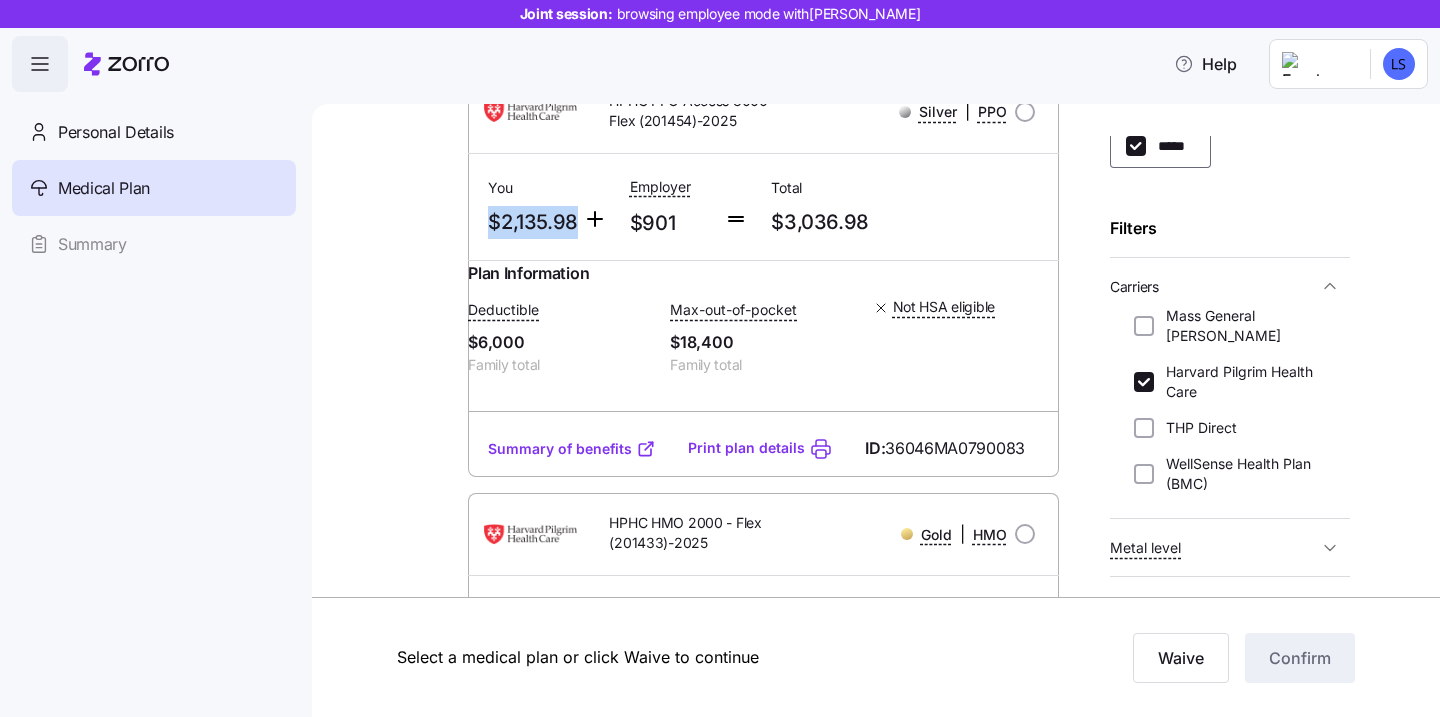 drag, startPoint x: 577, startPoint y: 302, endPoint x: 490, endPoint y: 296, distance: 87.20665 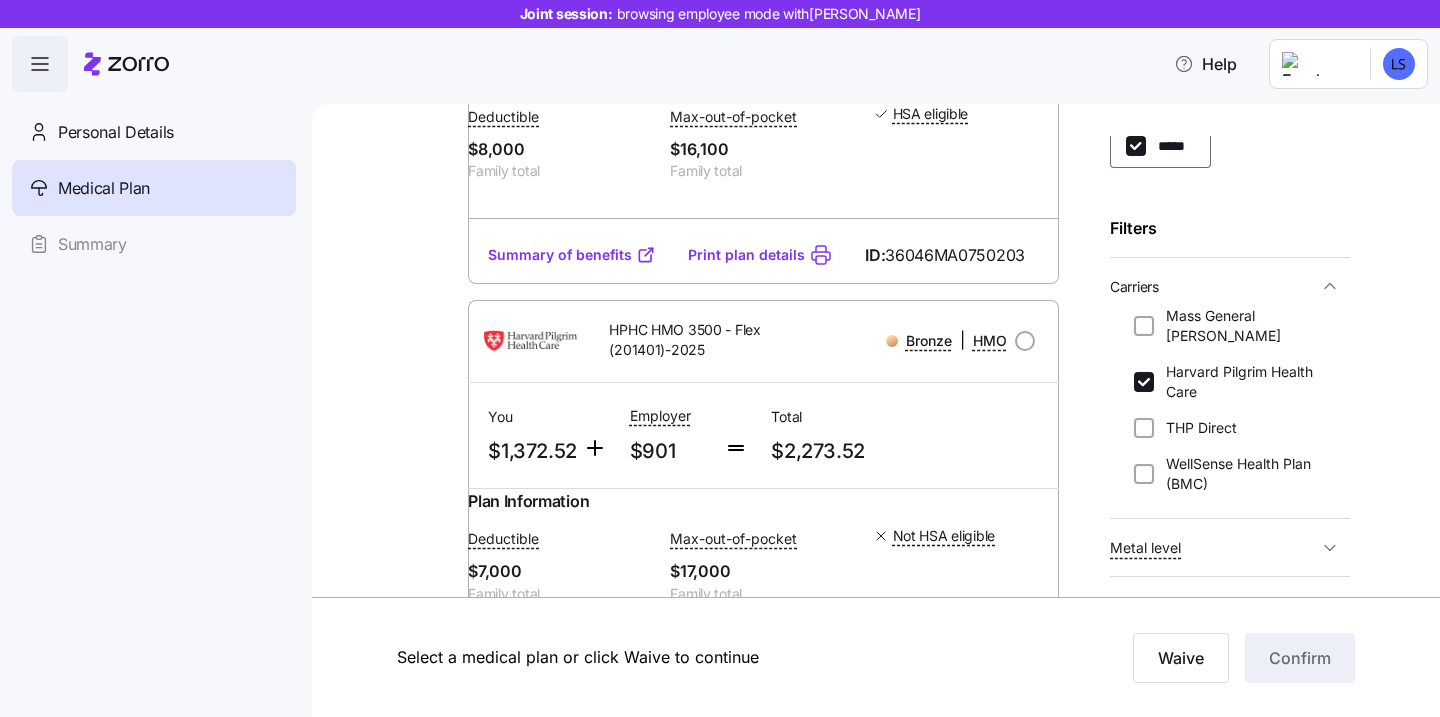 scroll, scrollTop: 460, scrollLeft: 0, axis: vertical 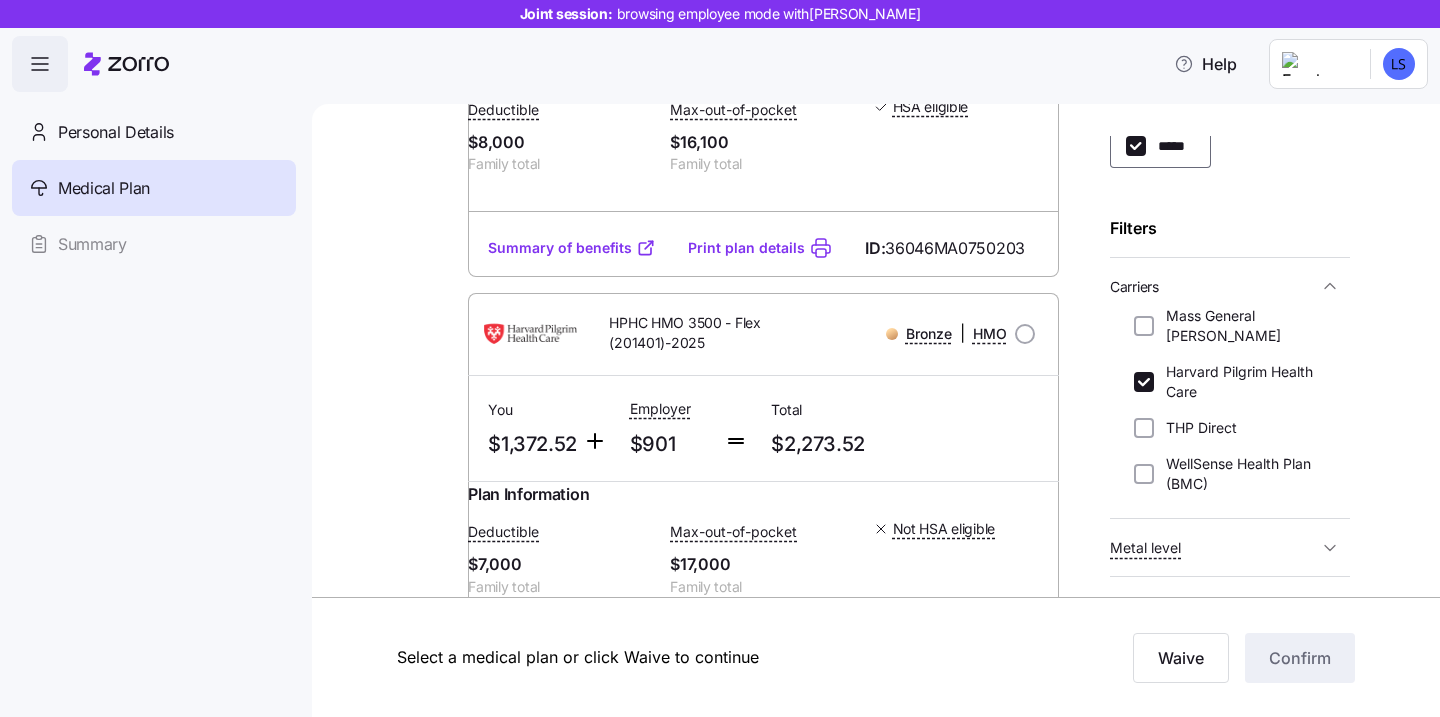 click on "HPHC HMO 3500 - Flex (201401)-2025" at bounding box center [705, 333] 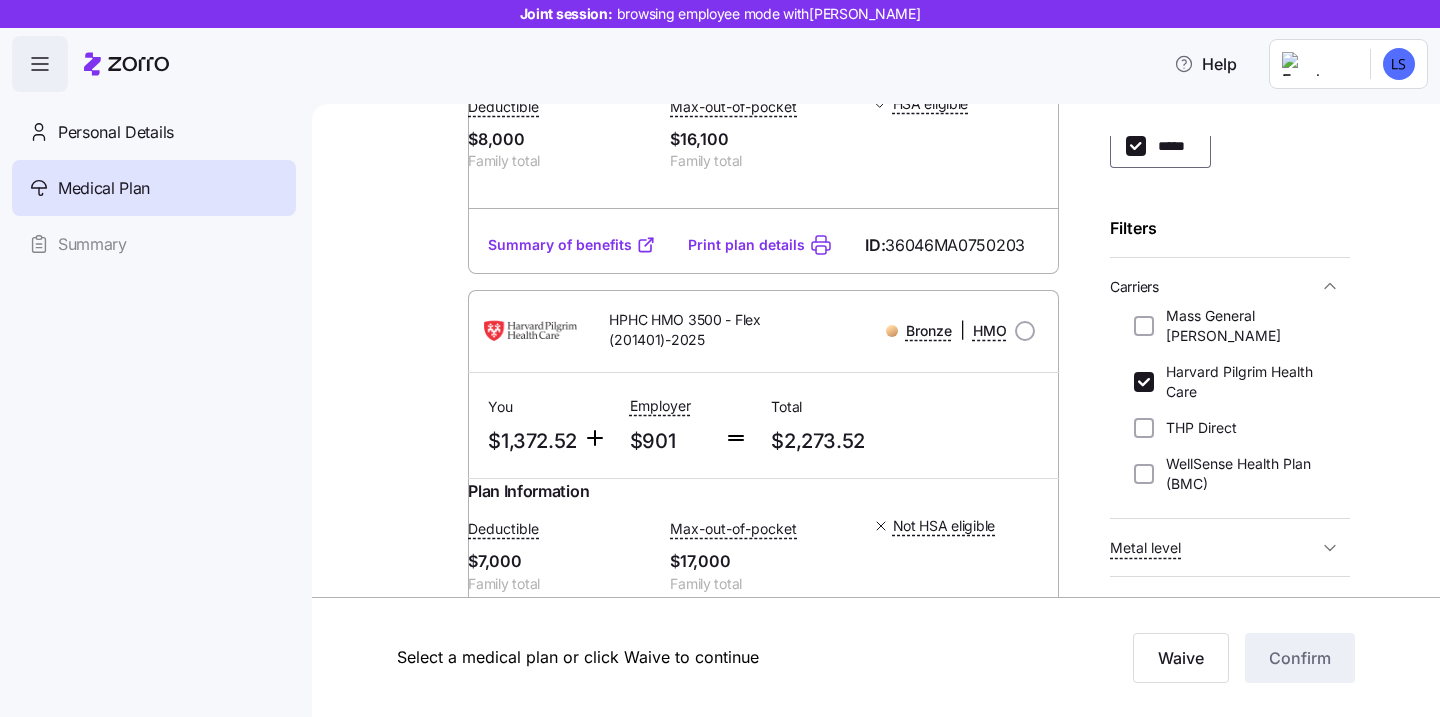 click on "Plan Information Deductible $7,000 Family total Max-out-of-pocket $17,000 Family total Not HSA eligible" at bounding box center [763, 559] 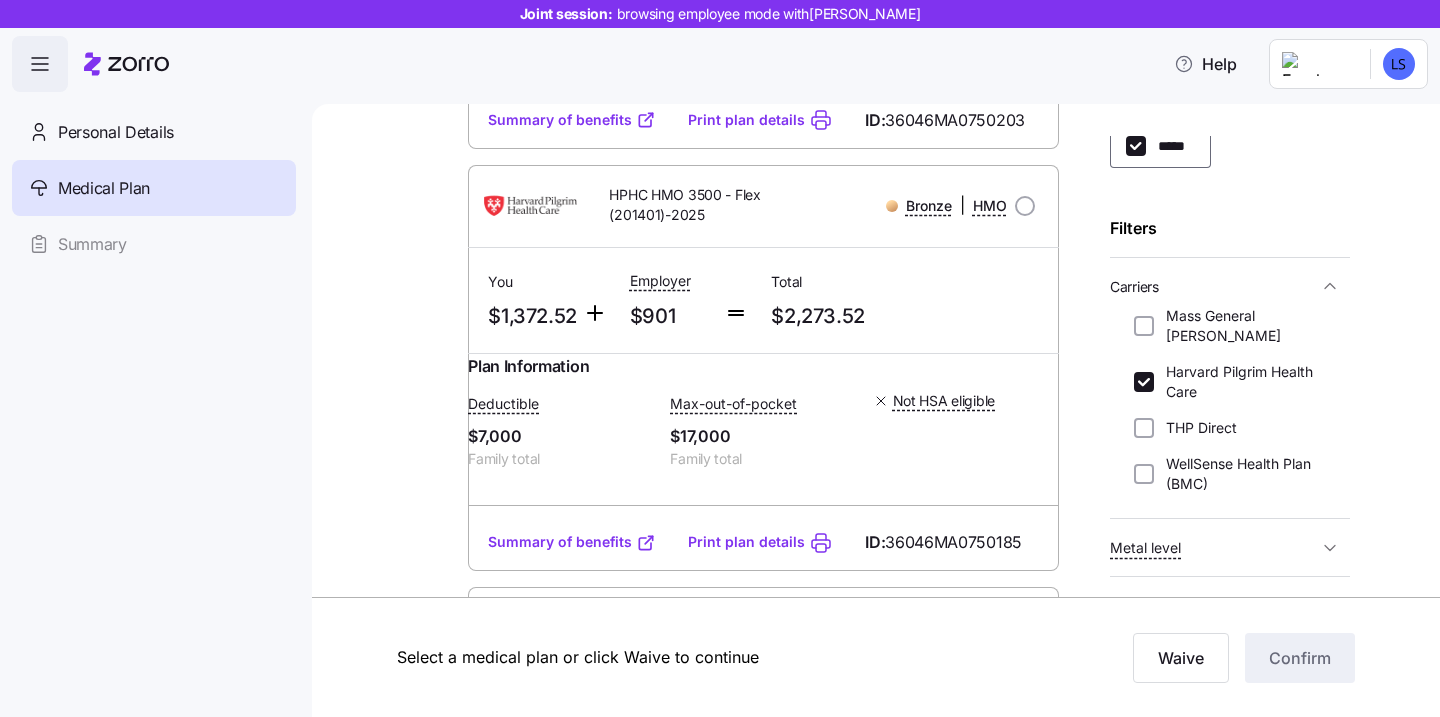 scroll, scrollTop: 605, scrollLeft: 0, axis: vertical 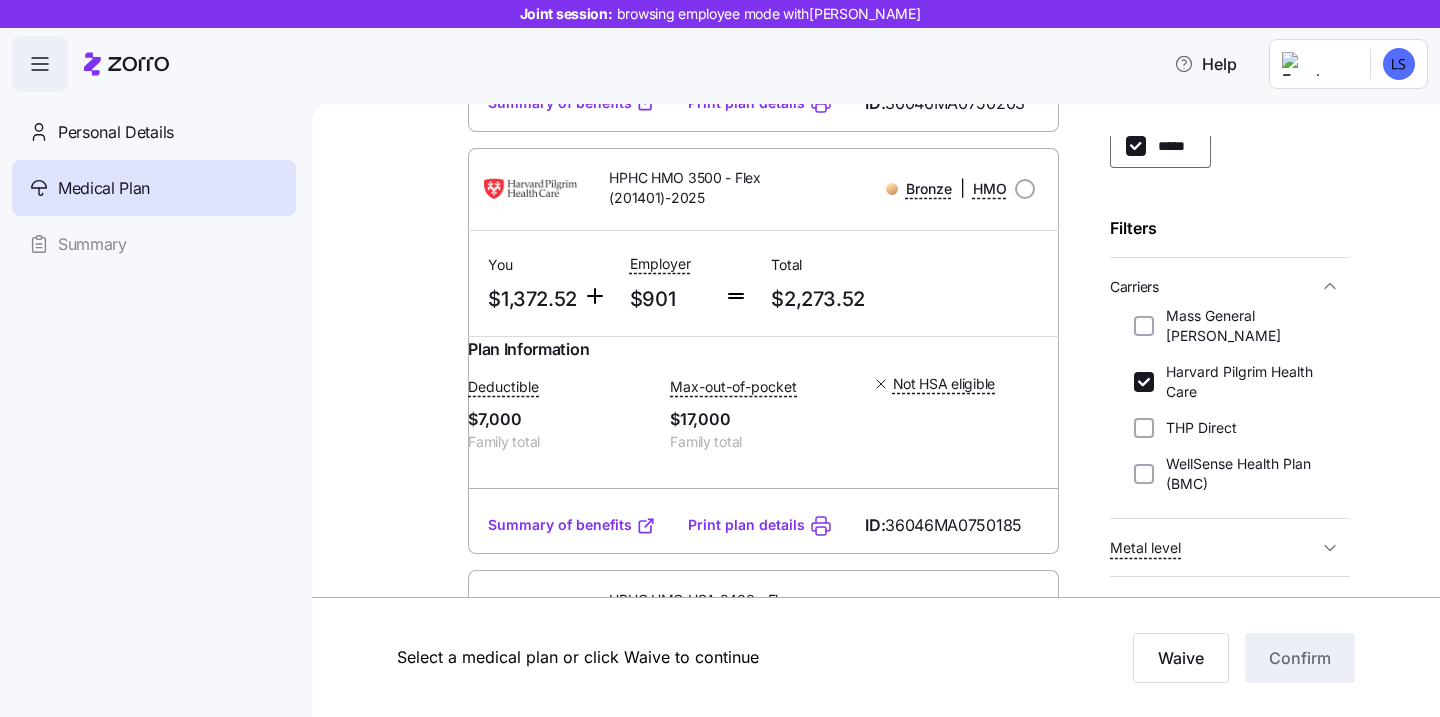 click on "Summary of benefits" at bounding box center (572, 525) 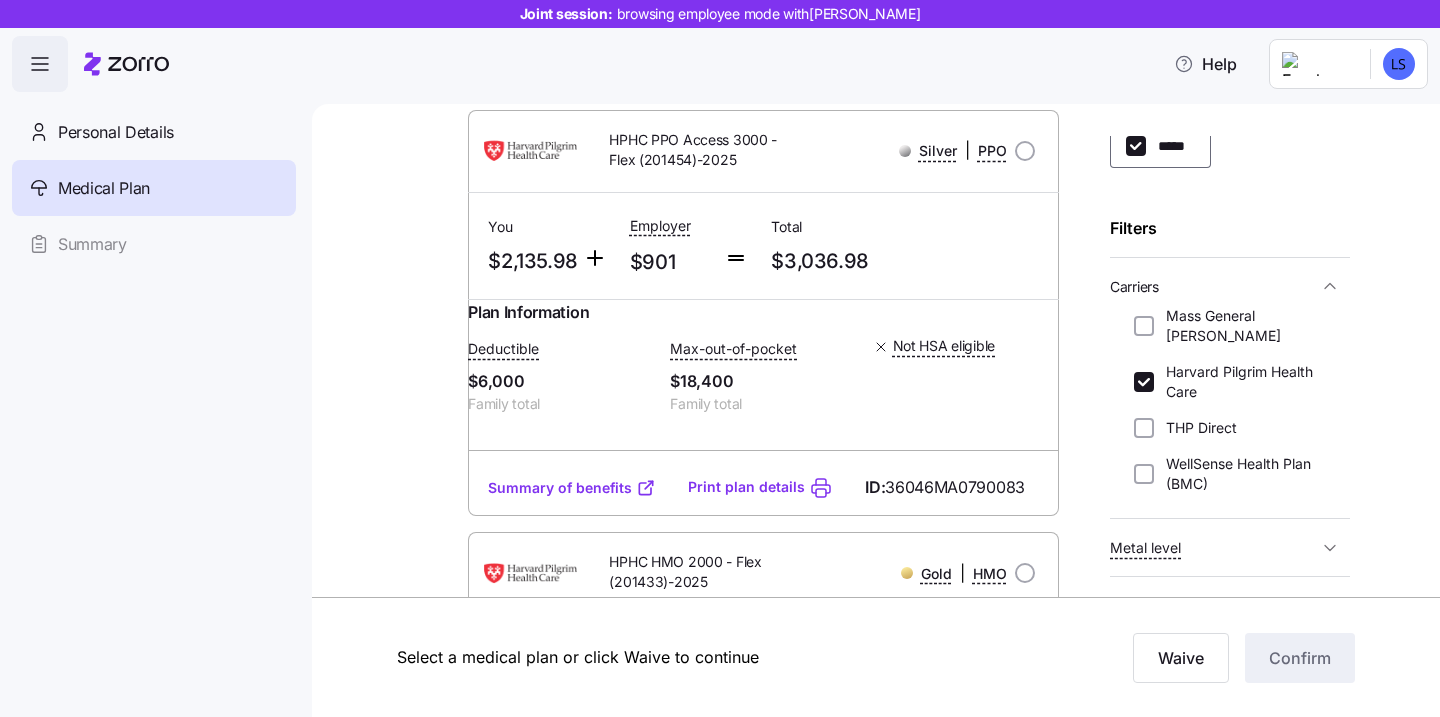 scroll, scrollTop: 1924, scrollLeft: 0, axis: vertical 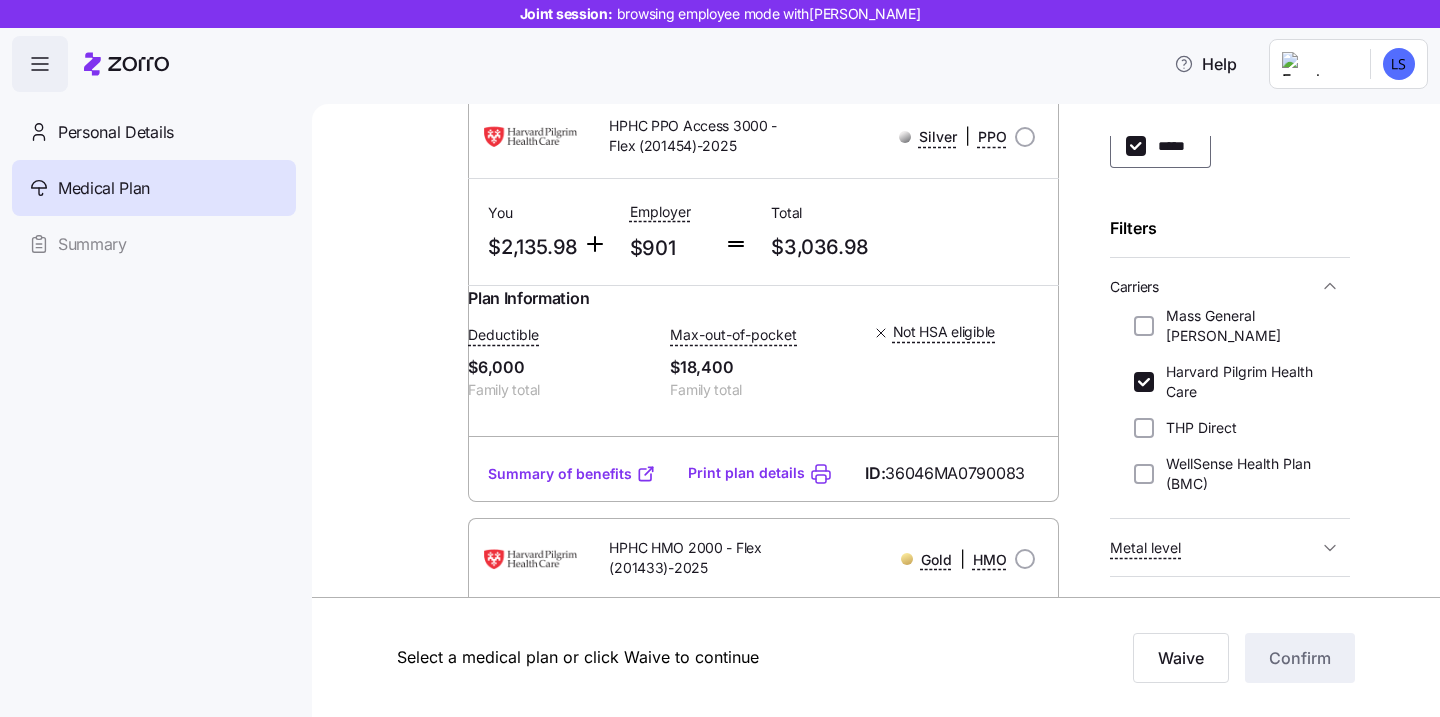 click on "Summary of benefits" at bounding box center [572, 474] 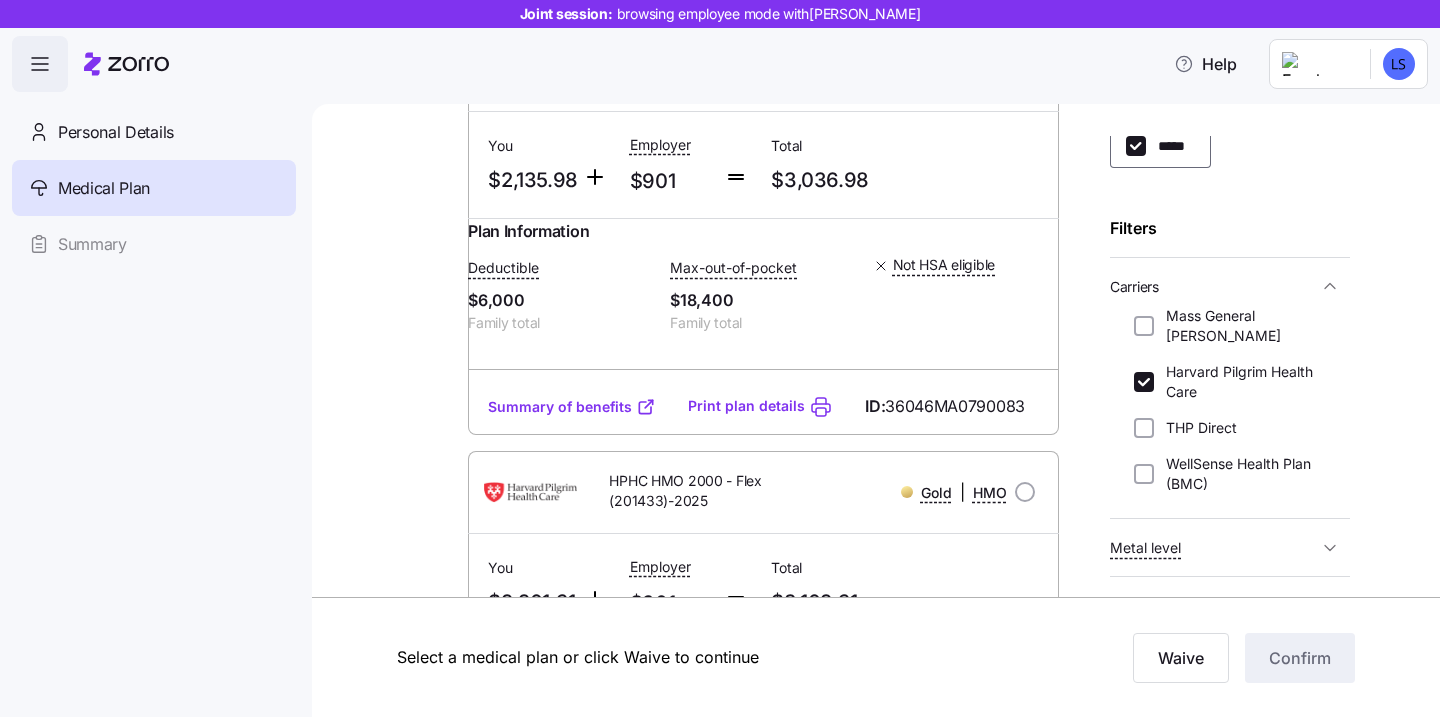 scroll, scrollTop: 1984, scrollLeft: 0, axis: vertical 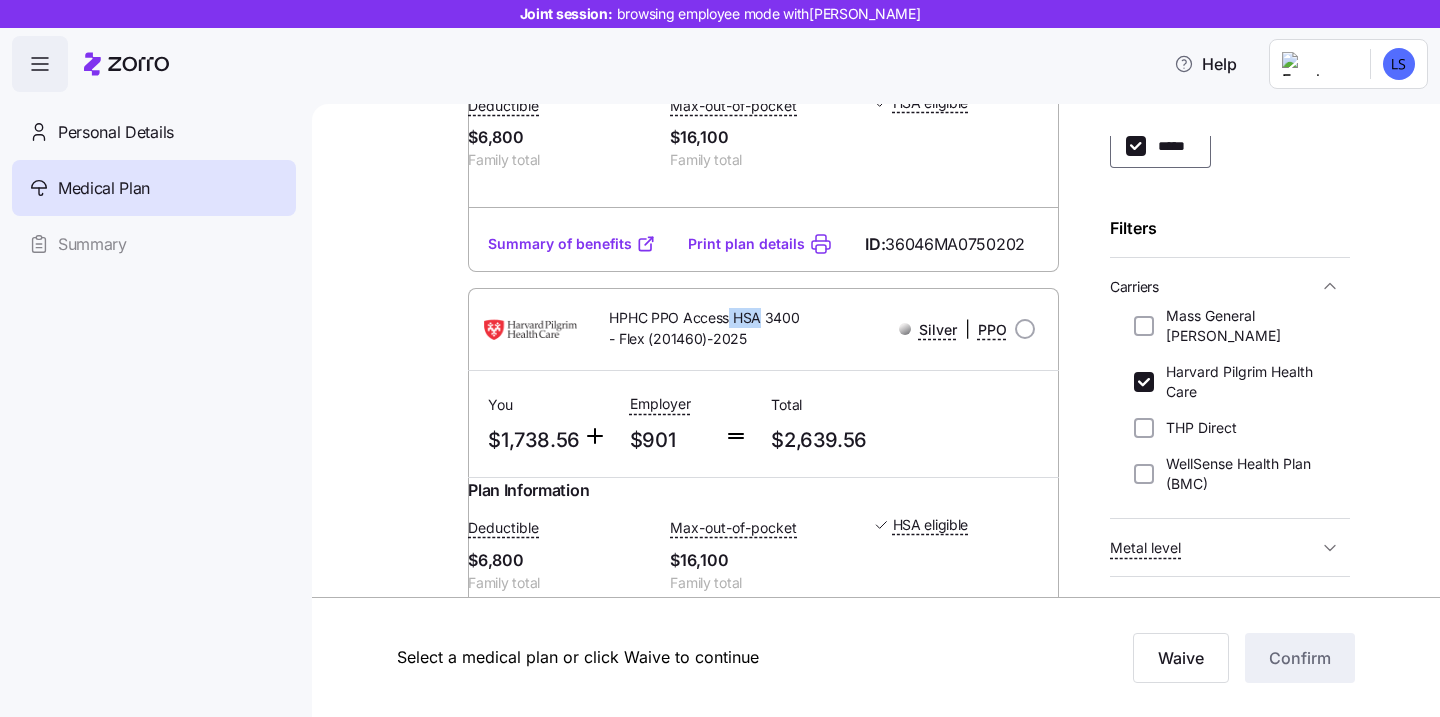 drag, startPoint x: 763, startPoint y: 377, endPoint x: 730, endPoint y: 382, distance: 33.37664 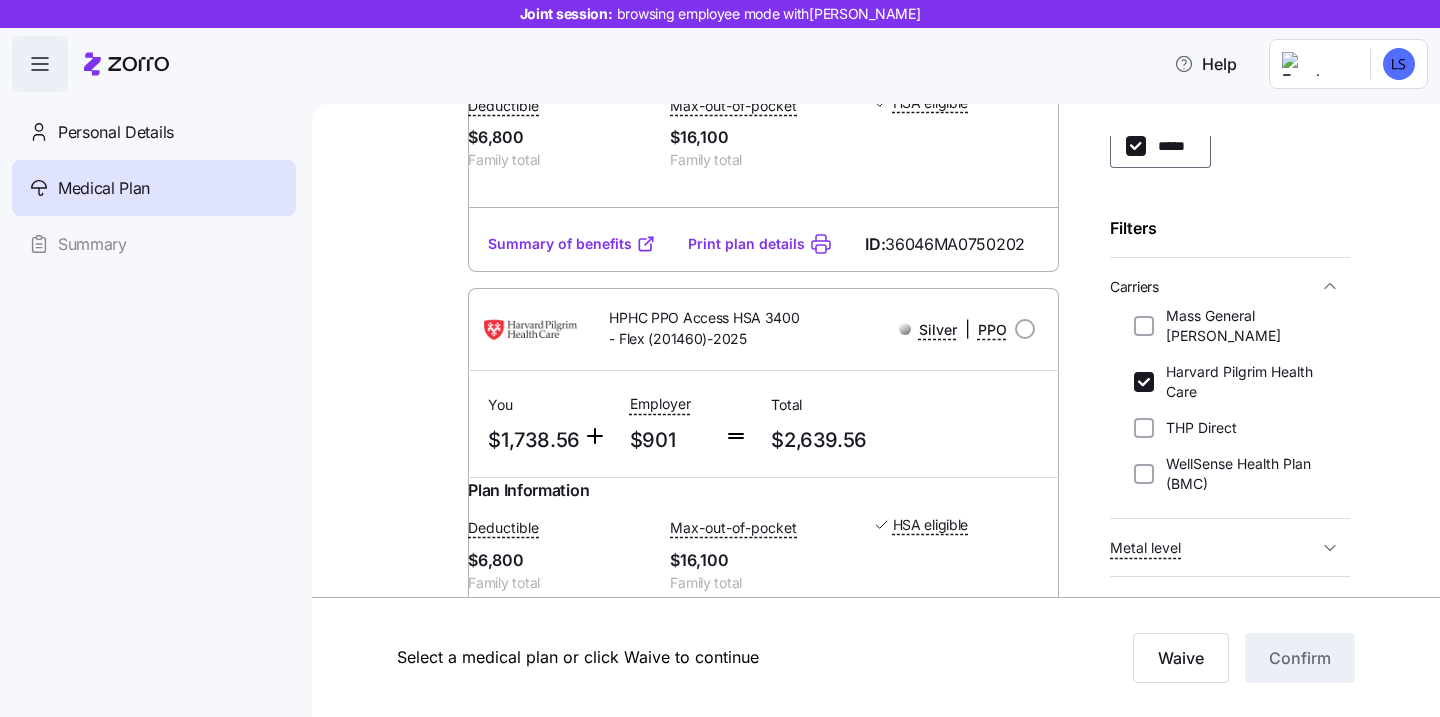 click on "HPHC PPO Access HSA 3400 - Flex (201460)-2025" at bounding box center (705, 328) 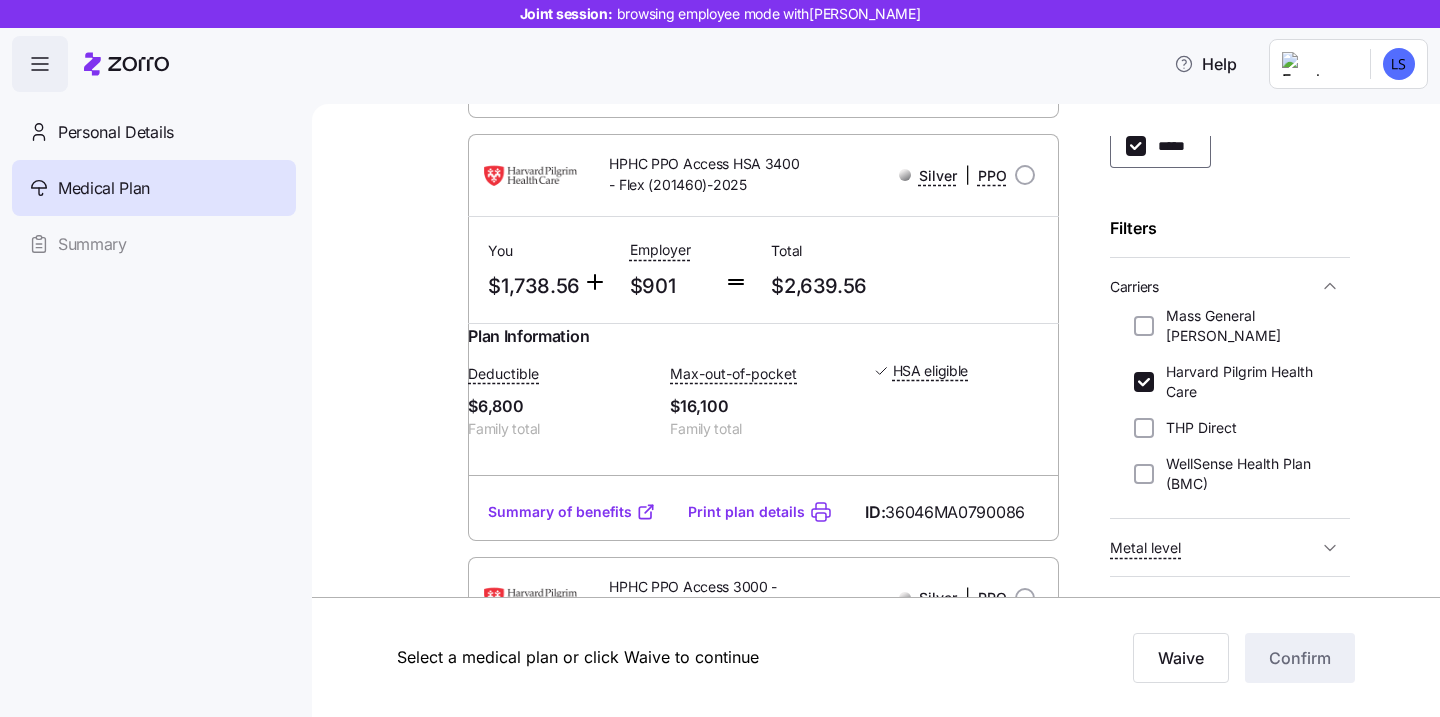 scroll, scrollTop: 1464, scrollLeft: 0, axis: vertical 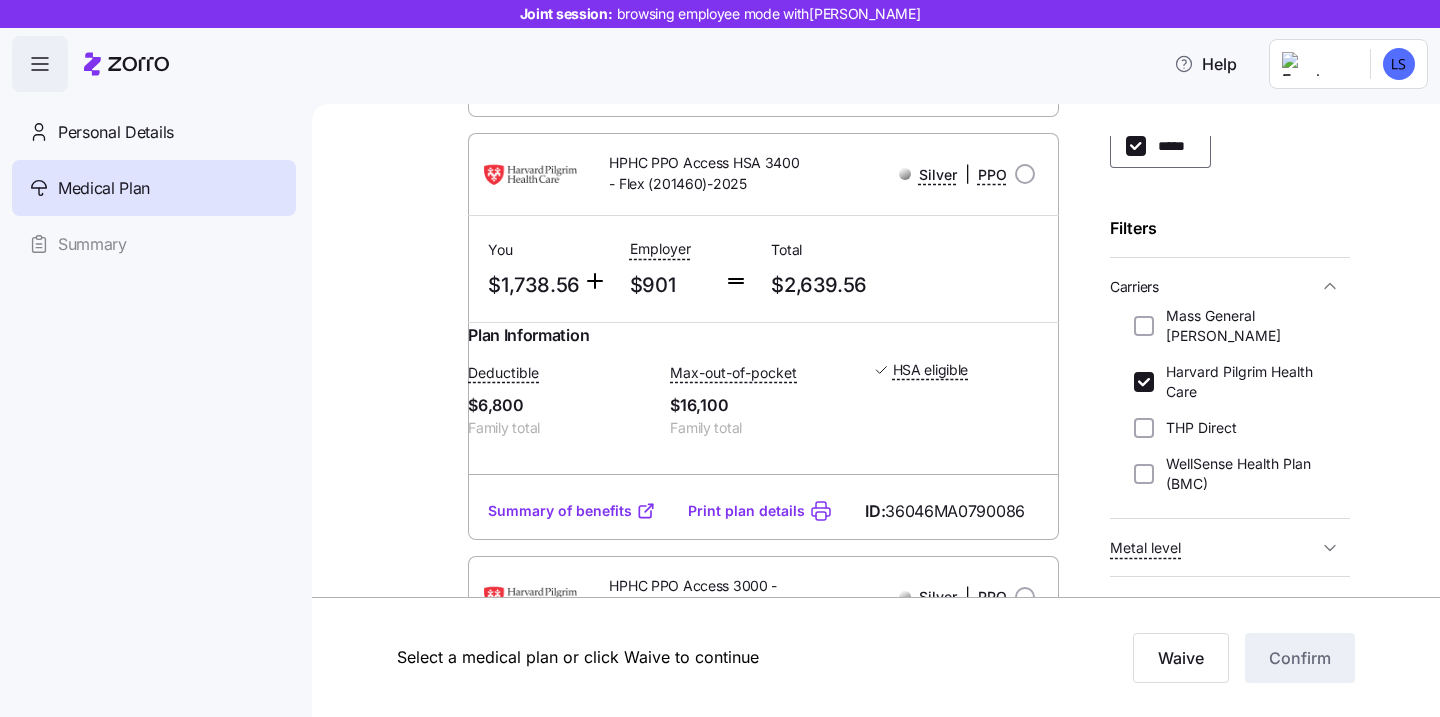 click on "Select a medical plan or click Waive to continue Waive Confirm" at bounding box center [720, 657] 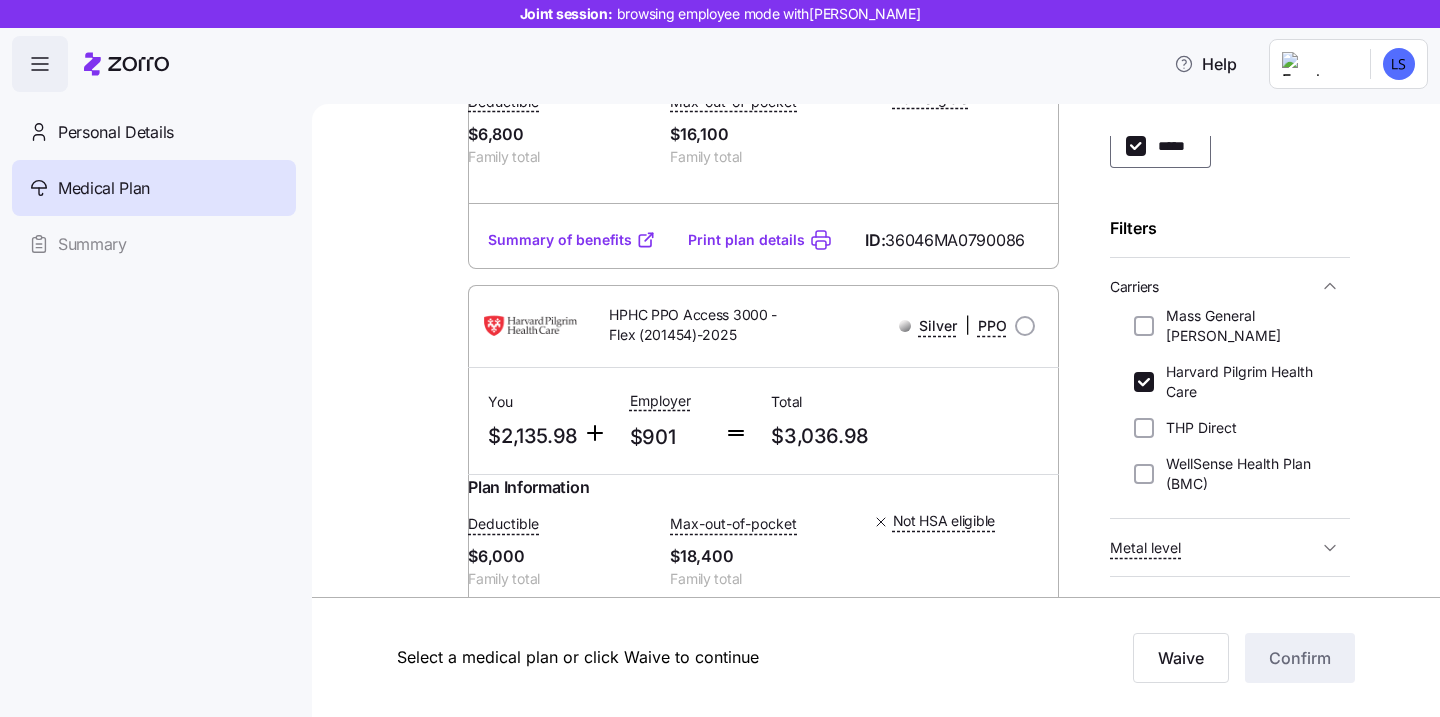 scroll, scrollTop: 1744, scrollLeft: 0, axis: vertical 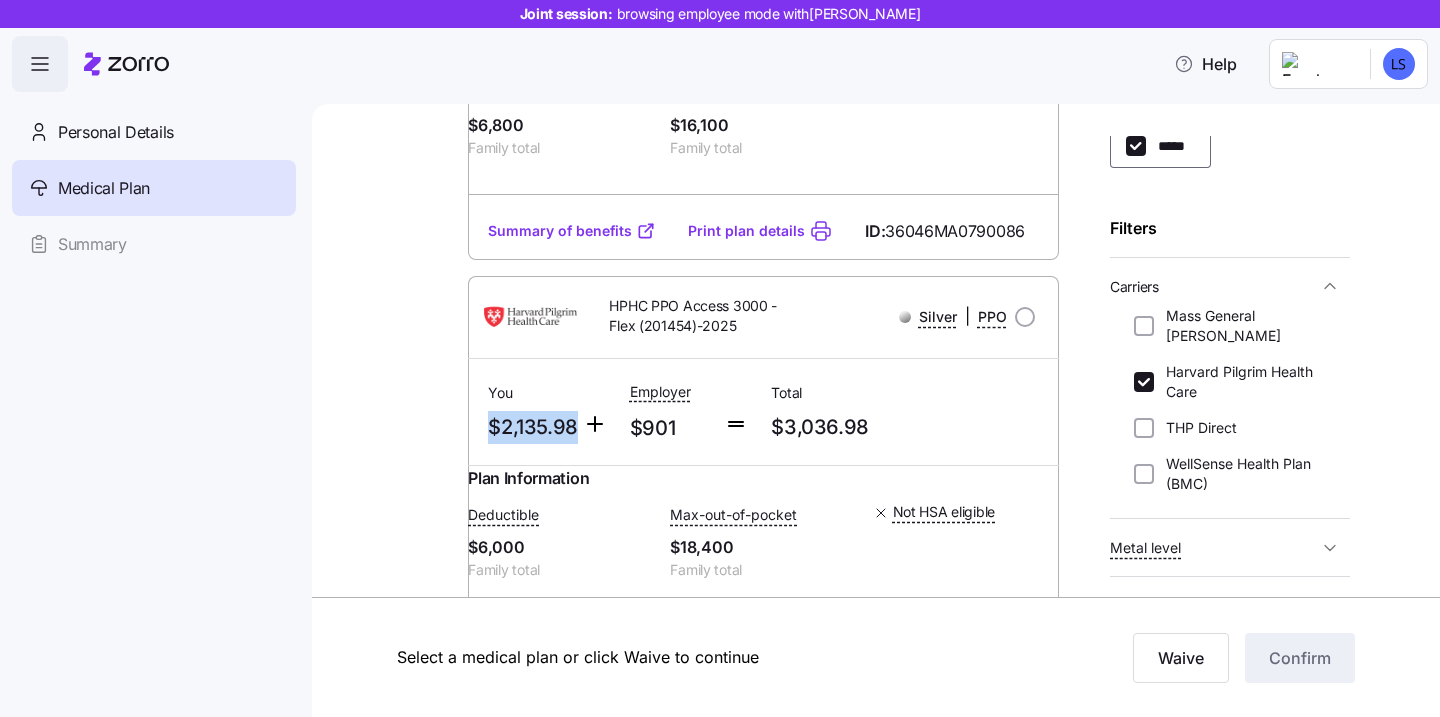 drag, startPoint x: 579, startPoint y: 504, endPoint x: 485, endPoint y: 521, distance: 95.524864 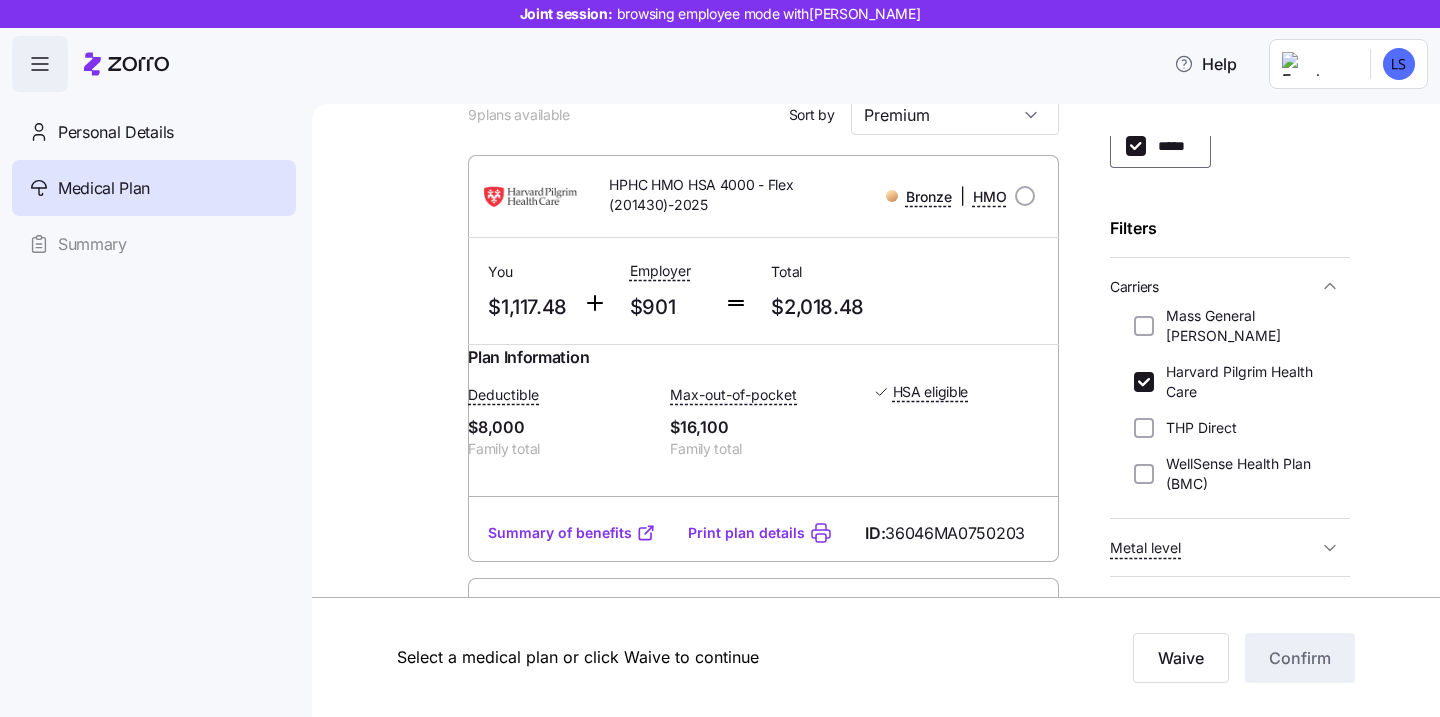 scroll, scrollTop: 180, scrollLeft: 0, axis: vertical 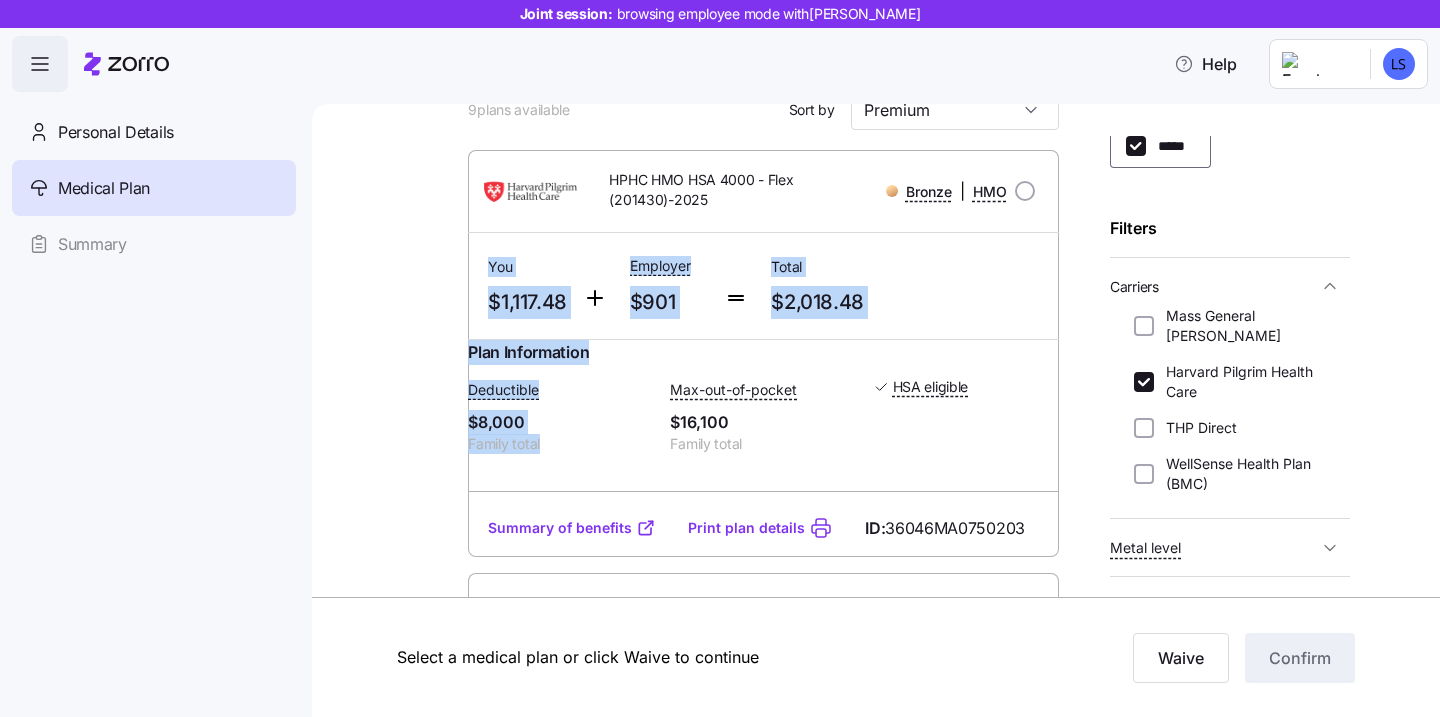 drag, startPoint x: 585, startPoint y: 469, endPoint x: 484, endPoint y: 253, distance: 238.44705 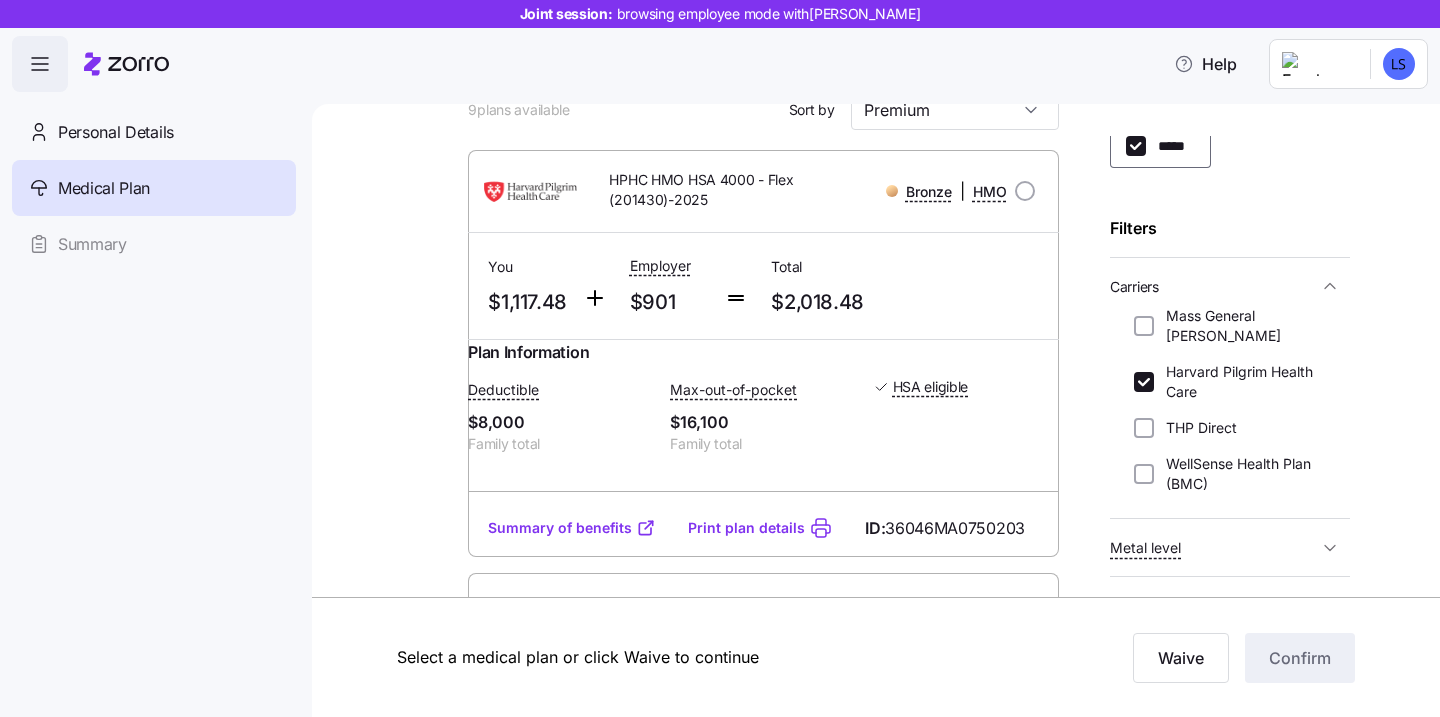 click at bounding box center (426, 1970) 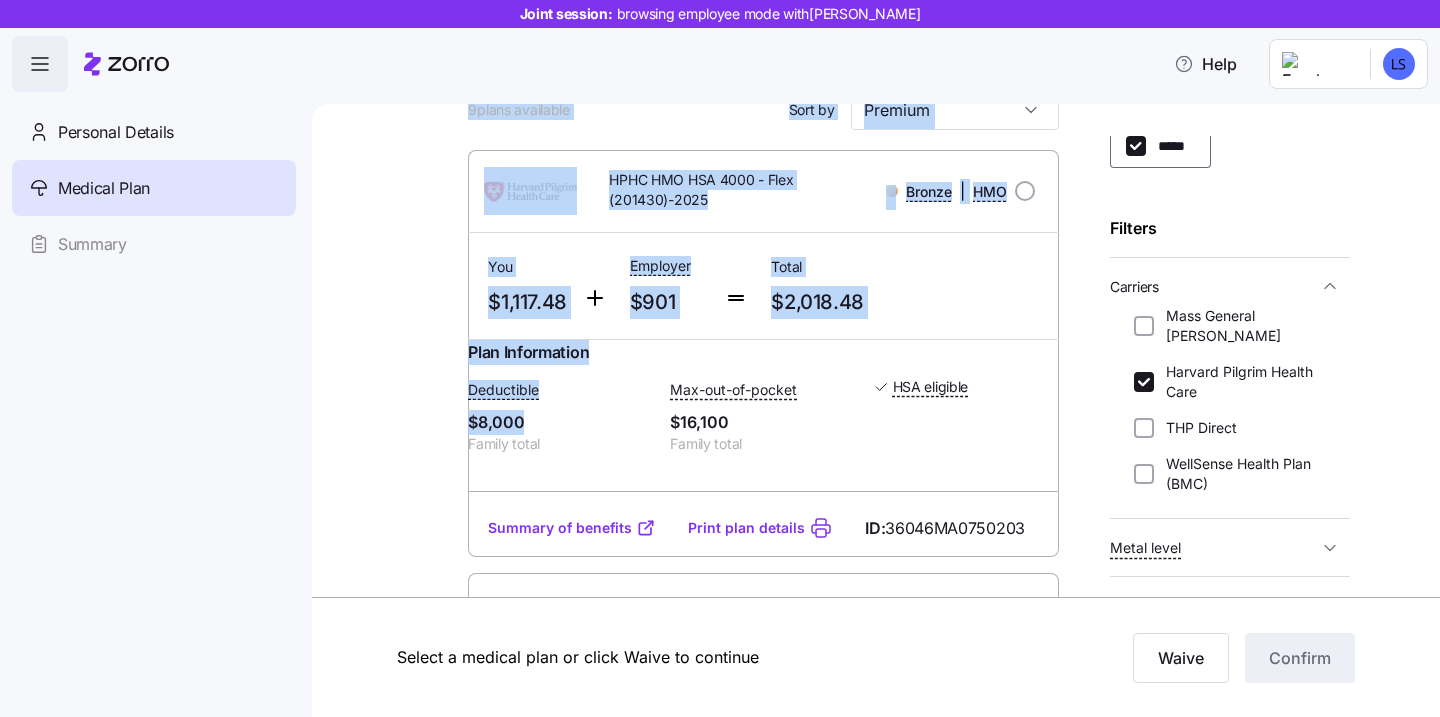 drag, startPoint x: 432, startPoint y: 175, endPoint x: 551, endPoint y: 433, distance: 284.12146 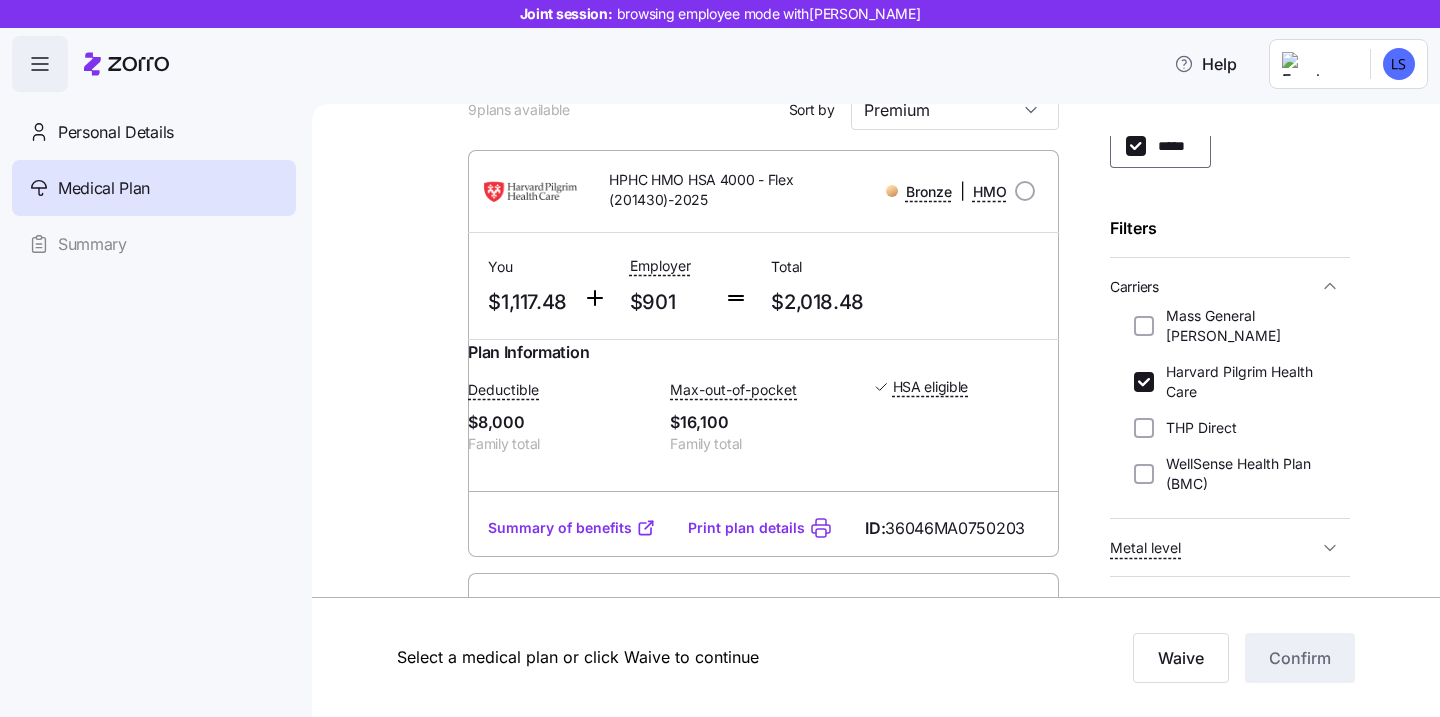 click on "$8,000" at bounding box center [561, 422] 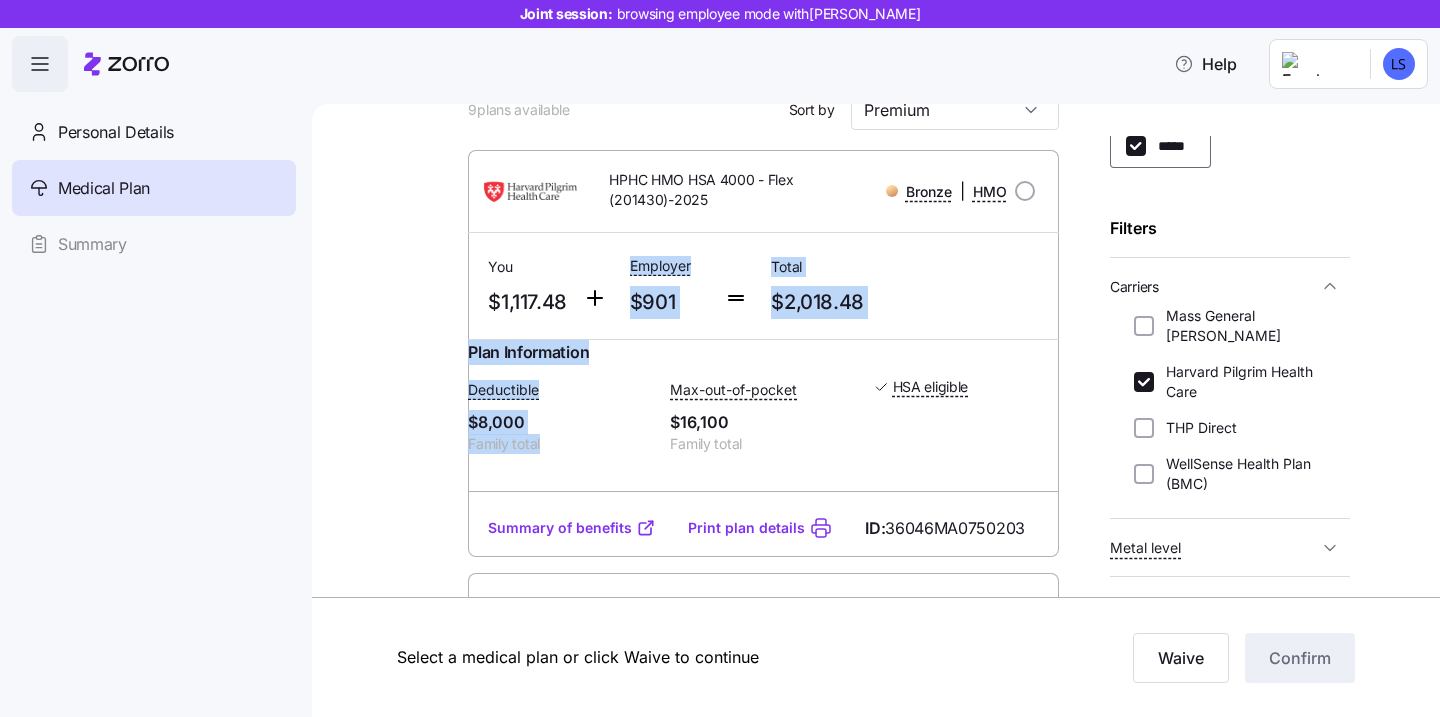 drag, startPoint x: 565, startPoint y: 468, endPoint x: 506, endPoint y: 336, distance: 144.58562 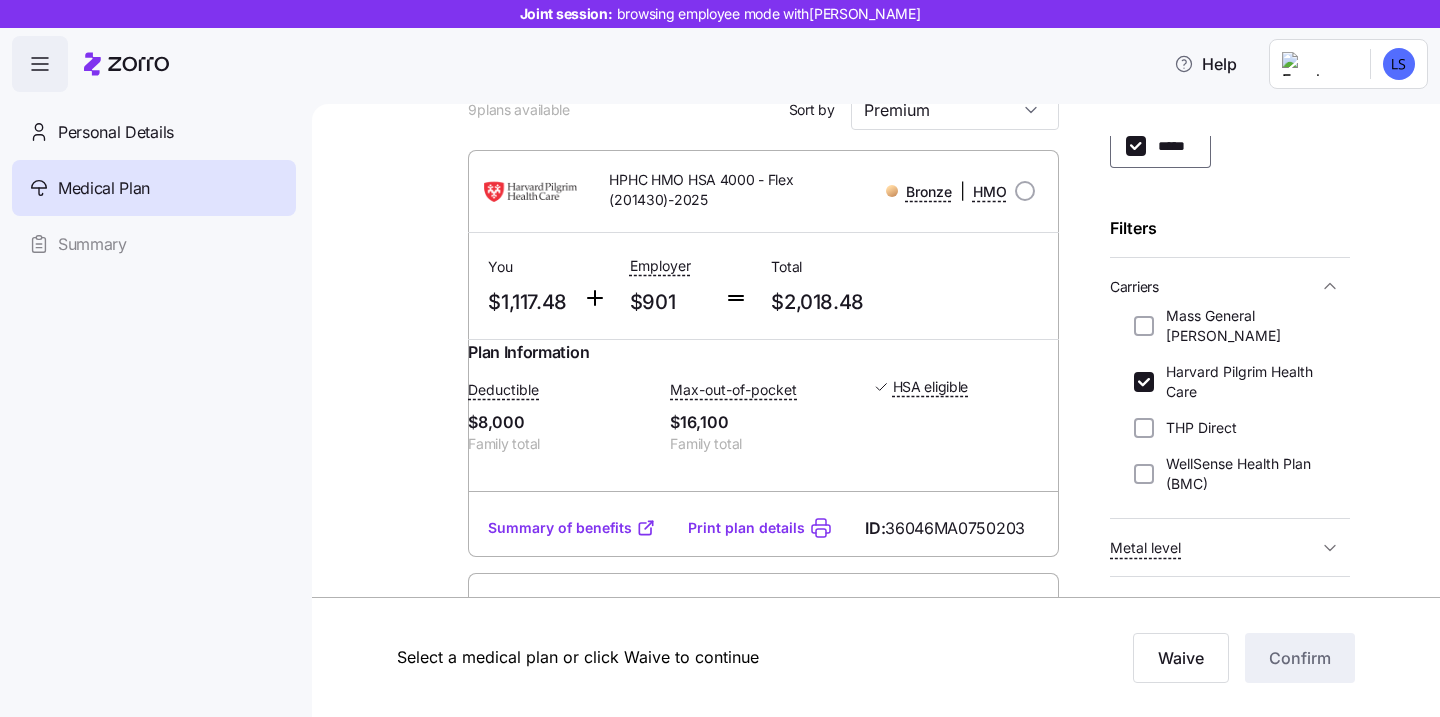 click at bounding box center (426, 1970) 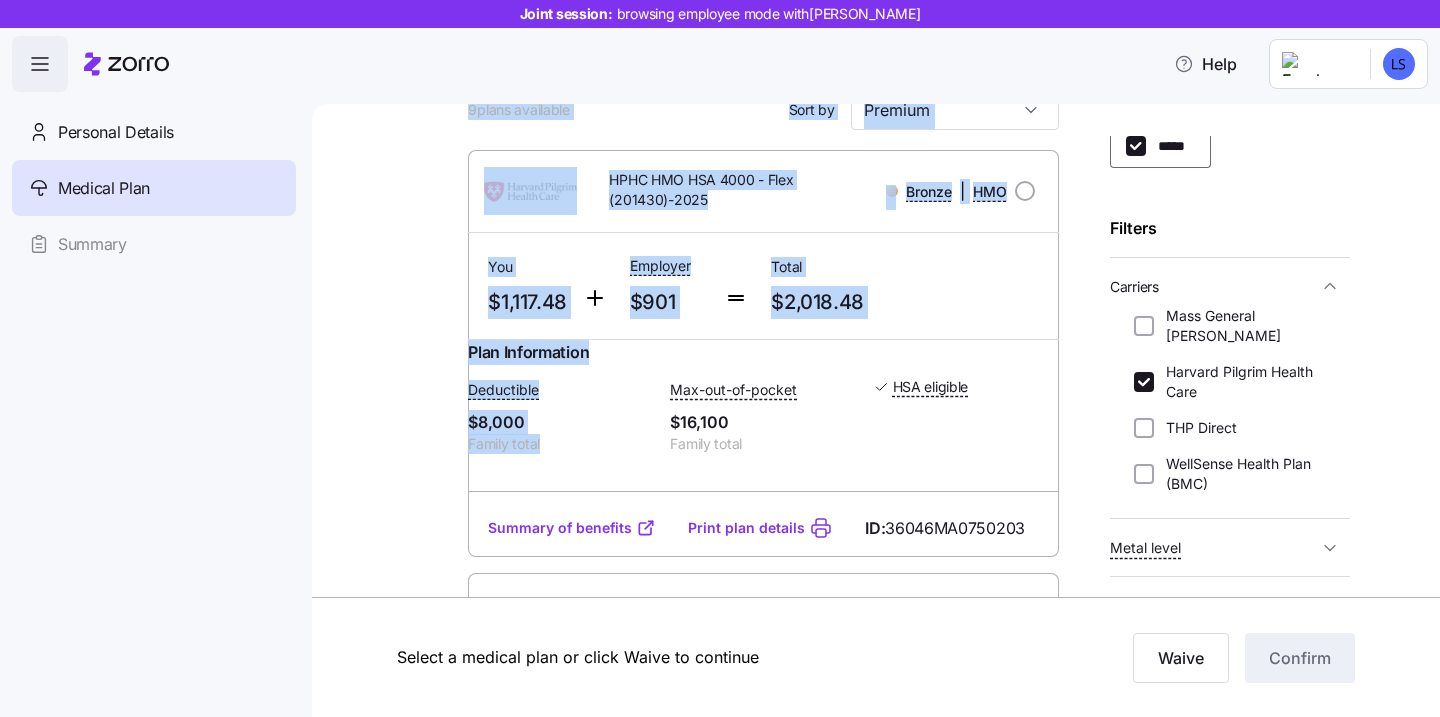 drag, startPoint x: 430, startPoint y: 176, endPoint x: 563, endPoint y: 462, distance: 315.4124 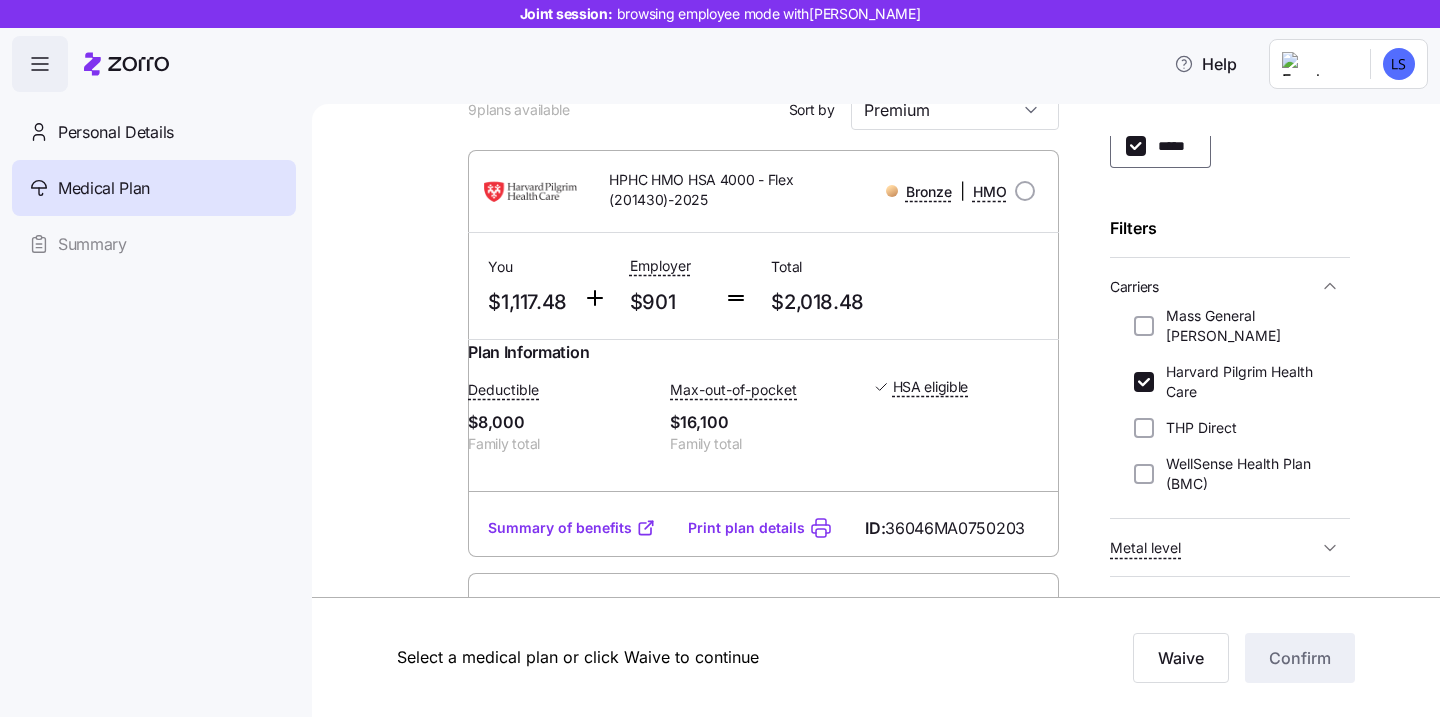 click at bounding box center [426, 1970] 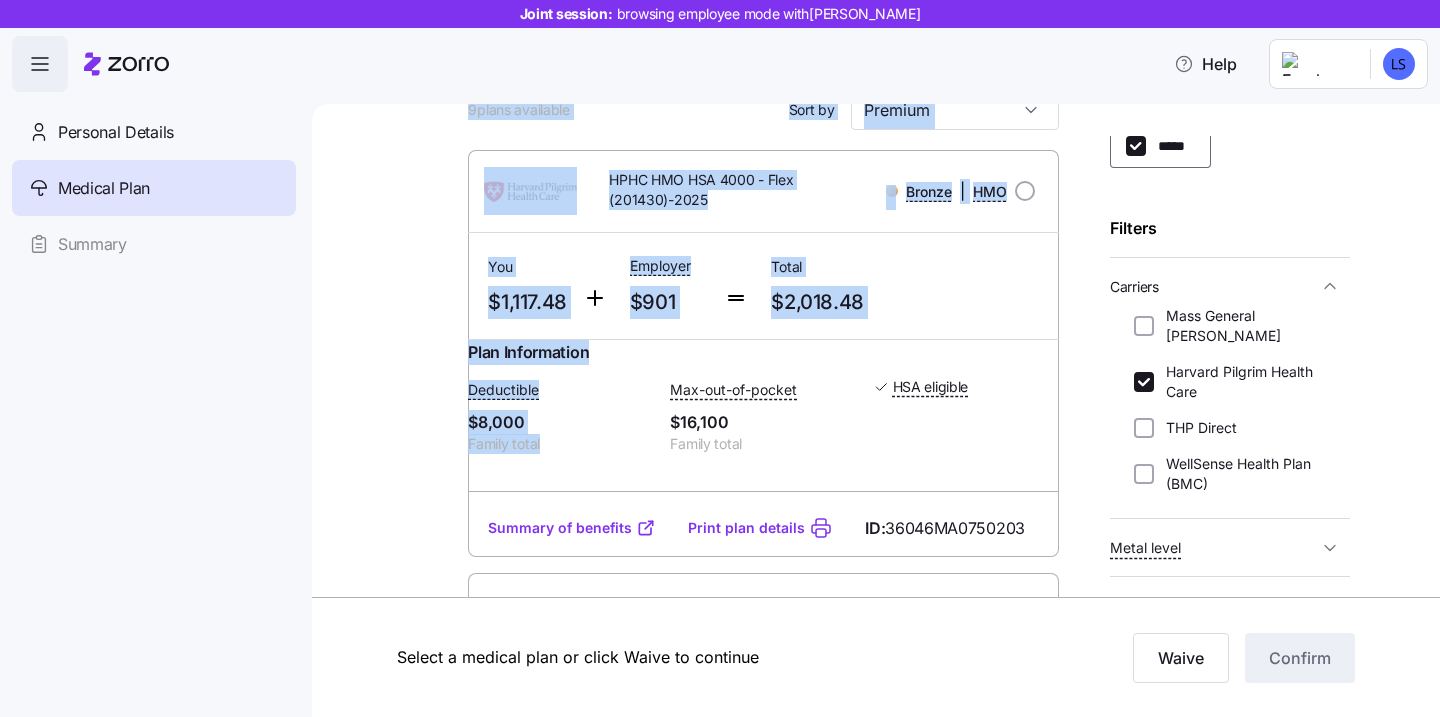 drag, startPoint x: 582, startPoint y: 475, endPoint x: 460, endPoint y: 190, distance: 310.01453 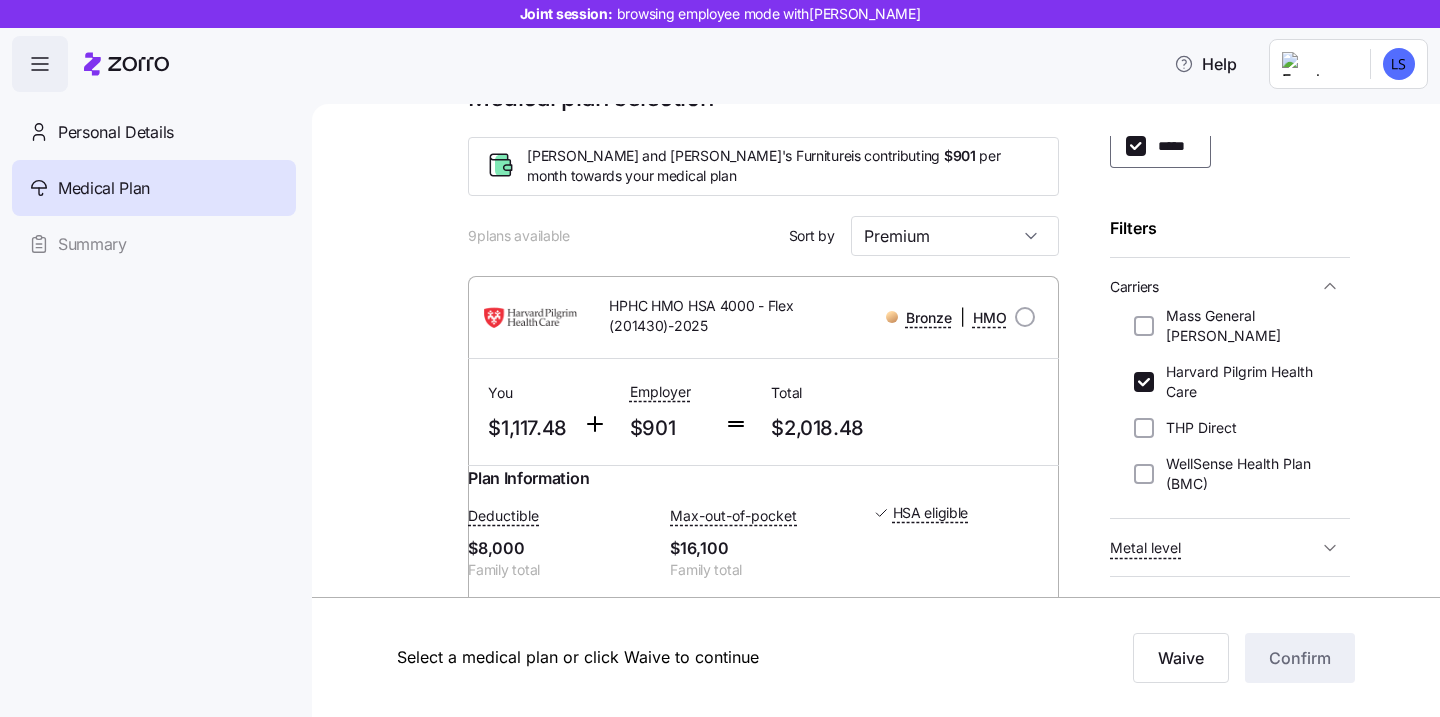 scroll, scrollTop: 0, scrollLeft: 0, axis: both 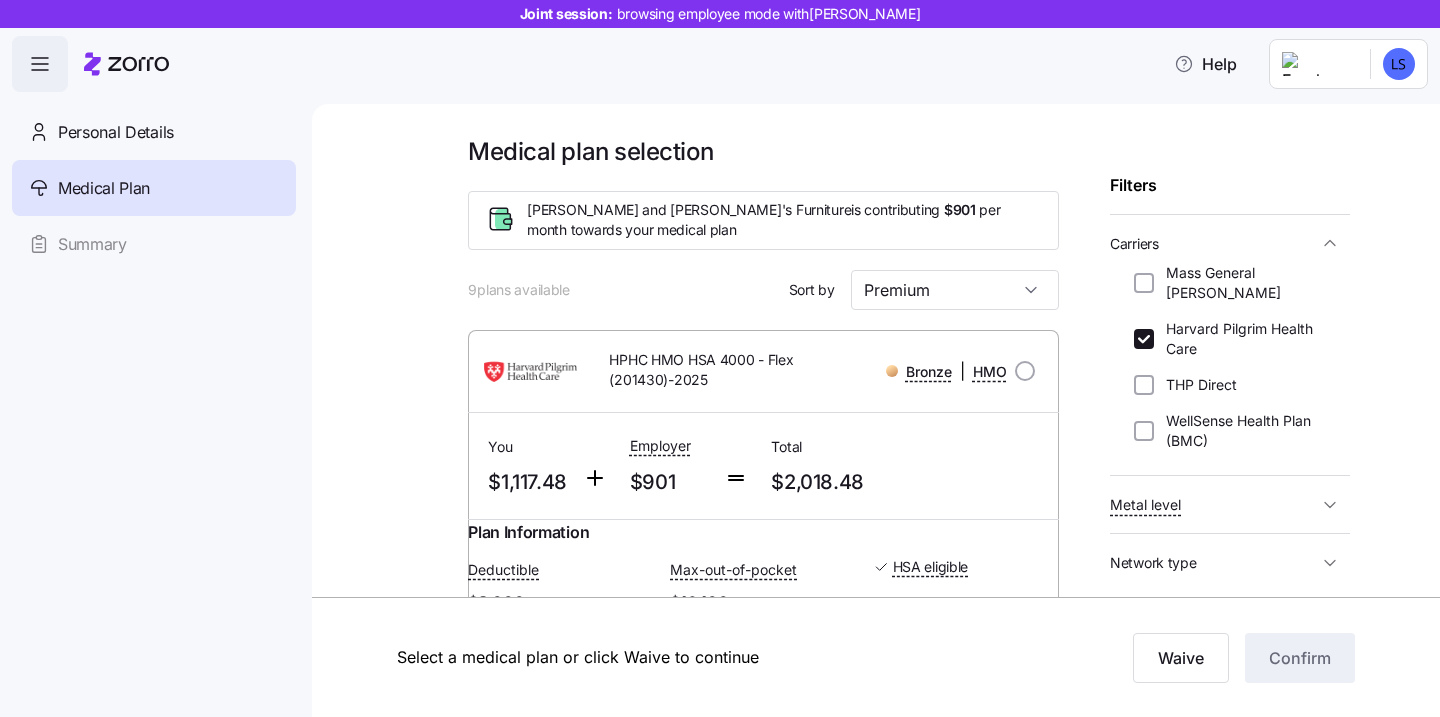 click on "Metal level" at bounding box center [1214, 504] 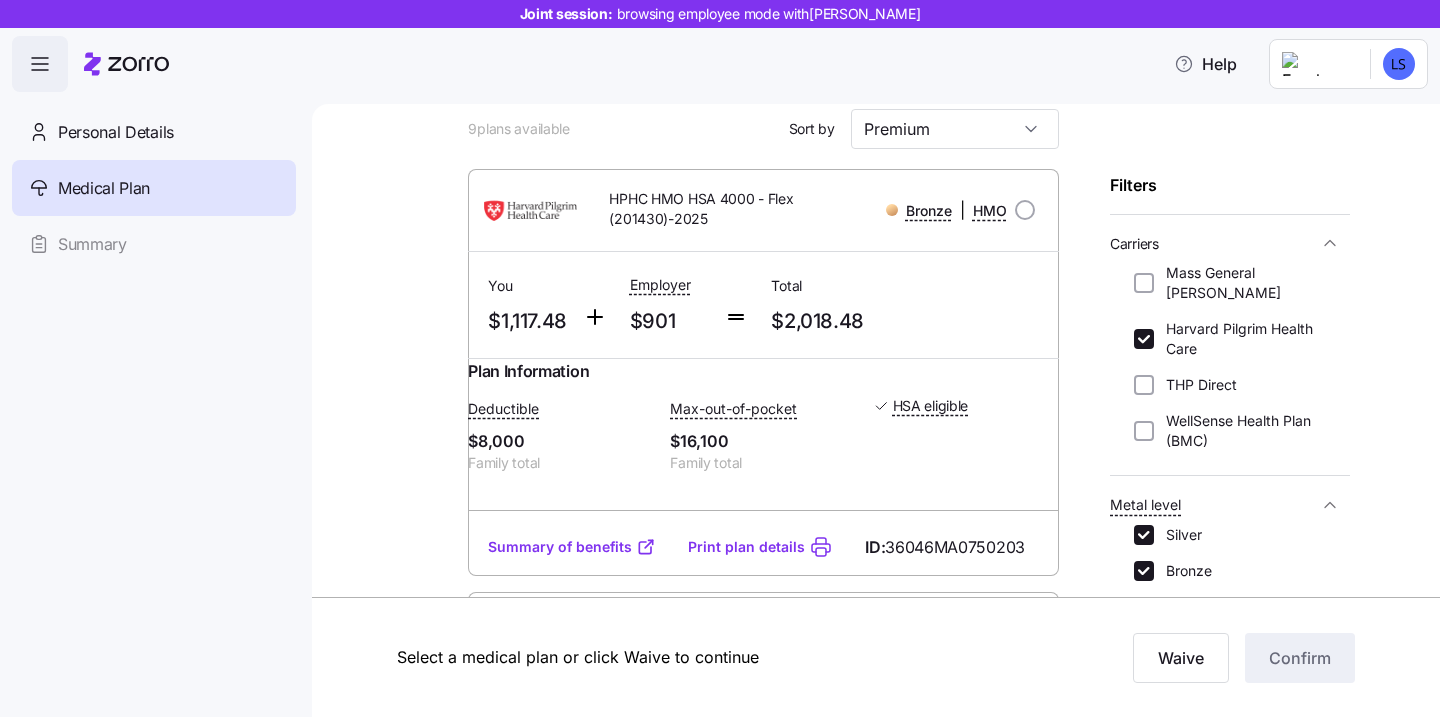 scroll, scrollTop: 145, scrollLeft: 0, axis: vertical 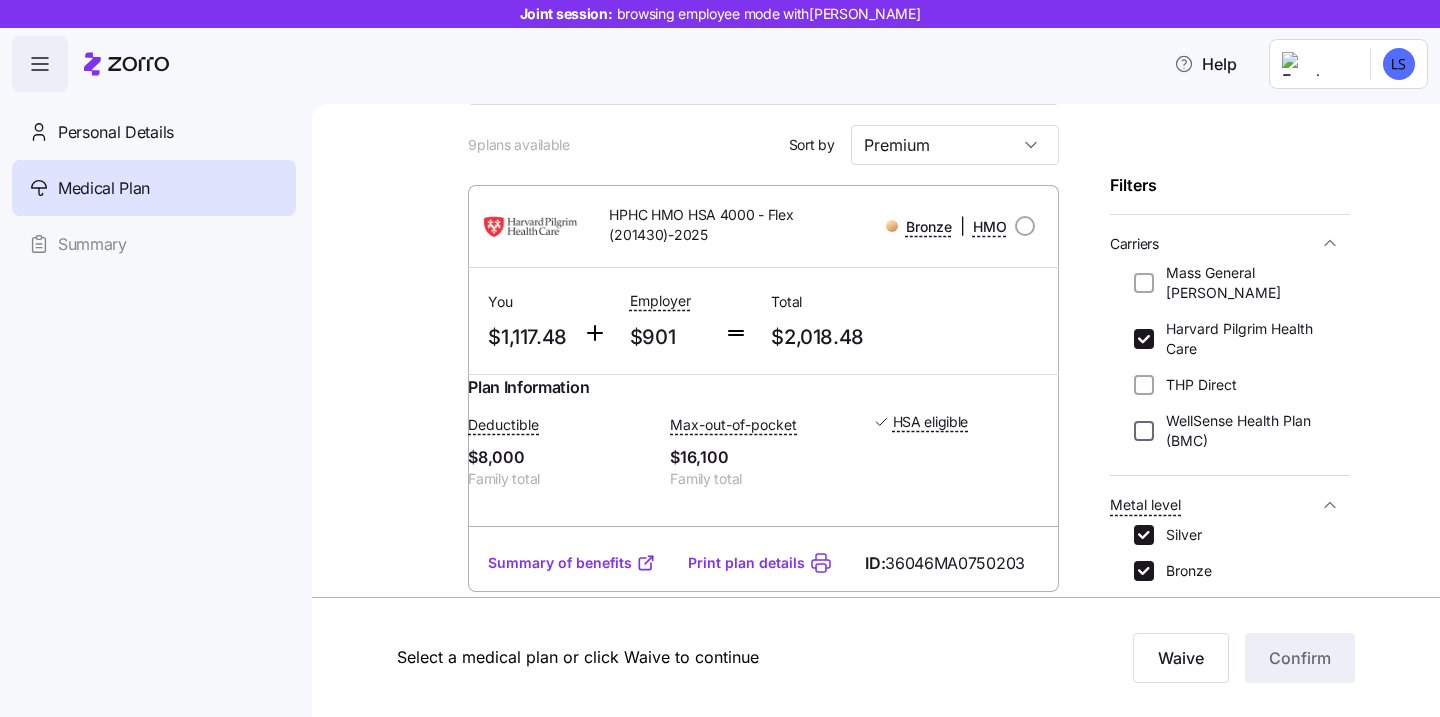 click on "WellSense Health Plan (BMC)" at bounding box center (1144, 431) 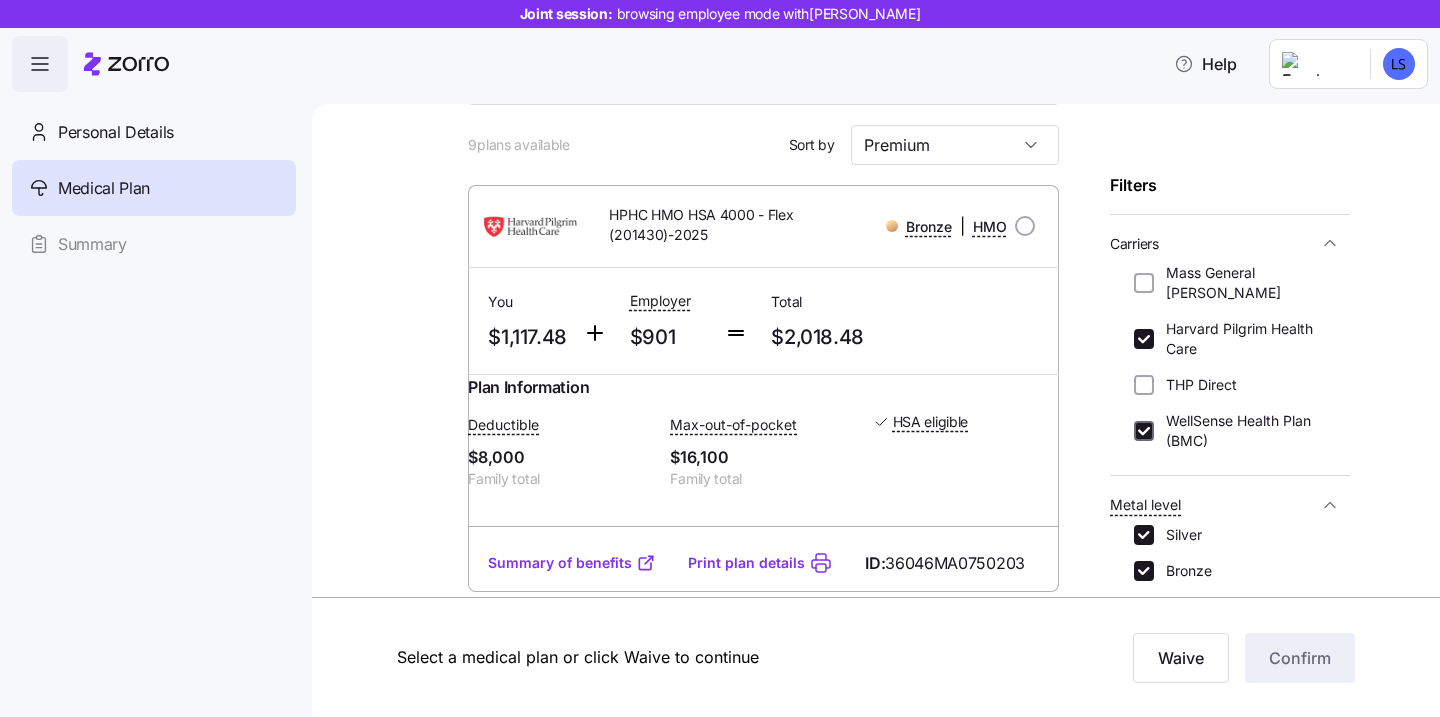 checkbox on "true" 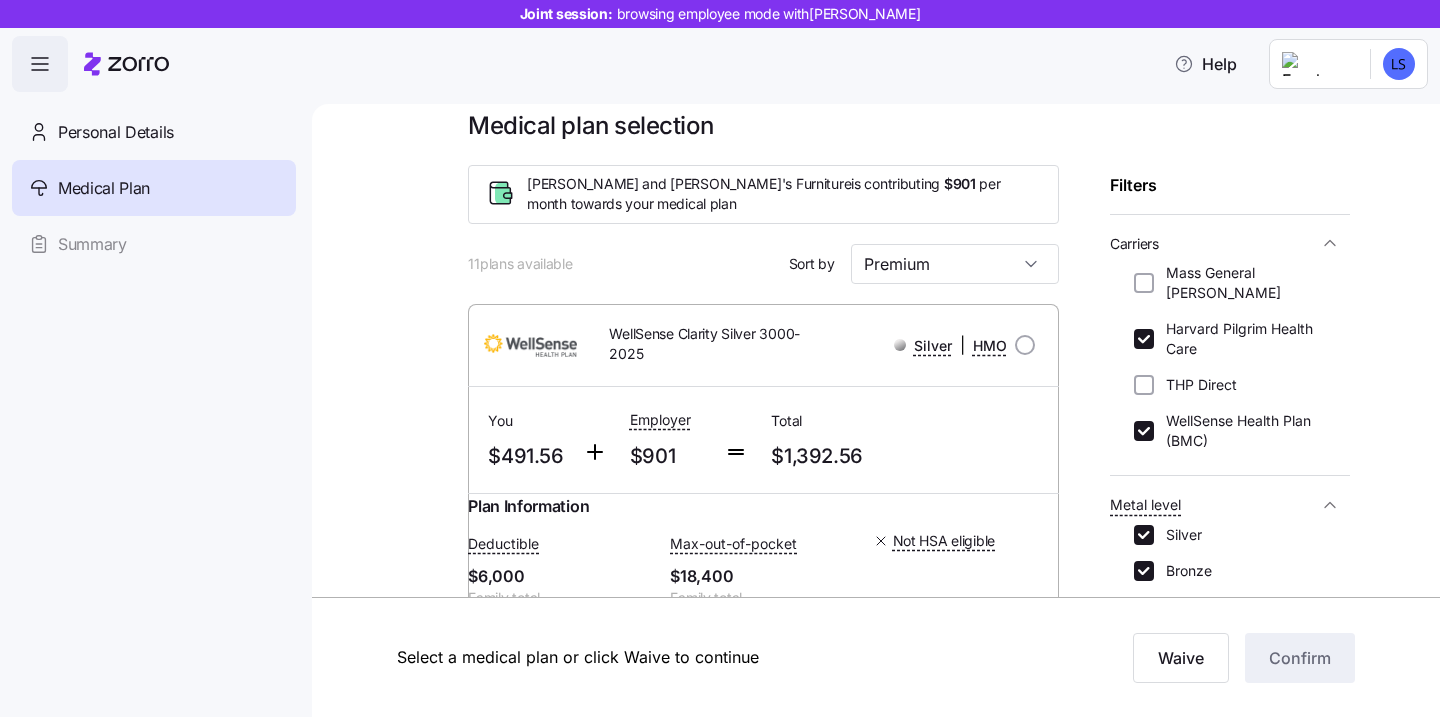 scroll, scrollTop: 44, scrollLeft: 0, axis: vertical 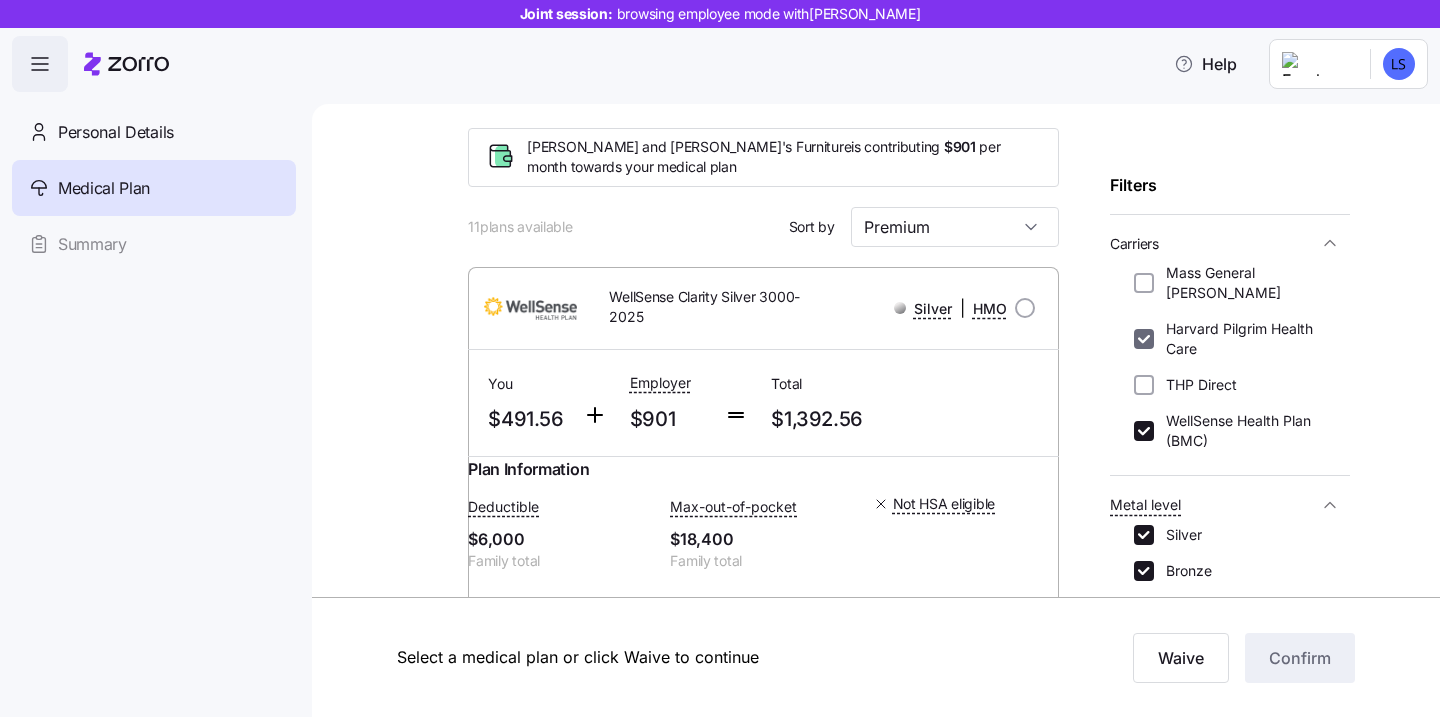 click on "Harvard Pilgrim Health Care" at bounding box center (1144, 339) 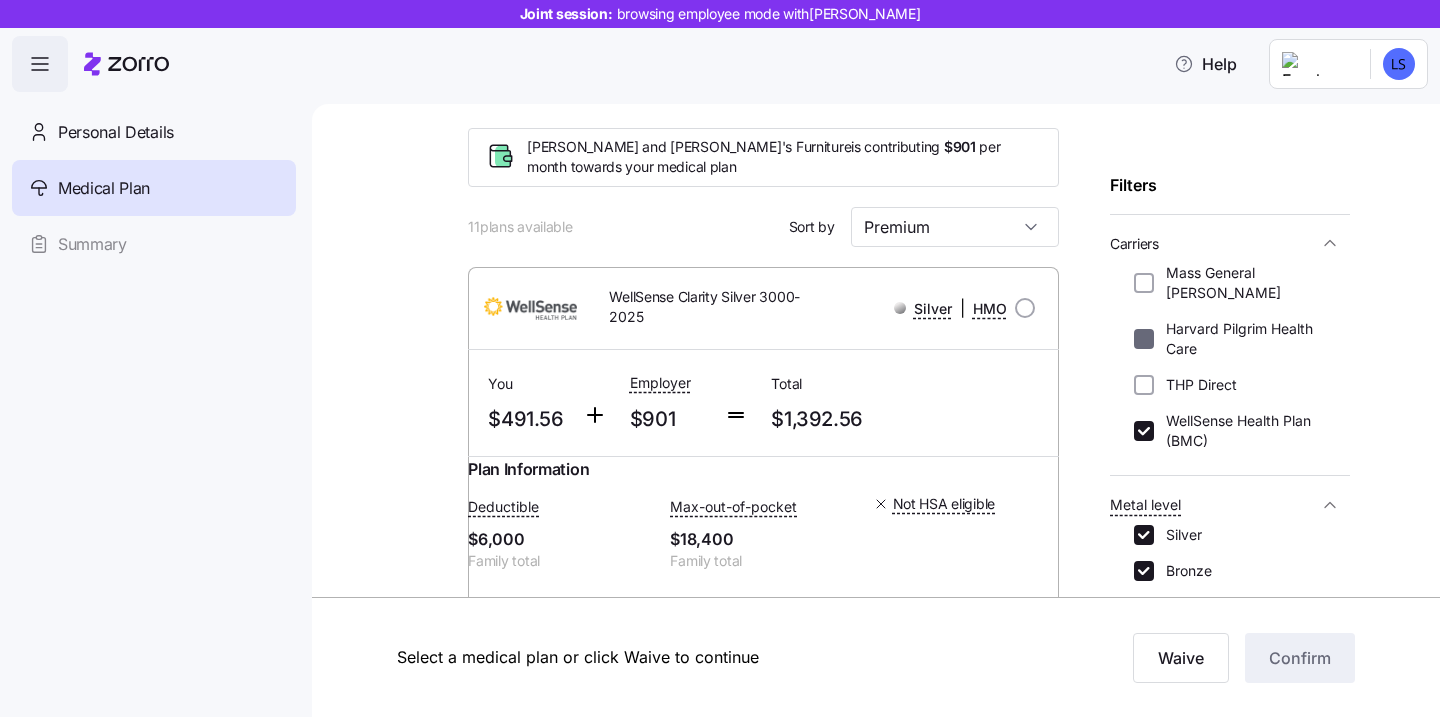 checkbox on "false" 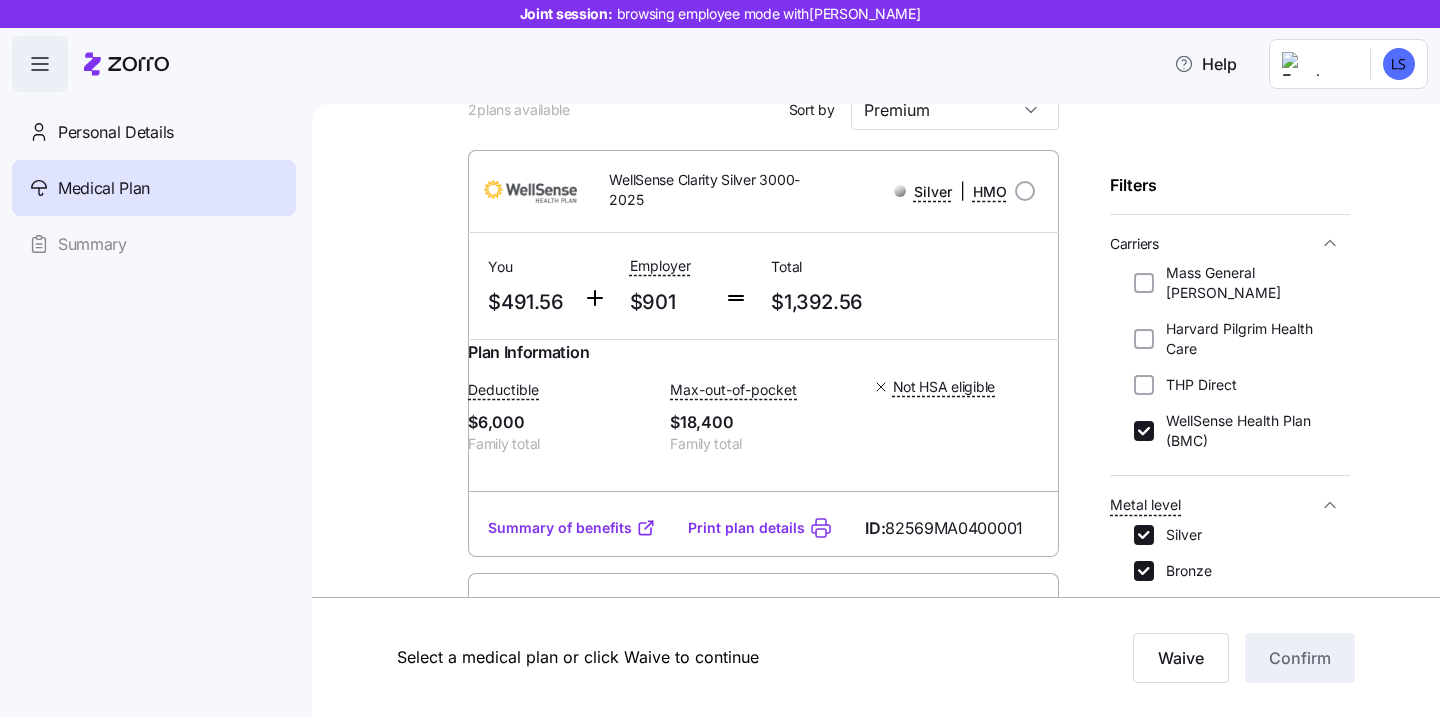 scroll, scrollTop: 181, scrollLeft: 0, axis: vertical 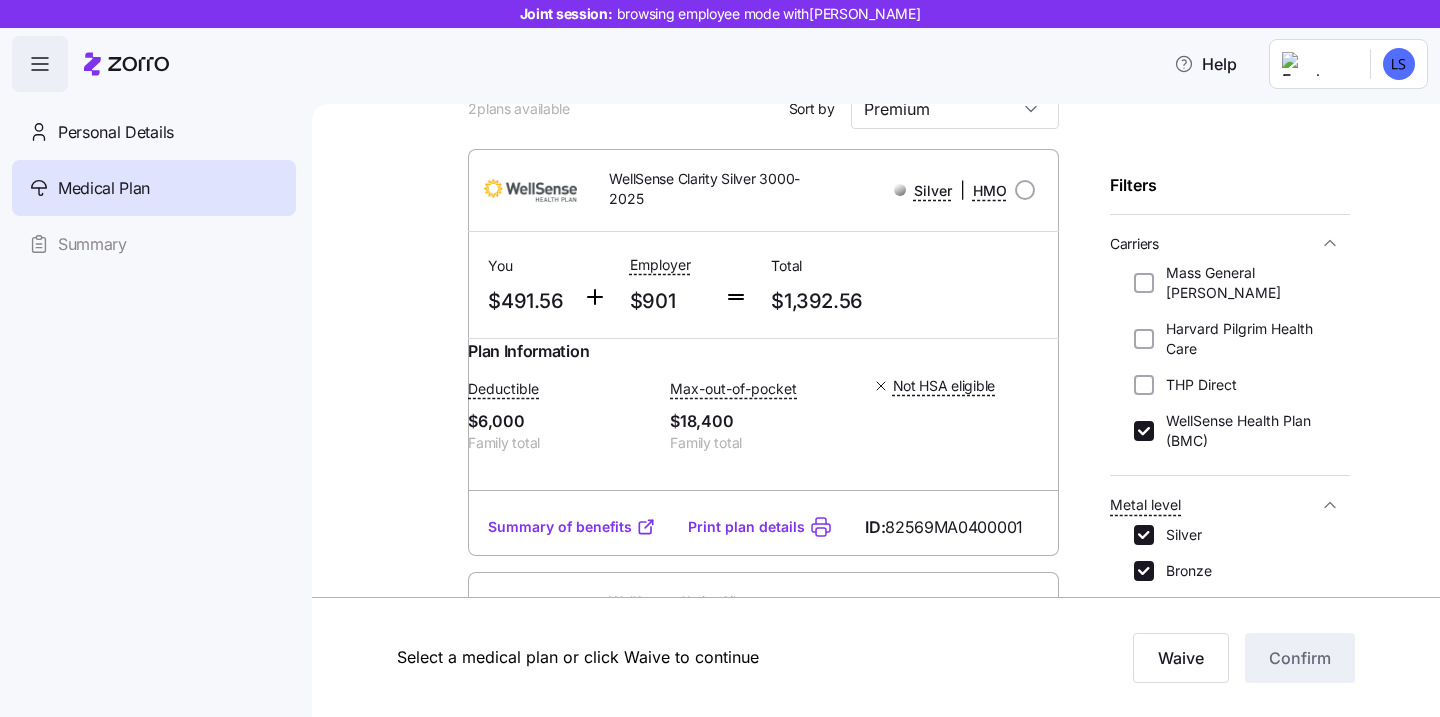 click on "Summary of benefits" at bounding box center [572, 527] 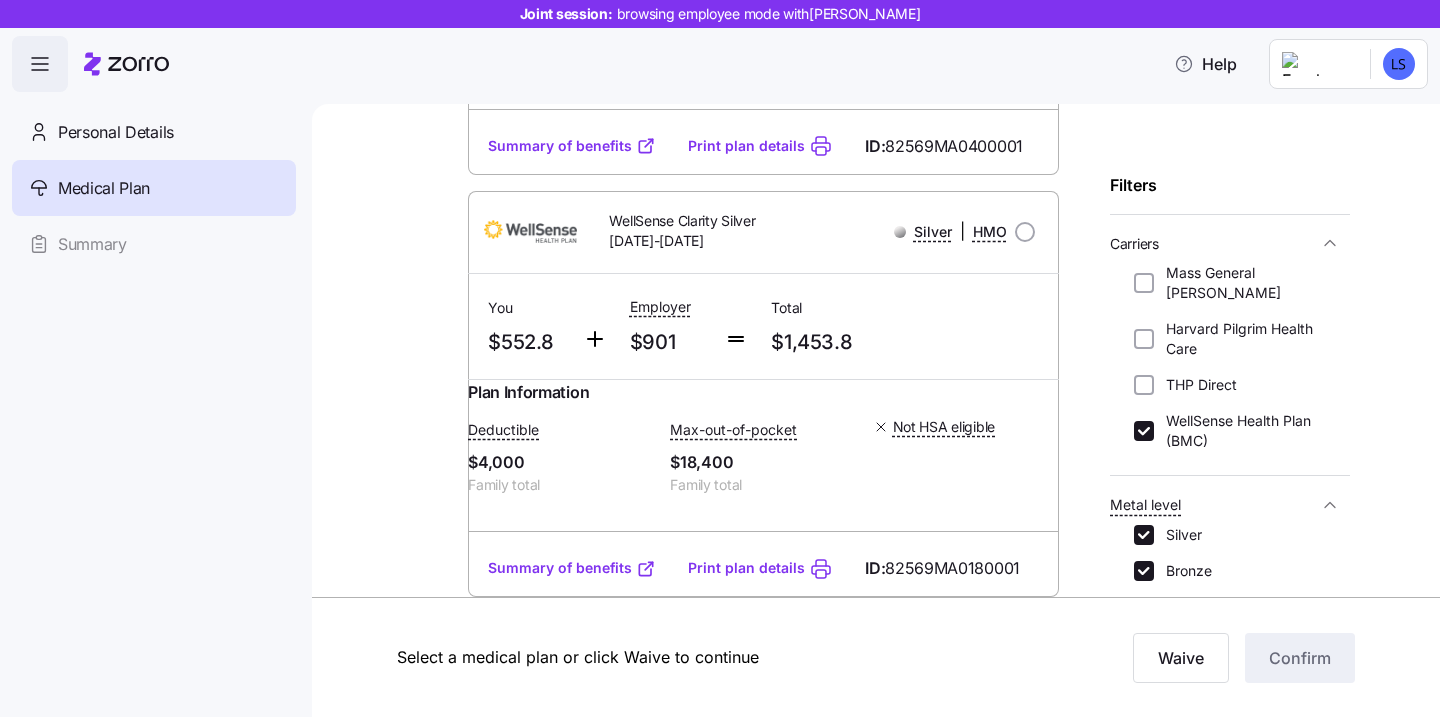 scroll, scrollTop: 602, scrollLeft: 0, axis: vertical 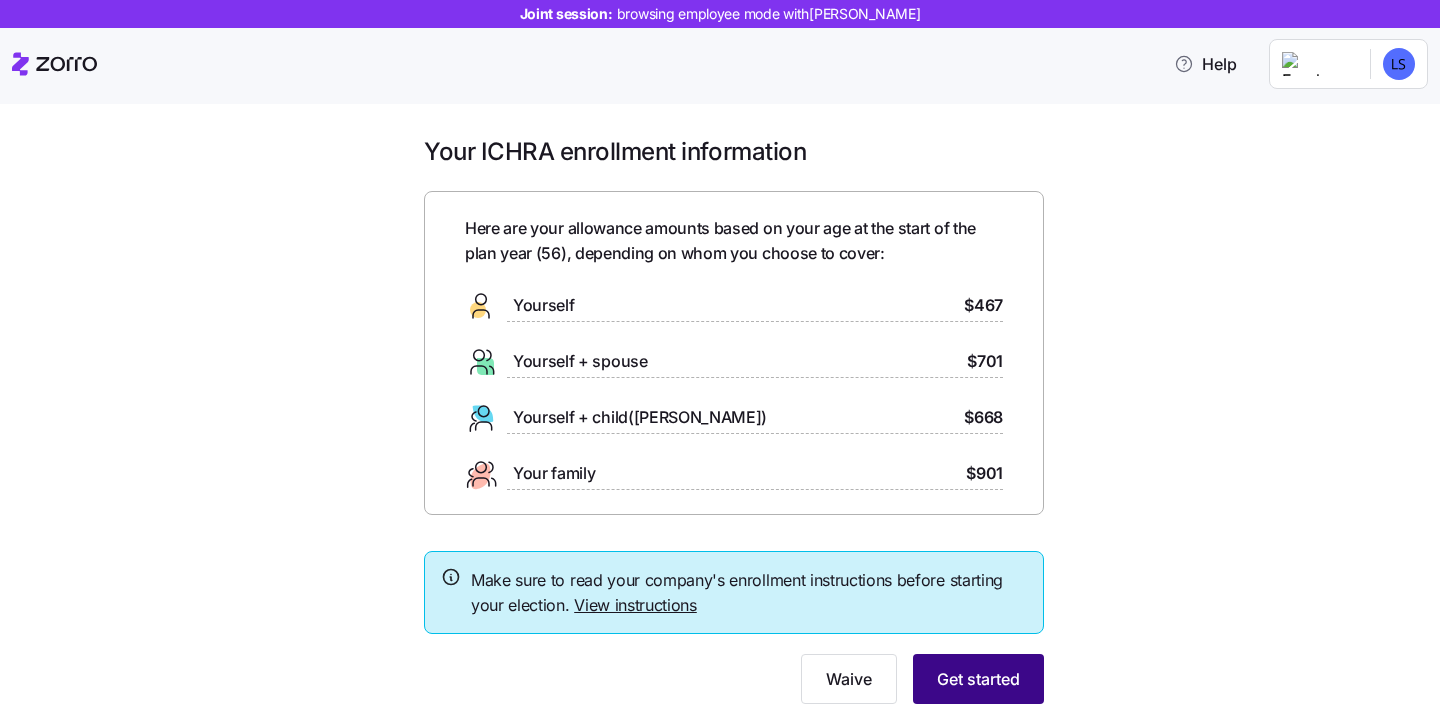 click on "Get started" at bounding box center (978, 679) 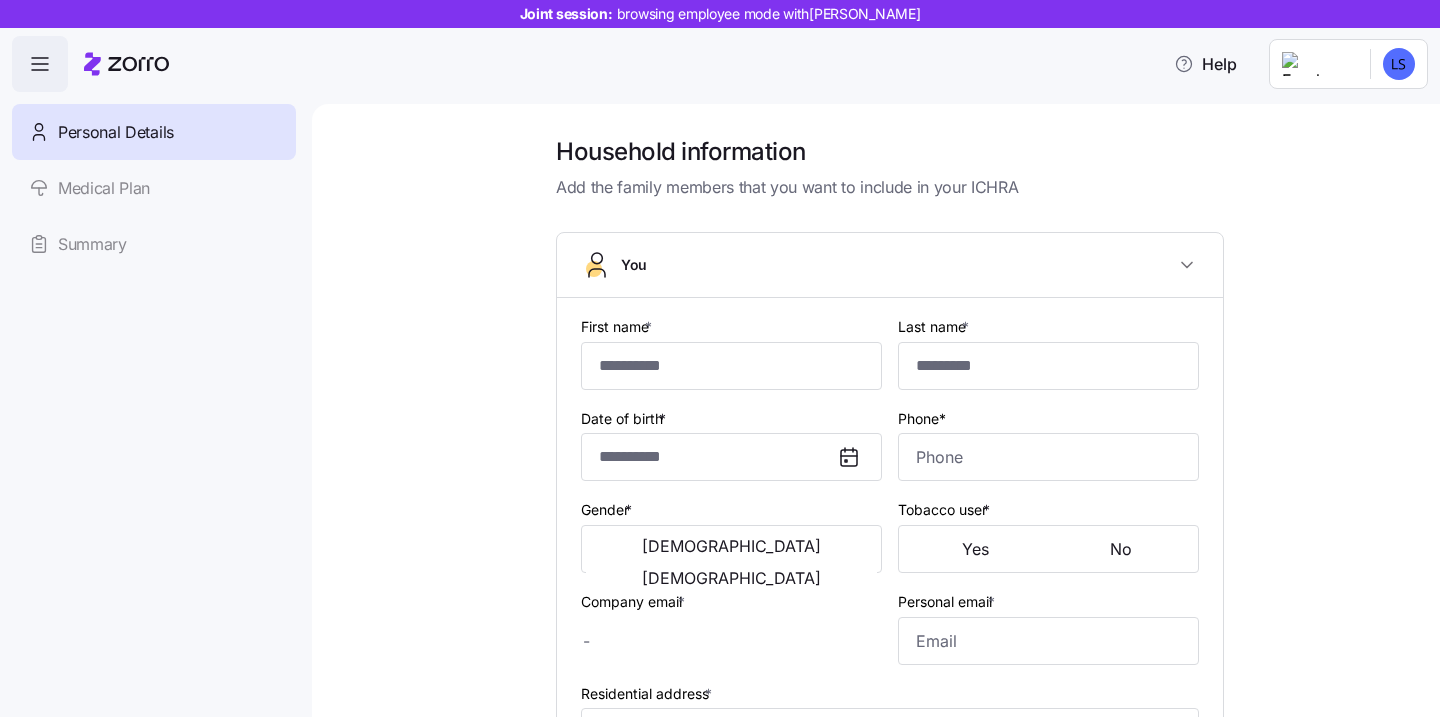 type on "*****" 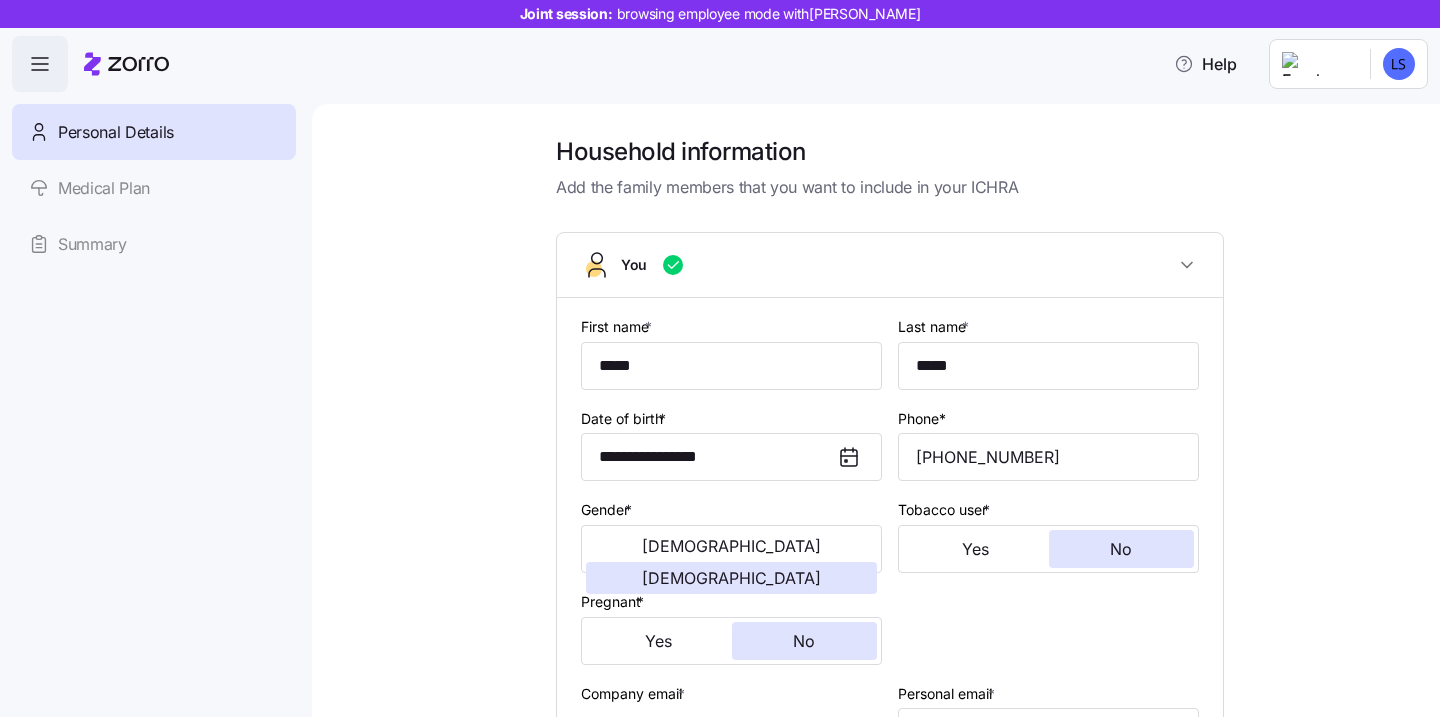 type on "**********" 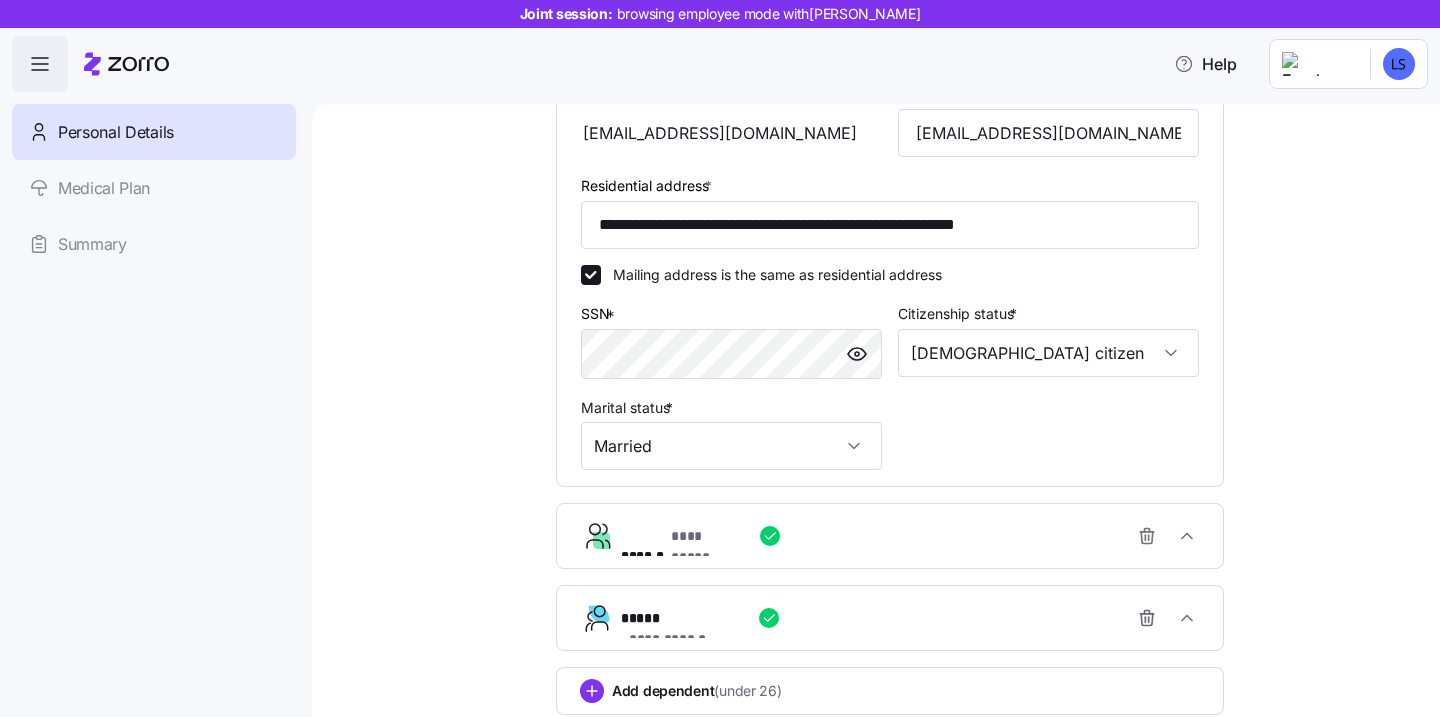 scroll, scrollTop: 739, scrollLeft: 0, axis: vertical 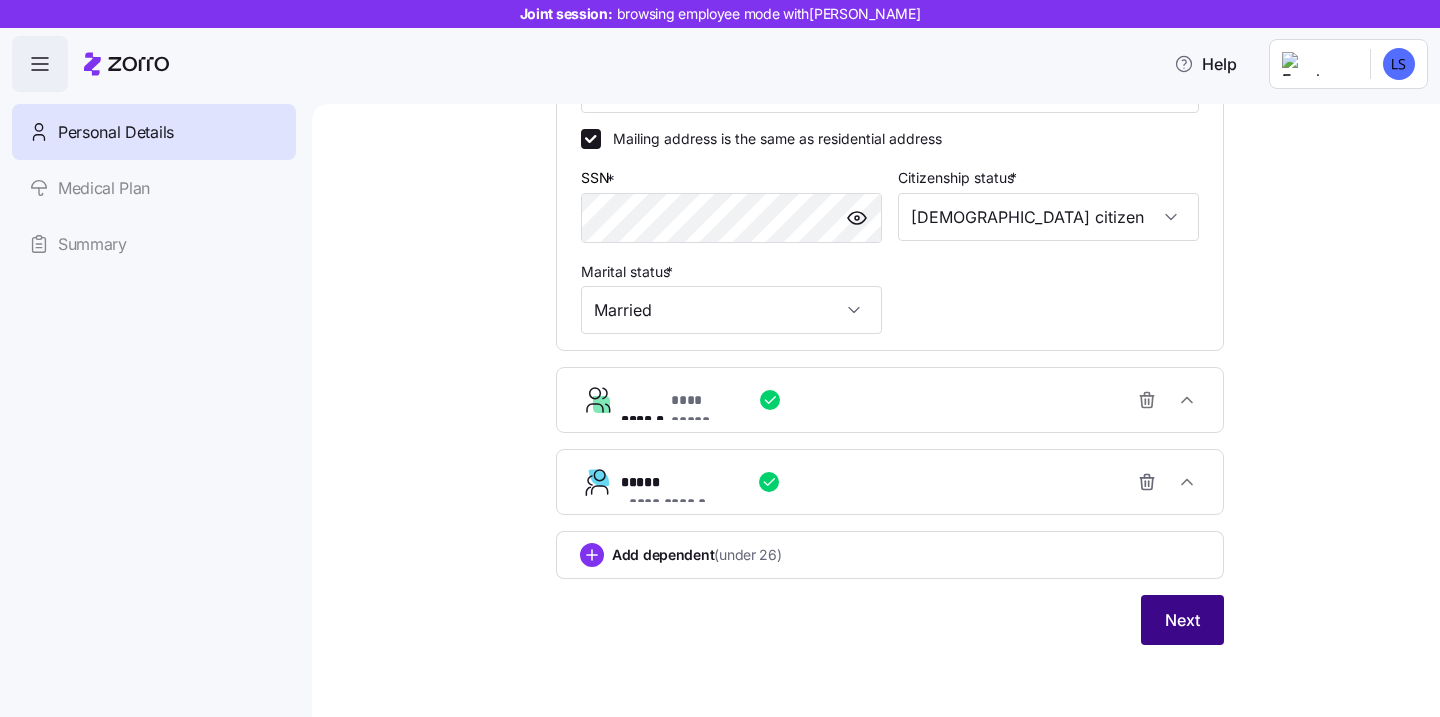 click on "Next" at bounding box center [1182, 620] 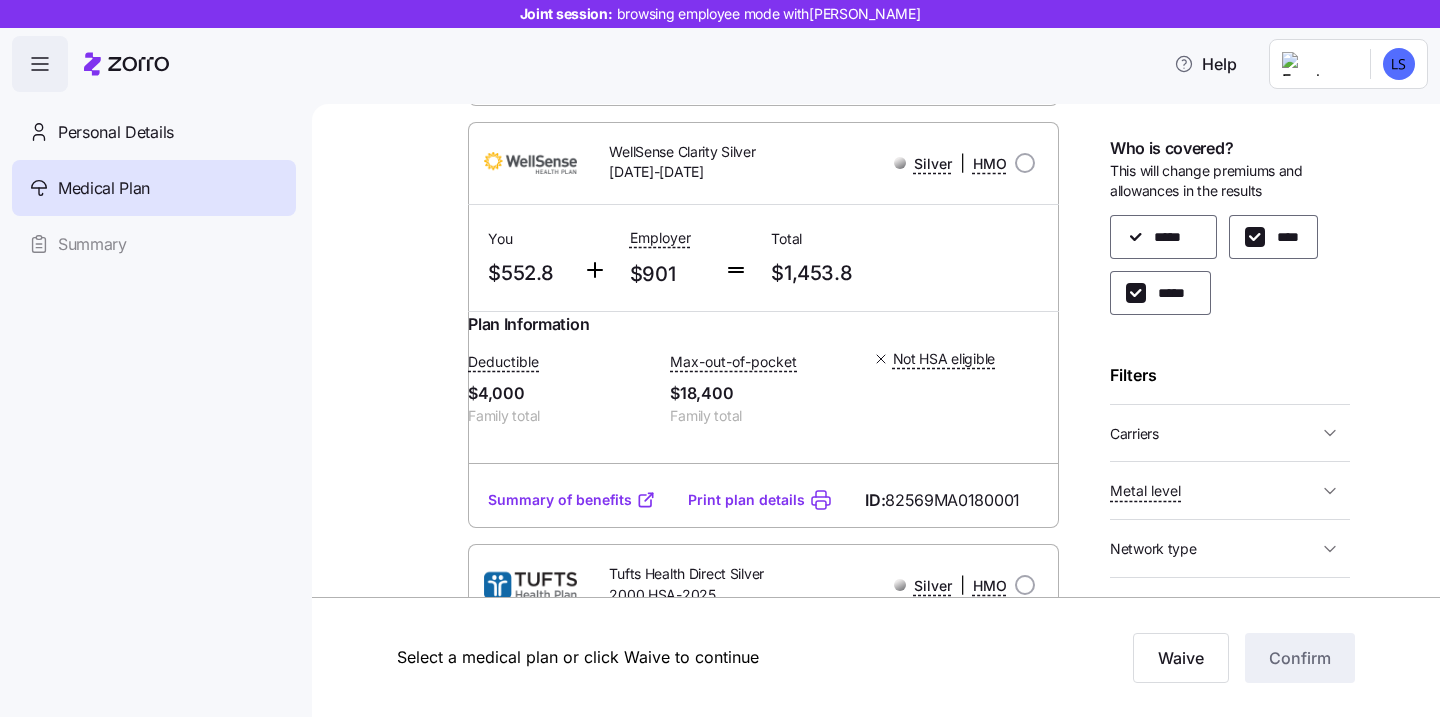 scroll, scrollTop: 0, scrollLeft: 0, axis: both 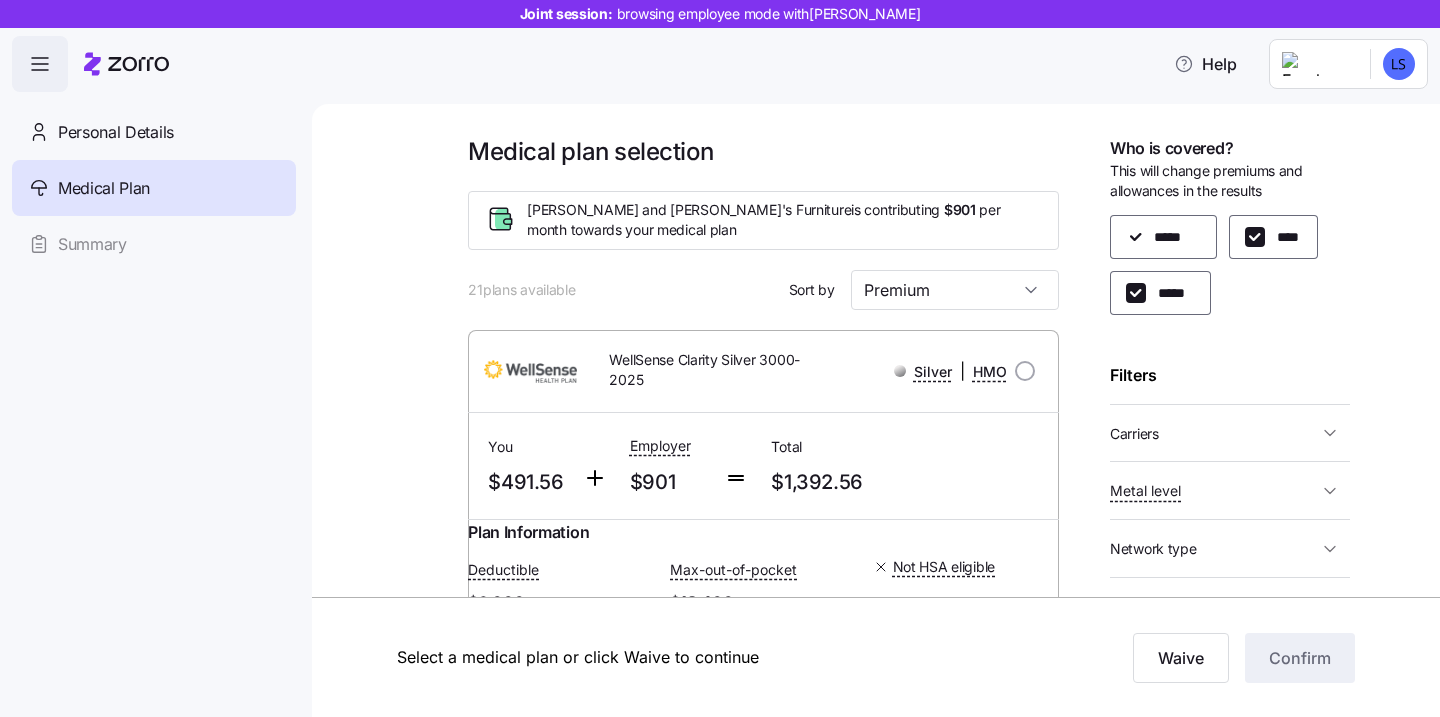 click on "Carriers" at bounding box center (1214, 433) 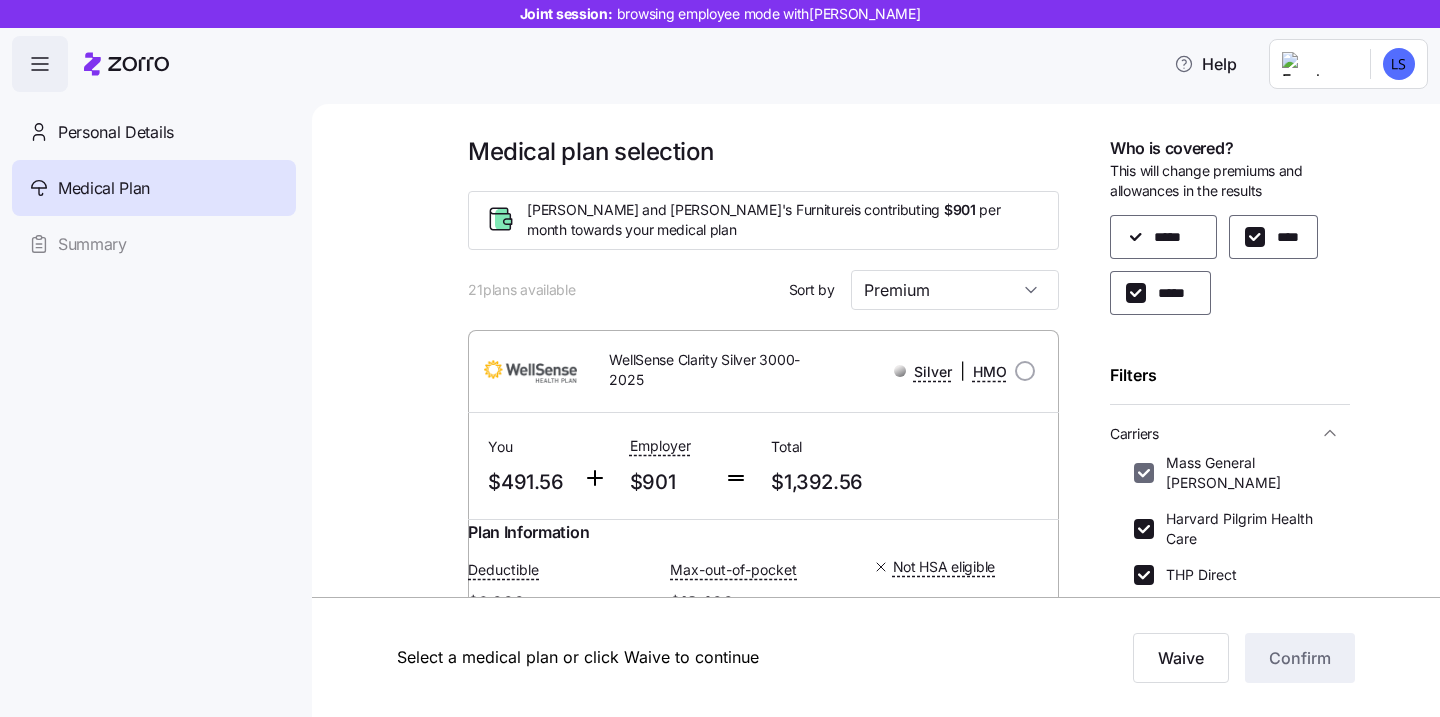 click on "Mass General Brigham" at bounding box center [1144, 473] 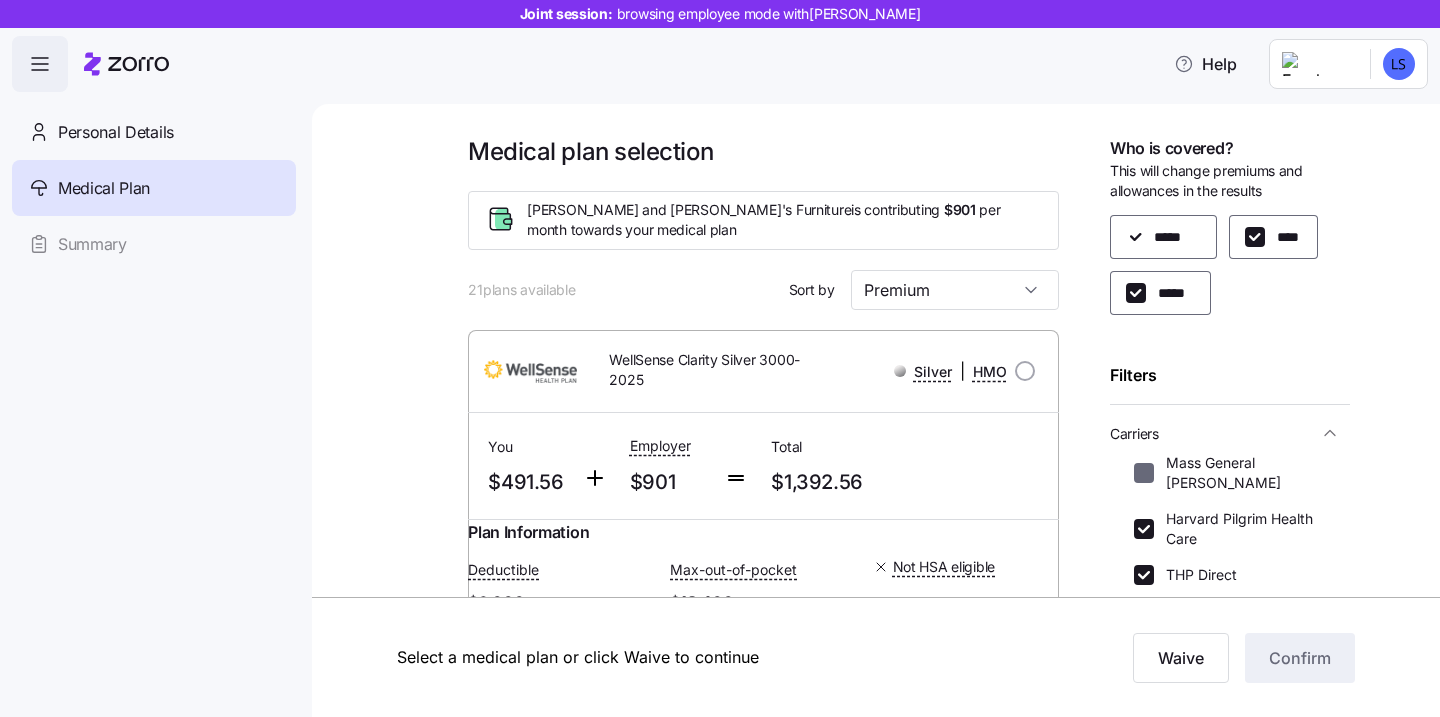 checkbox on "false" 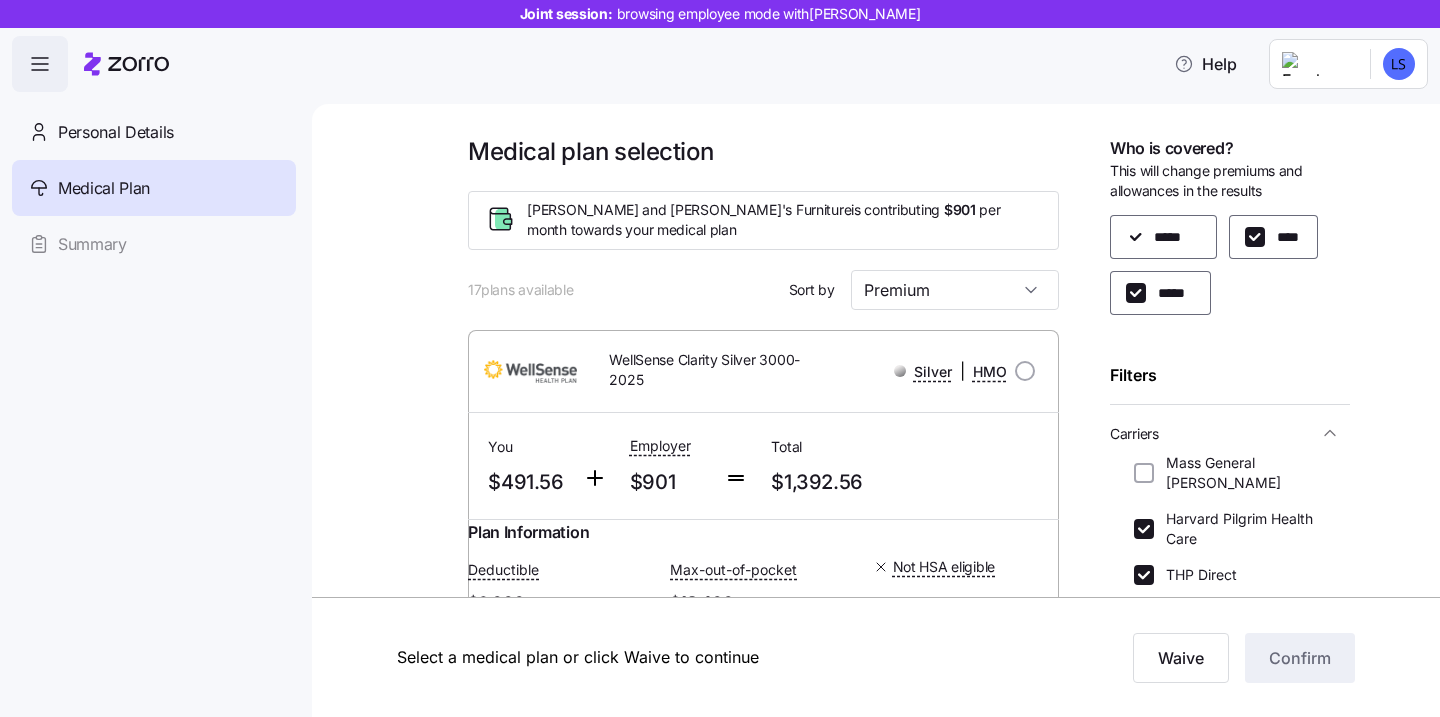 scroll, scrollTop: 38, scrollLeft: 0, axis: vertical 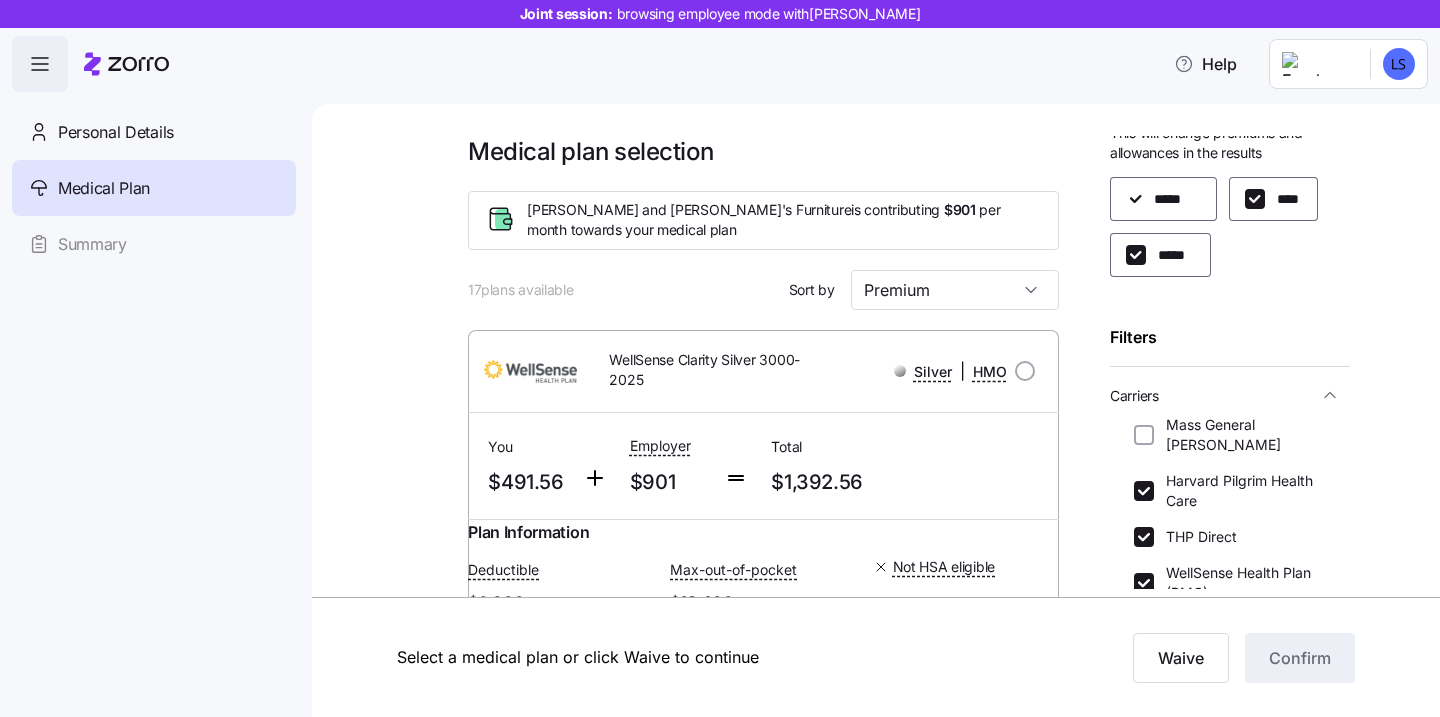 click on "THP Direct" at bounding box center [1144, 537] 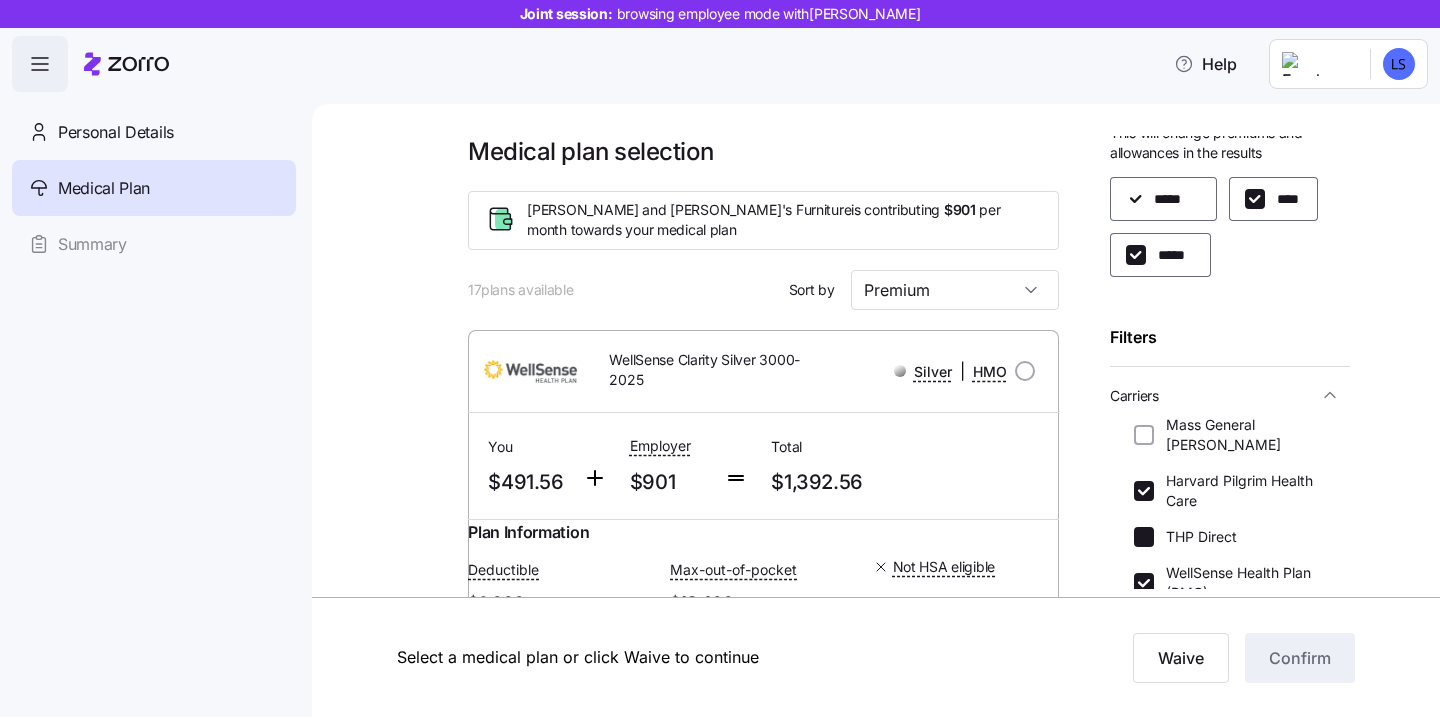 checkbox on "false" 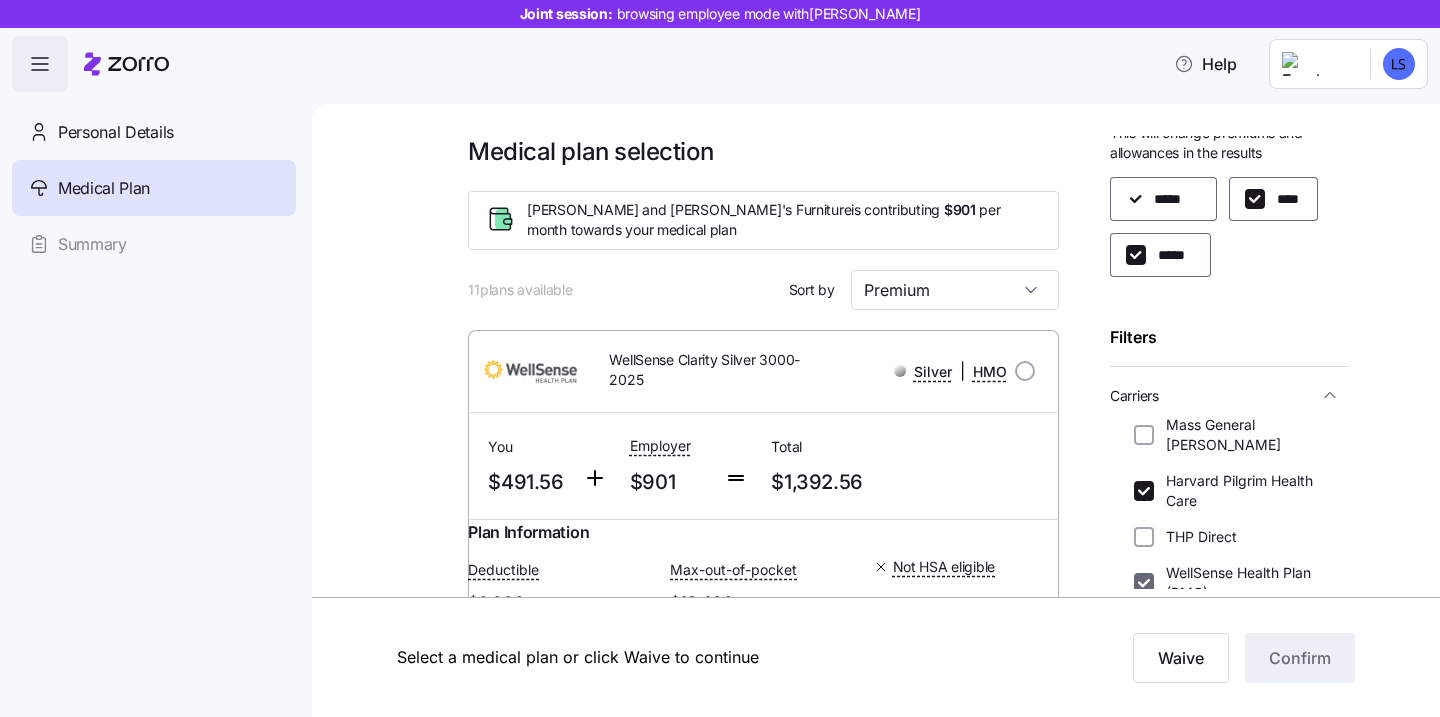 click on "WellSense Health Plan (BMC)" at bounding box center (1144, 583) 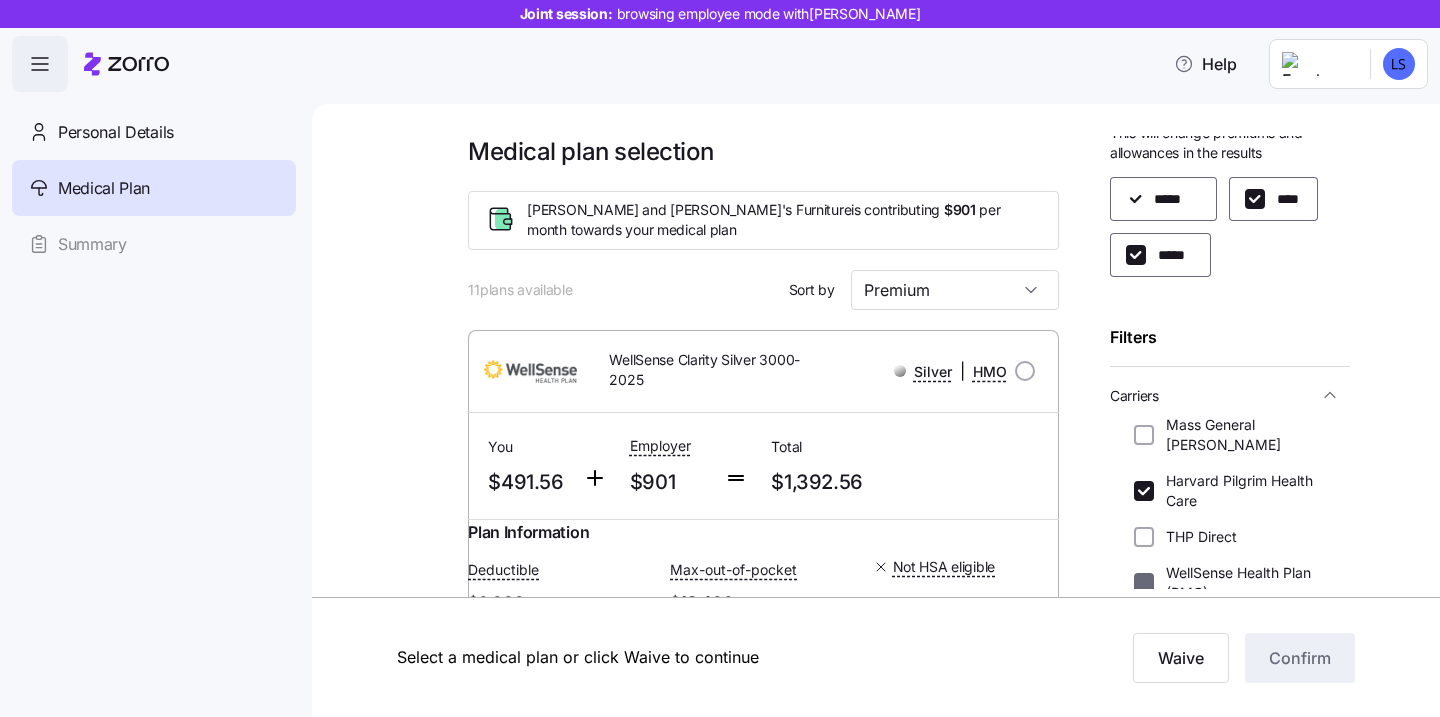checkbox on "false" 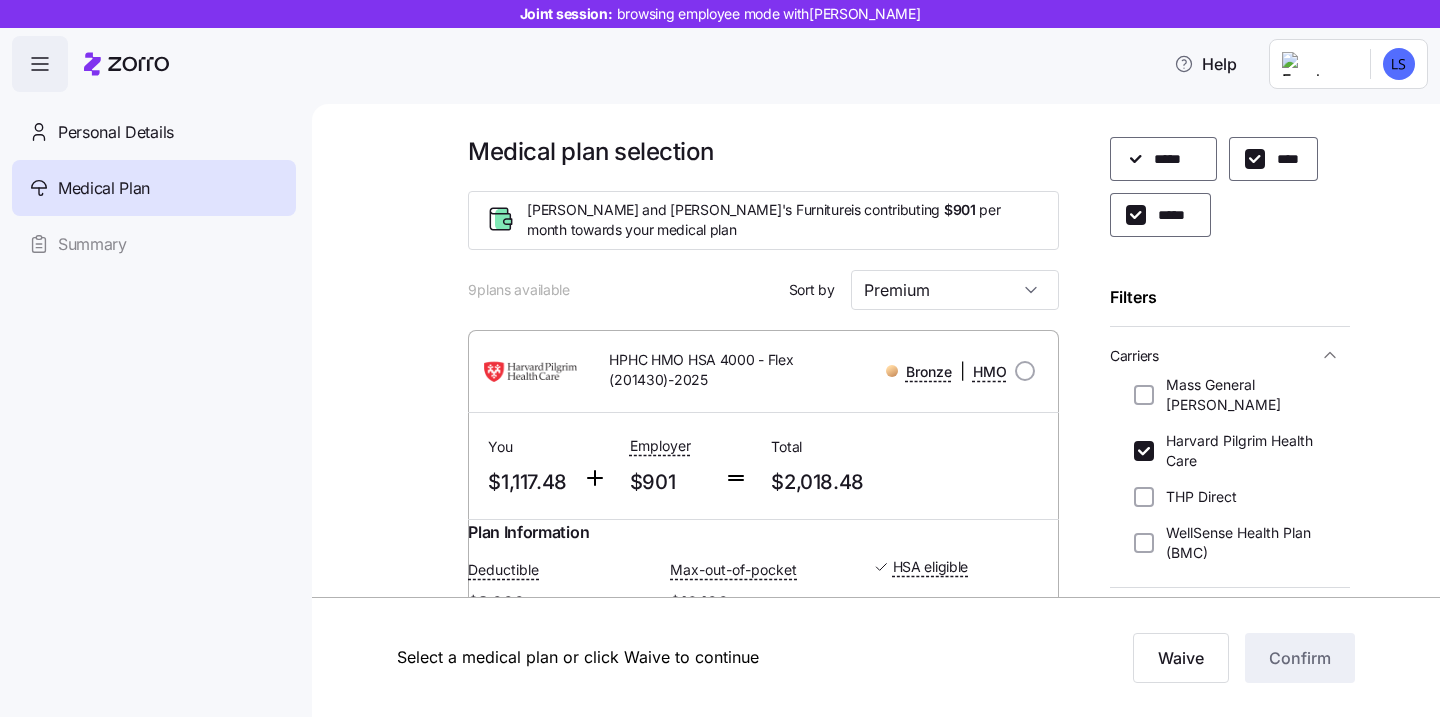 scroll, scrollTop: 79, scrollLeft: 0, axis: vertical 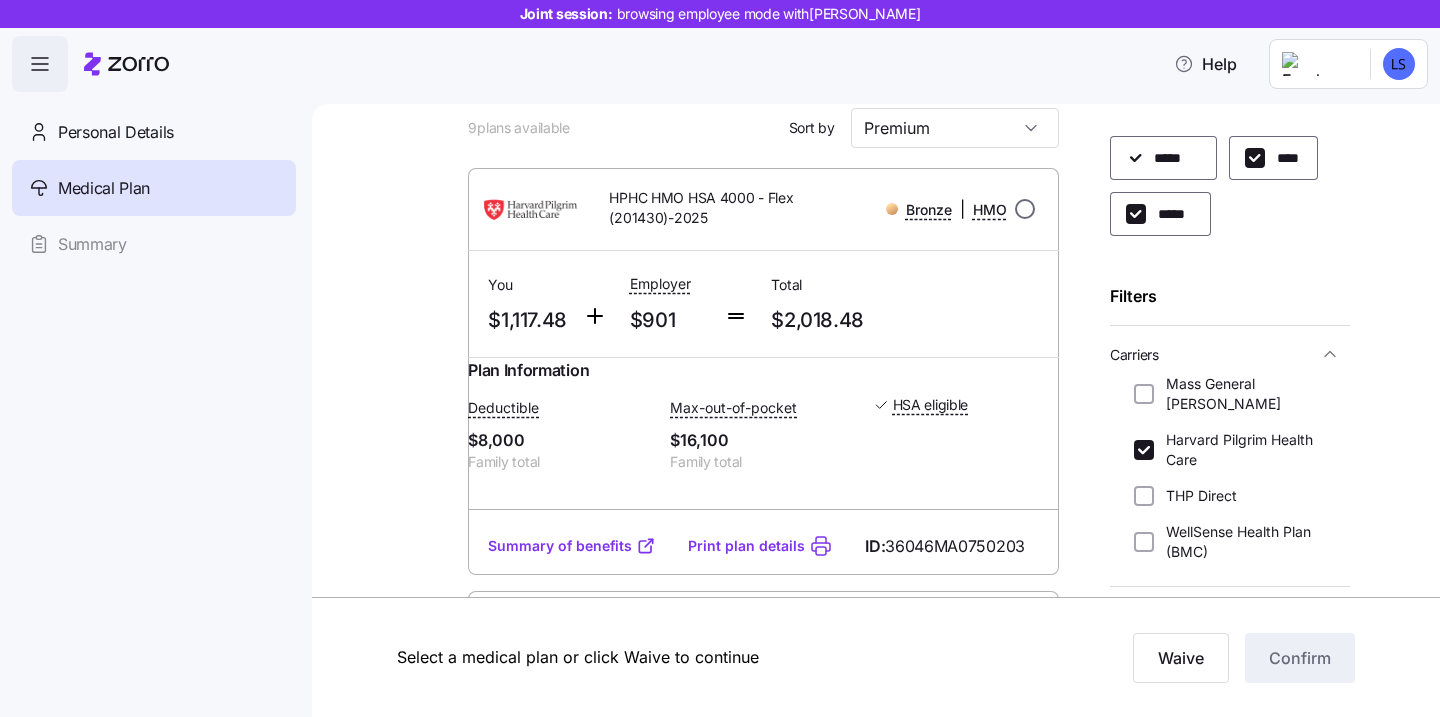 click at bounding box center [1025, 209] 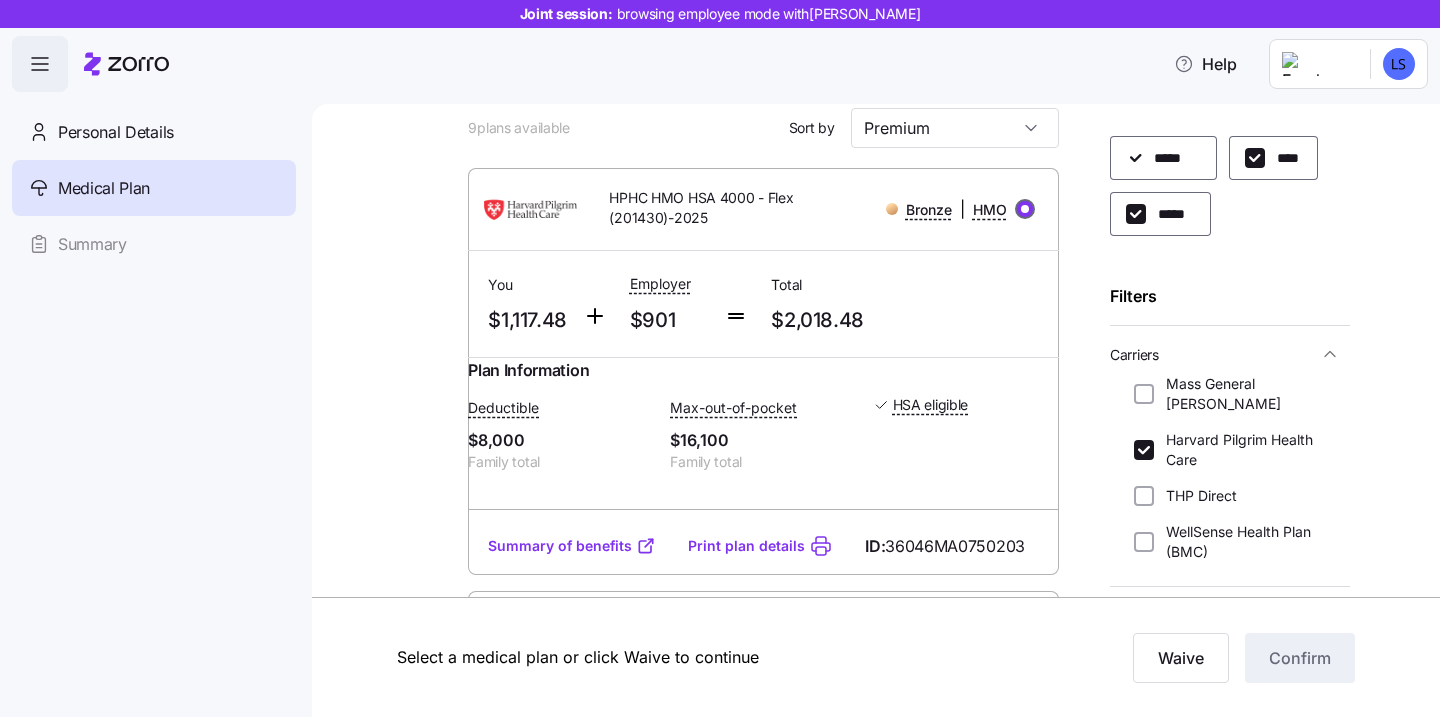 radio on "true" 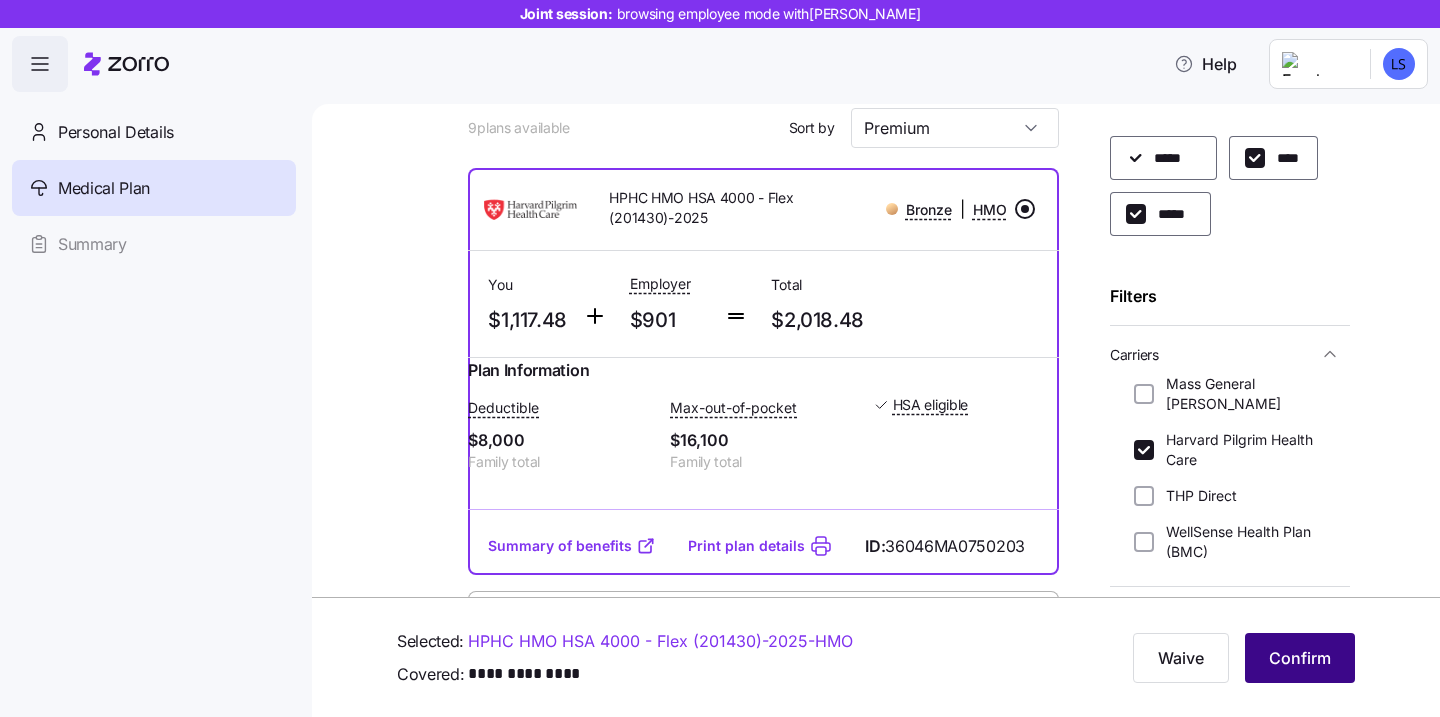 click on "Confirm" at bounding box center [1300, 658] 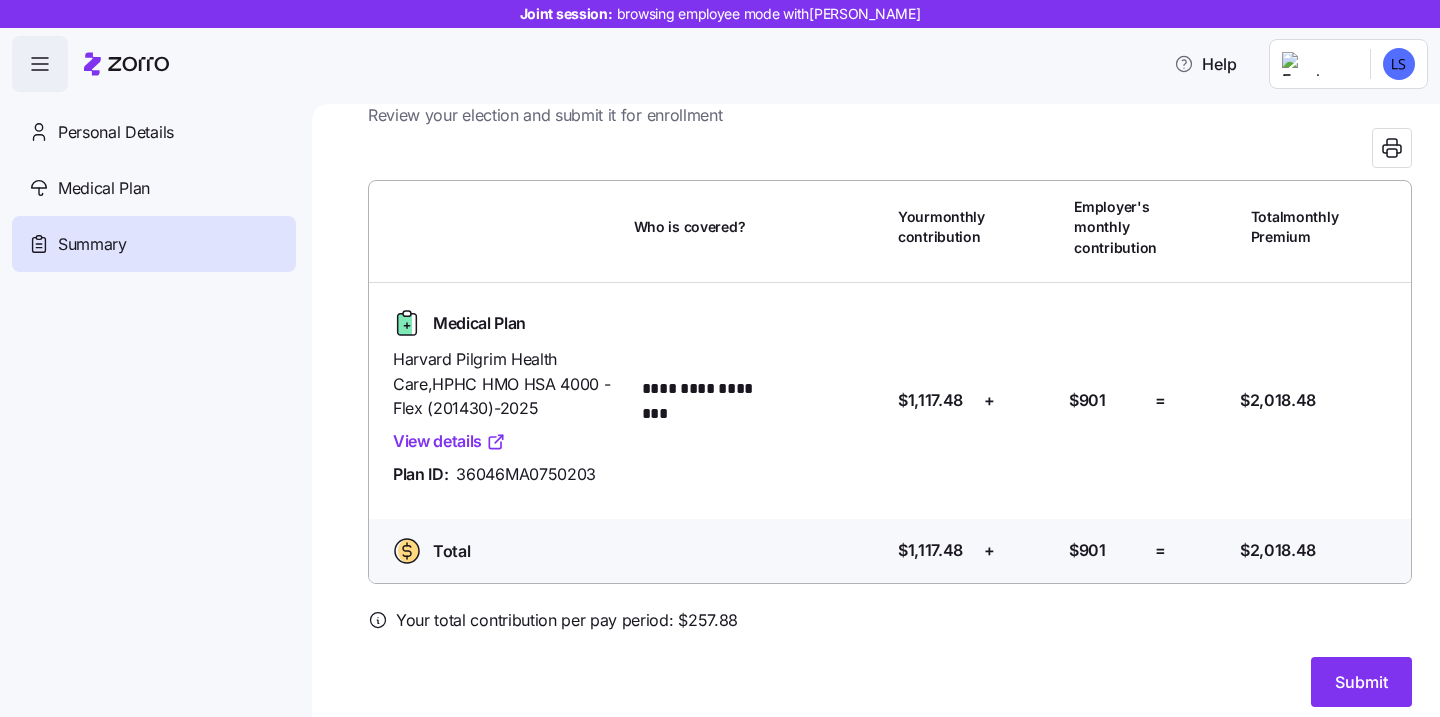 scroll, scrollTop: 85, scrollLeft: 0, axis: vertical 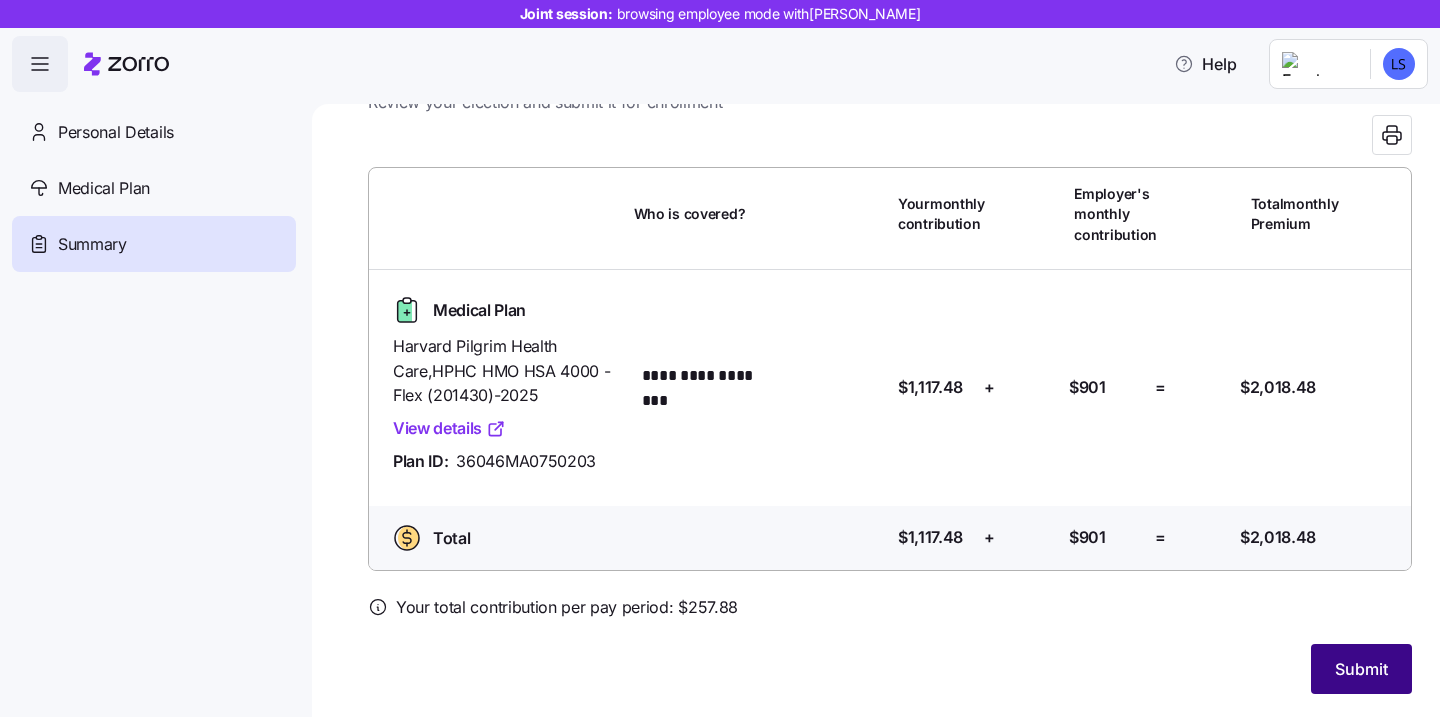 click on "Submit" at bounding box center (1361, 669) 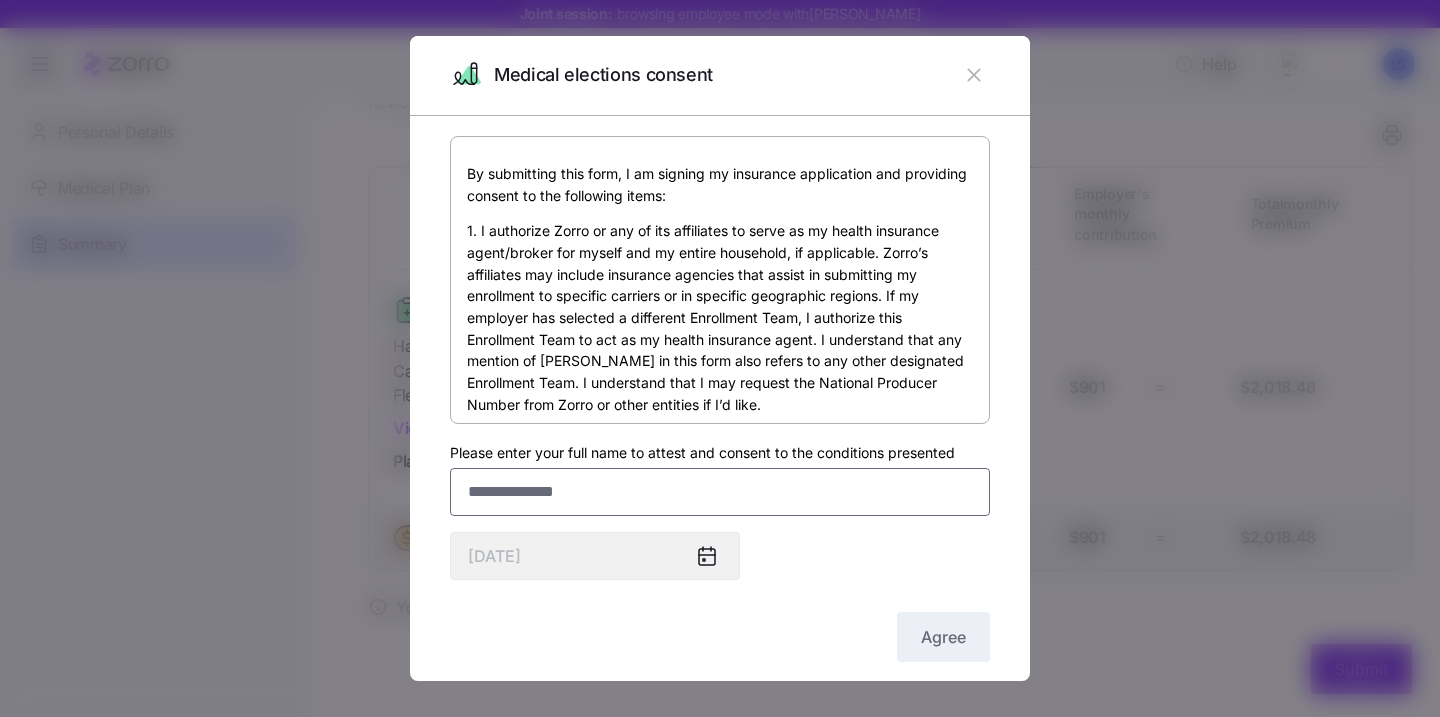 click on "Please enter your full name to attest and consent to the conditions presented" at bounding box center (720, 492) 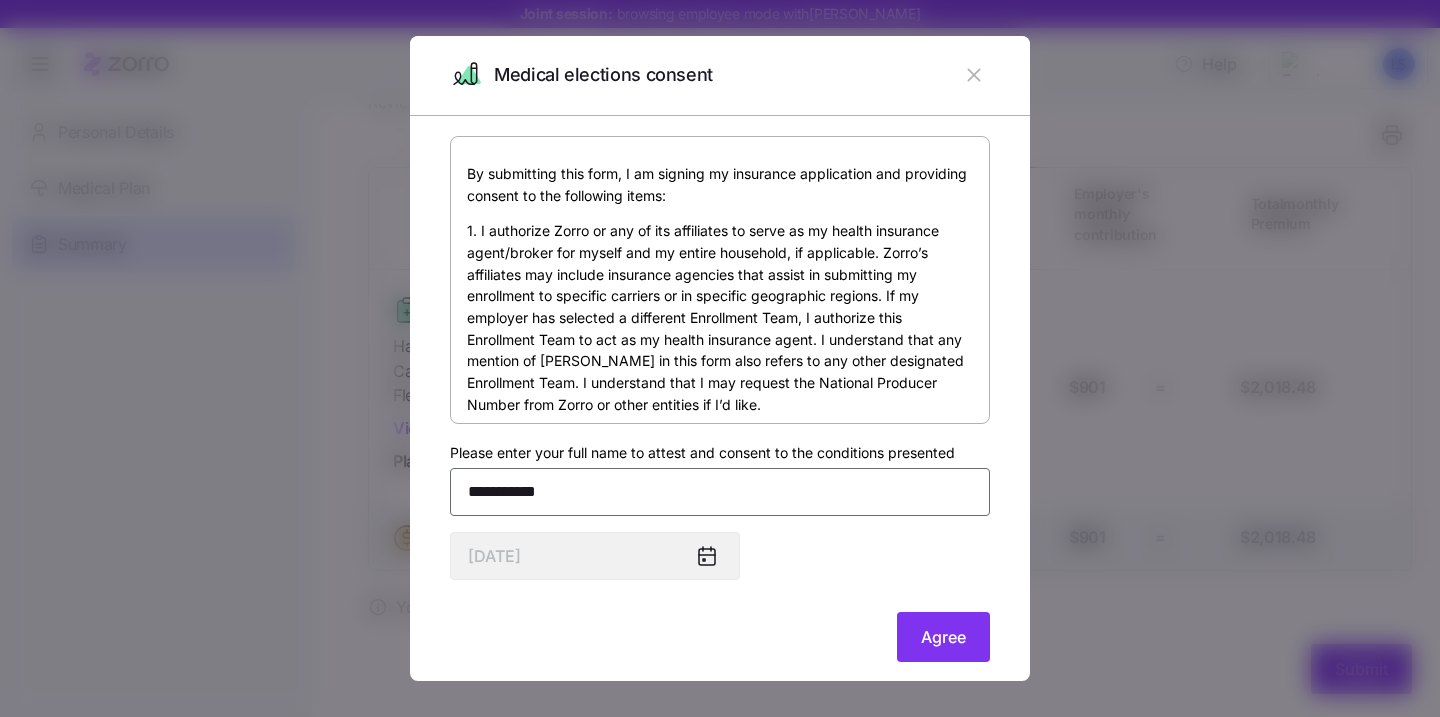 type on "**********" 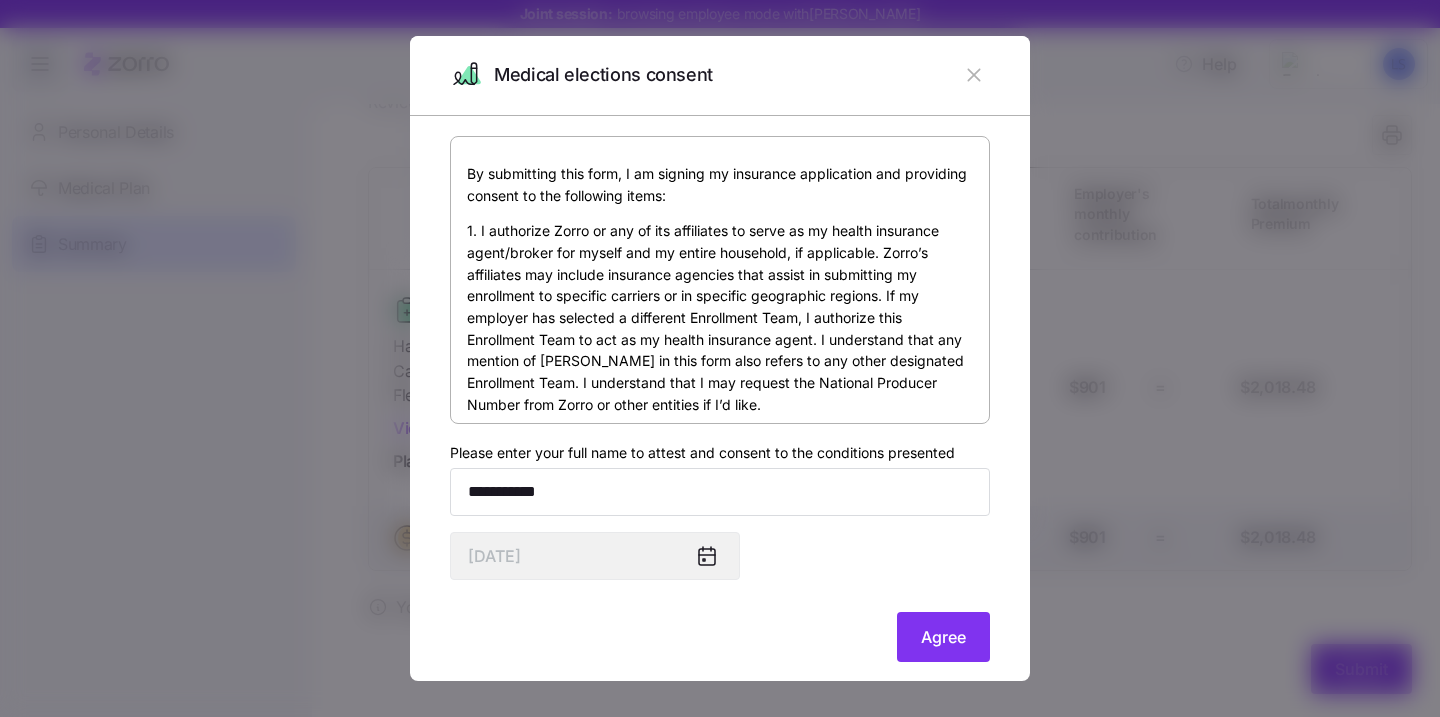 click on "**********" at bounding box center [720, 401] 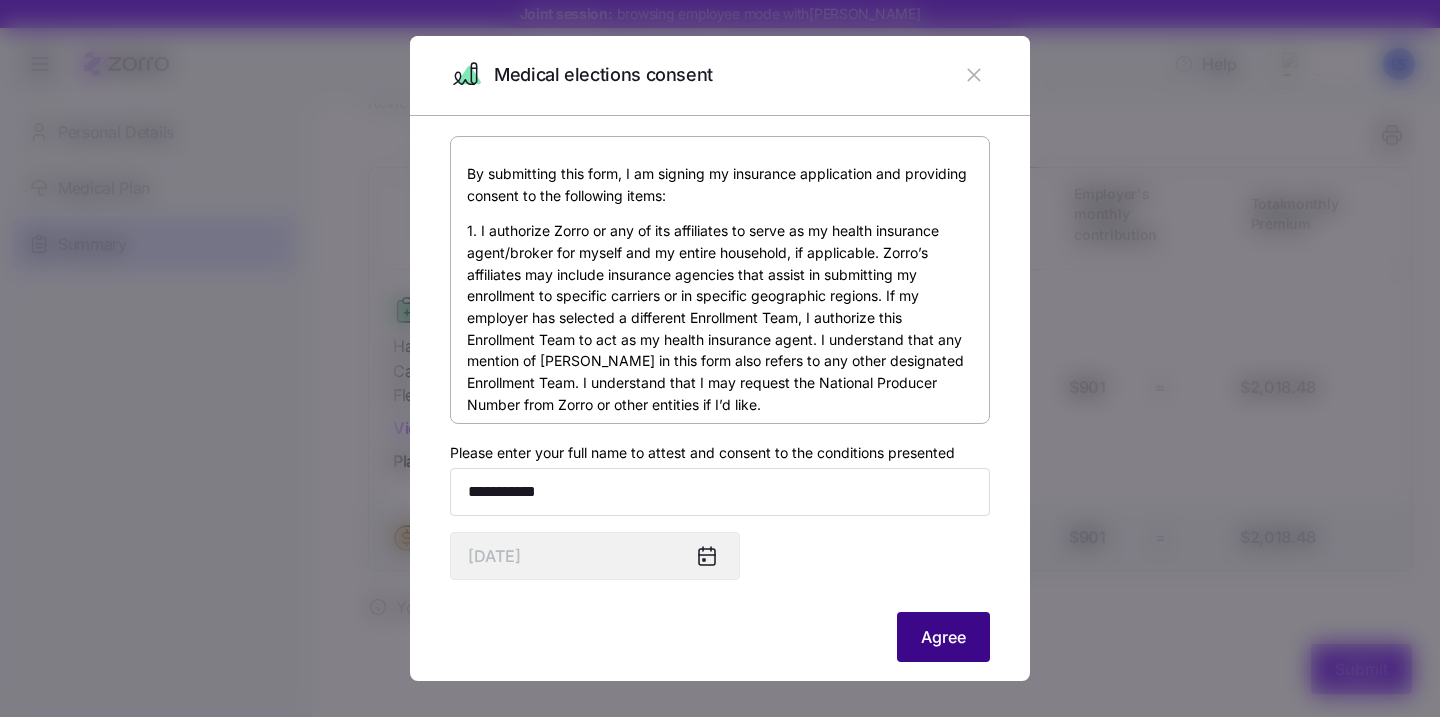 click on "Agree" at bounding box center (943, 637) 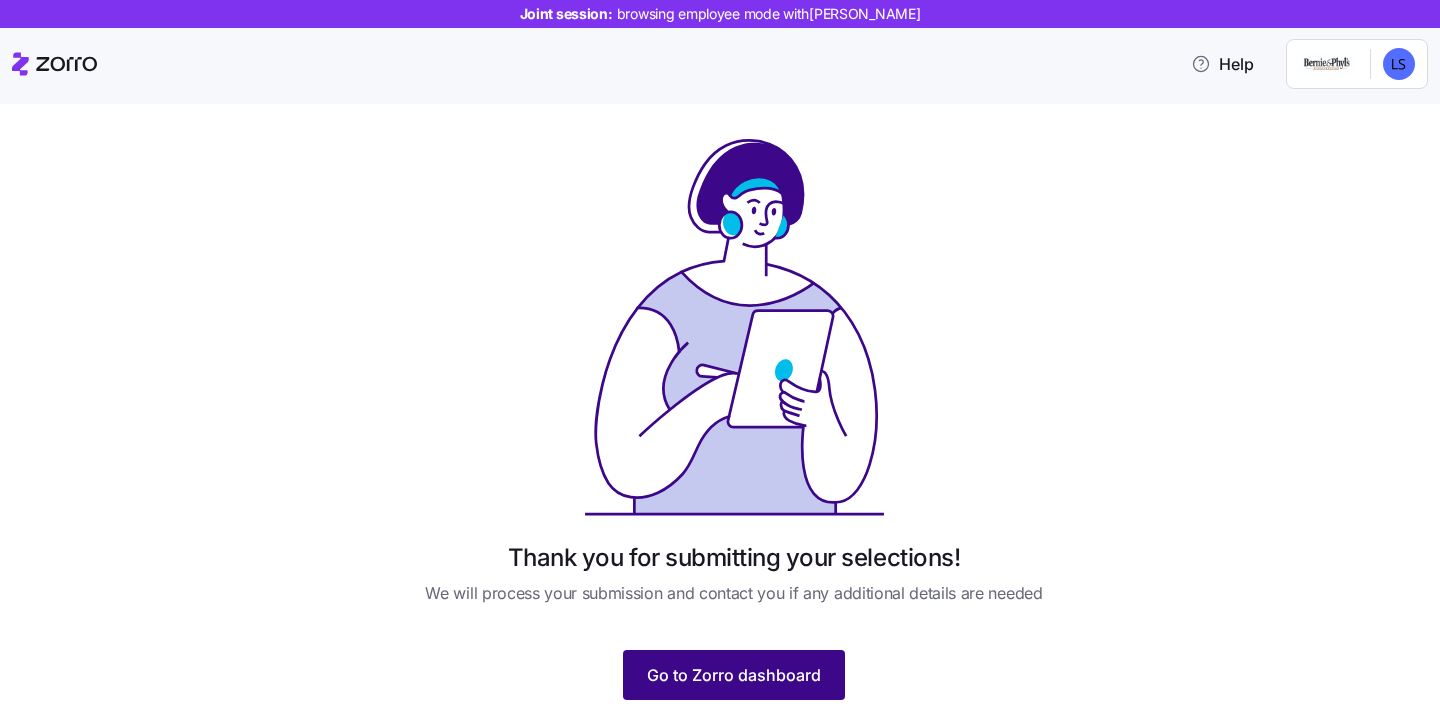 click on "Go to Zorro dashboard" at bounding box center [734, 675] 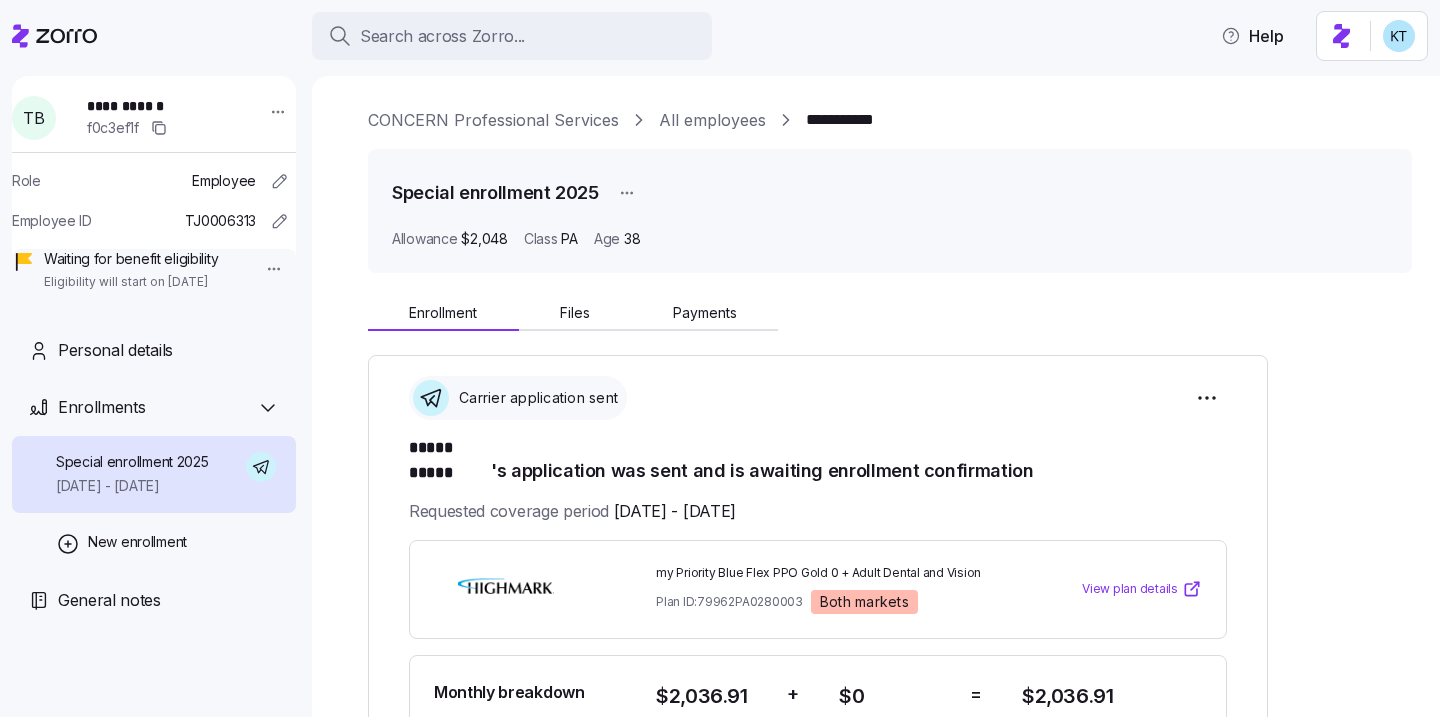scroll, scrollTop: 0, scrollLeft: 0, axis: both 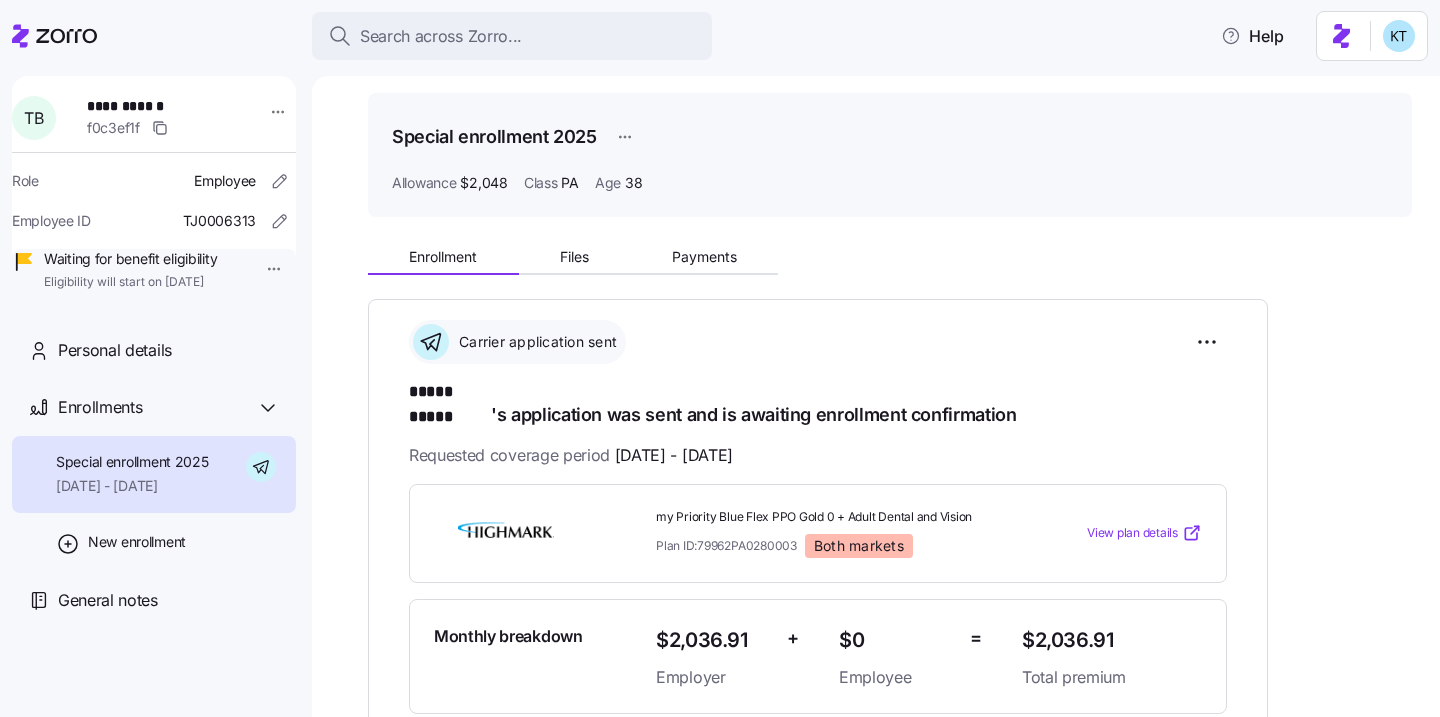 click on "**********" at bounding box center [157, 106] 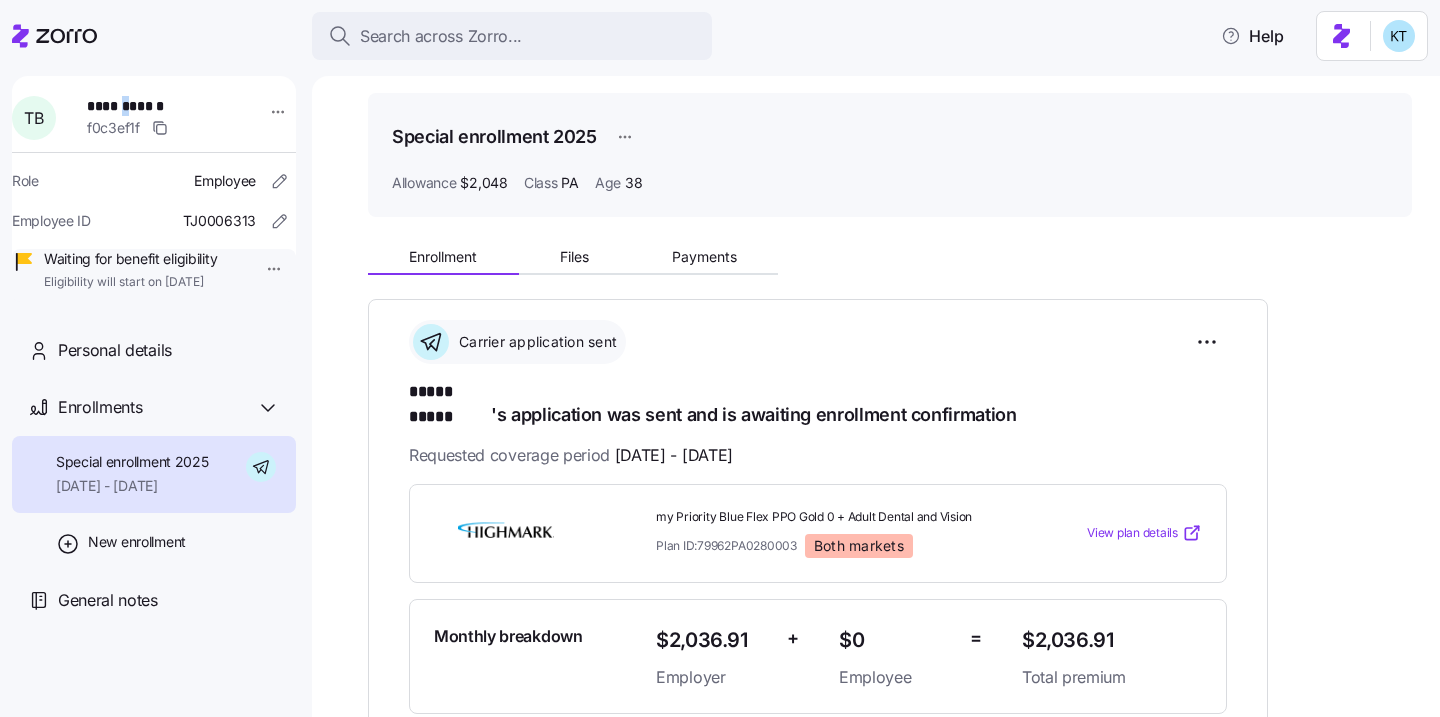 click on "**********" at bounding box center [157, 106] 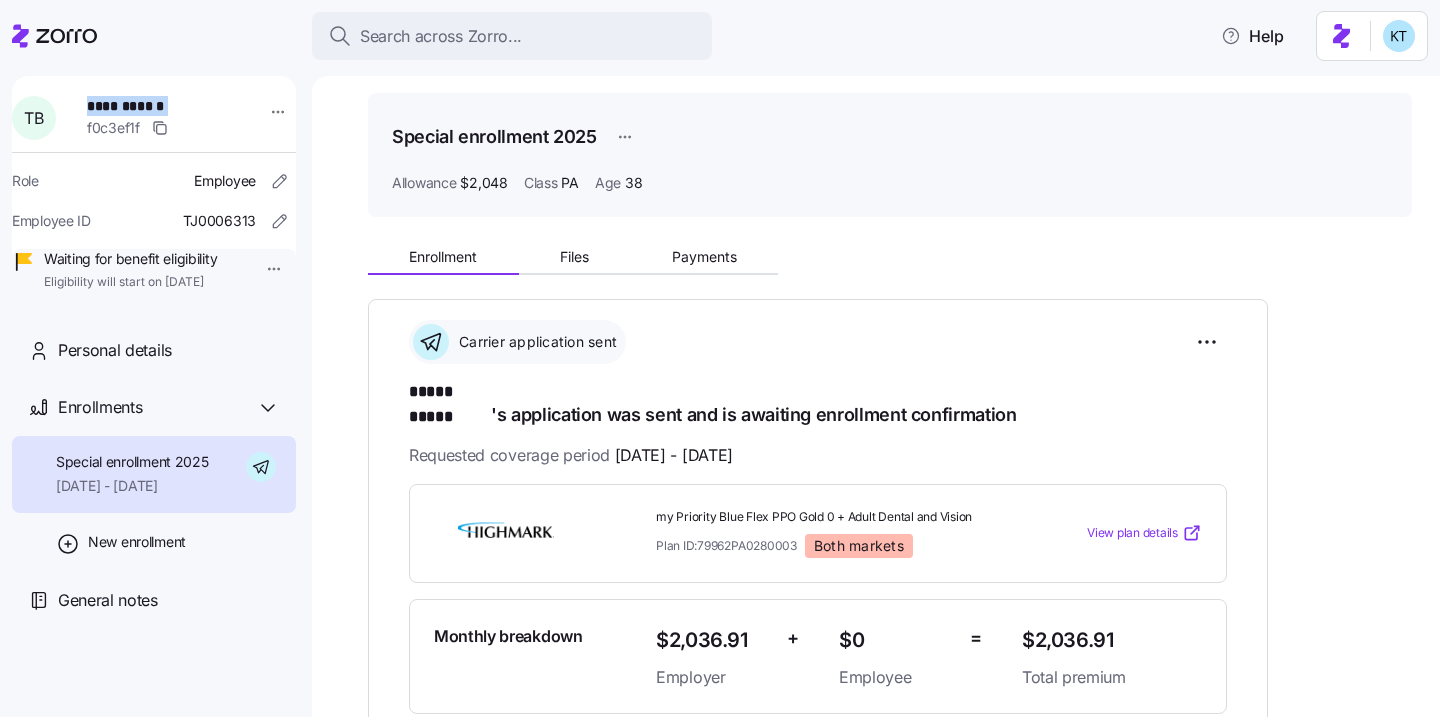 click on "**********" at bounding box center (157, 106) 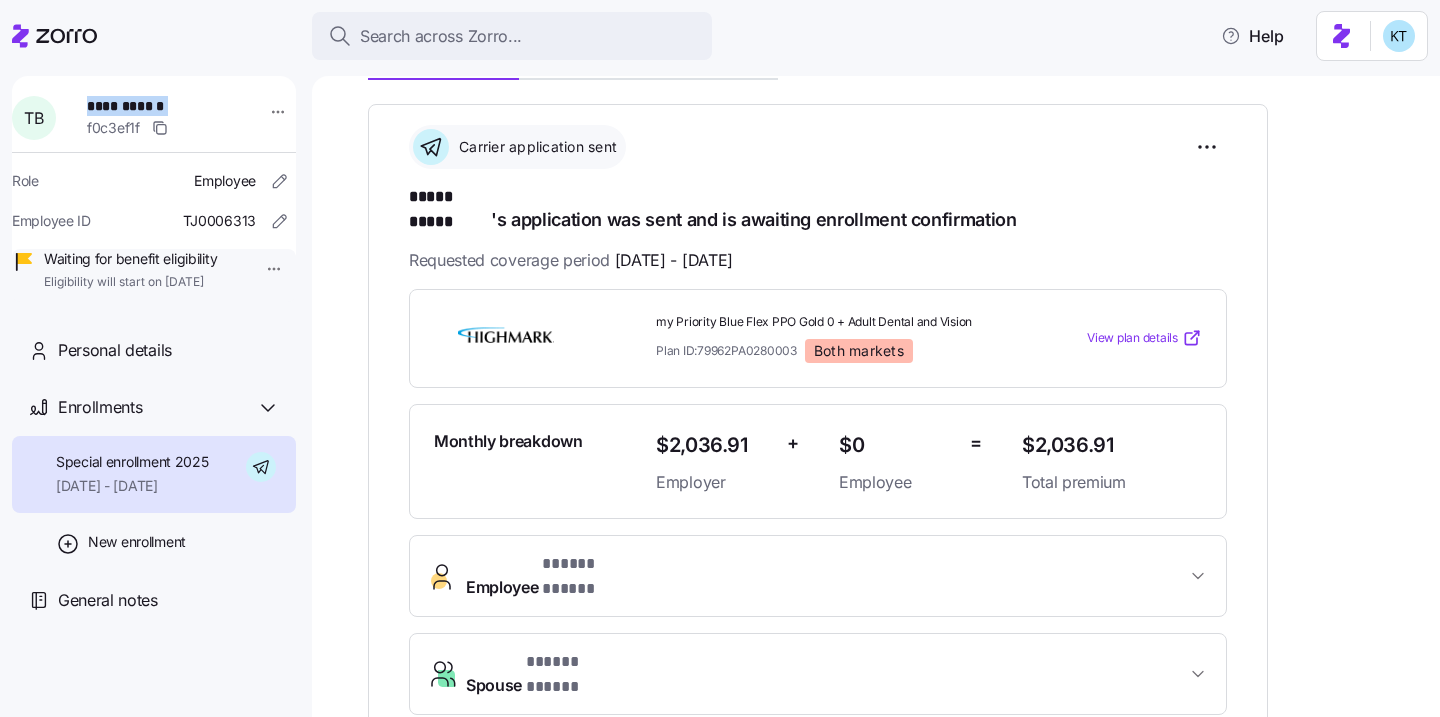 scroll, scrollTop: 256, scrollLeft: 0, axis: vertical 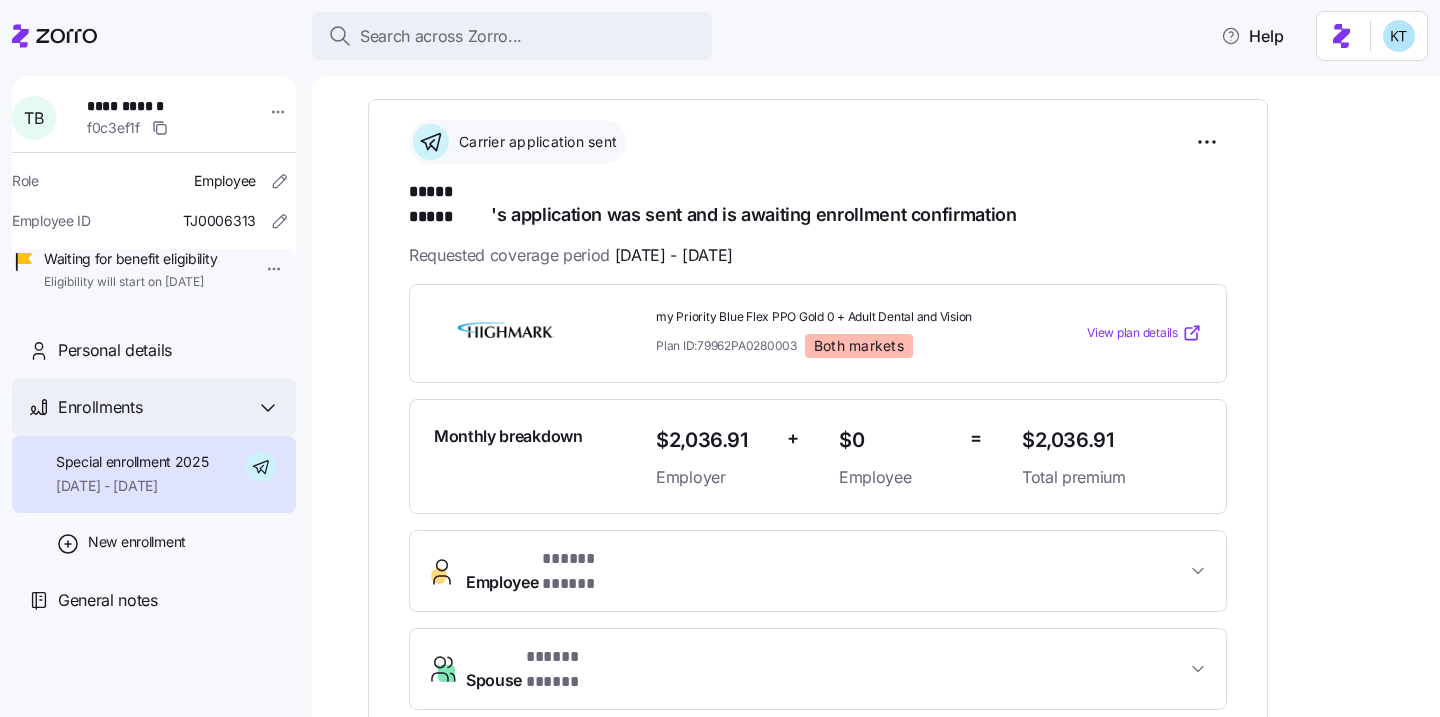 click on "Enrollments" at bounding box center (154, 407) 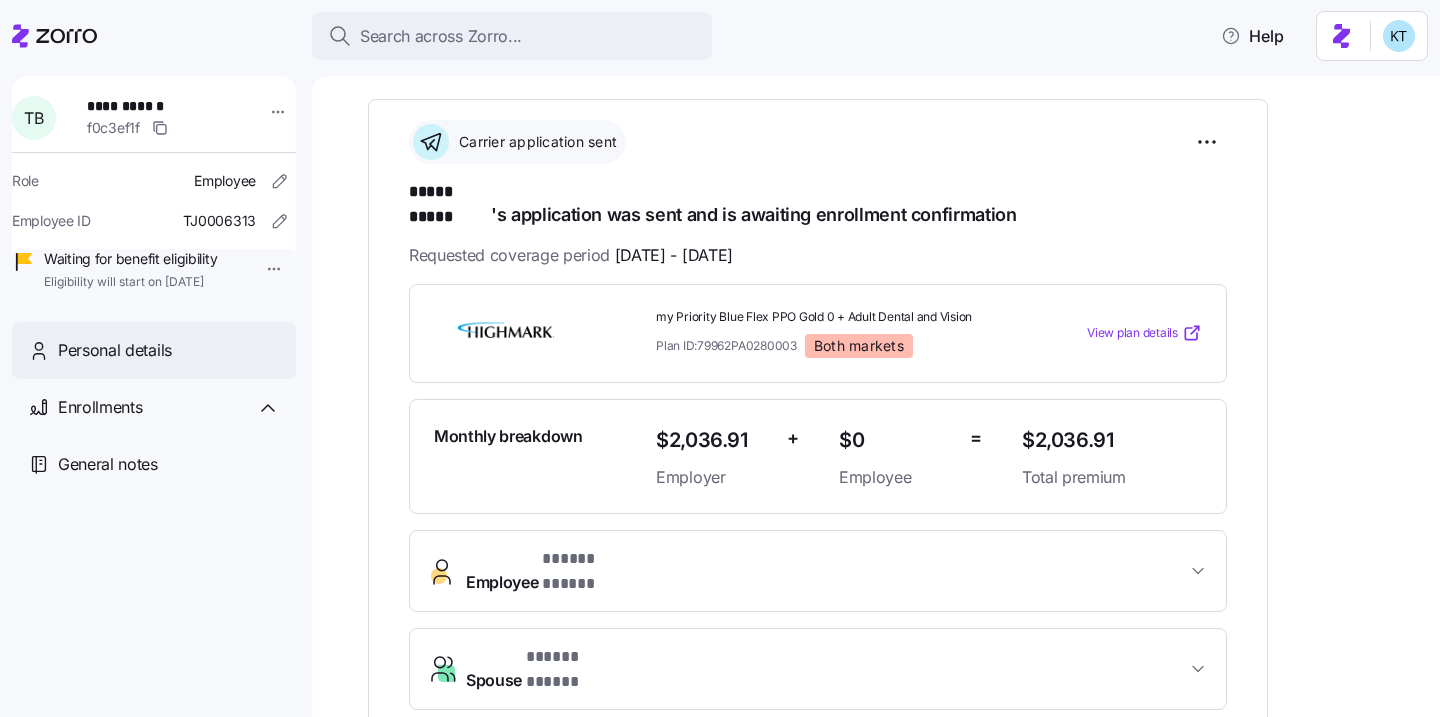 click on "Personal details" at bounding box center (169, 350) 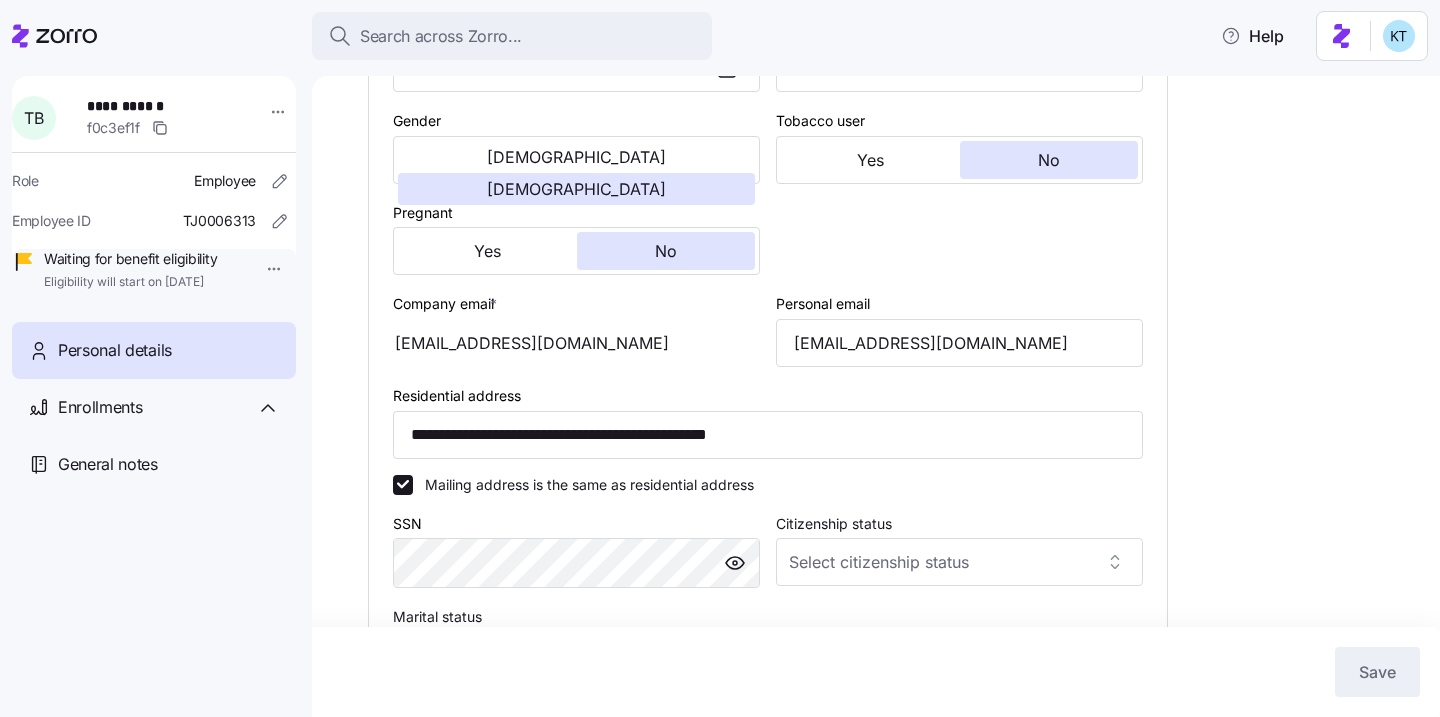 type on "PA" 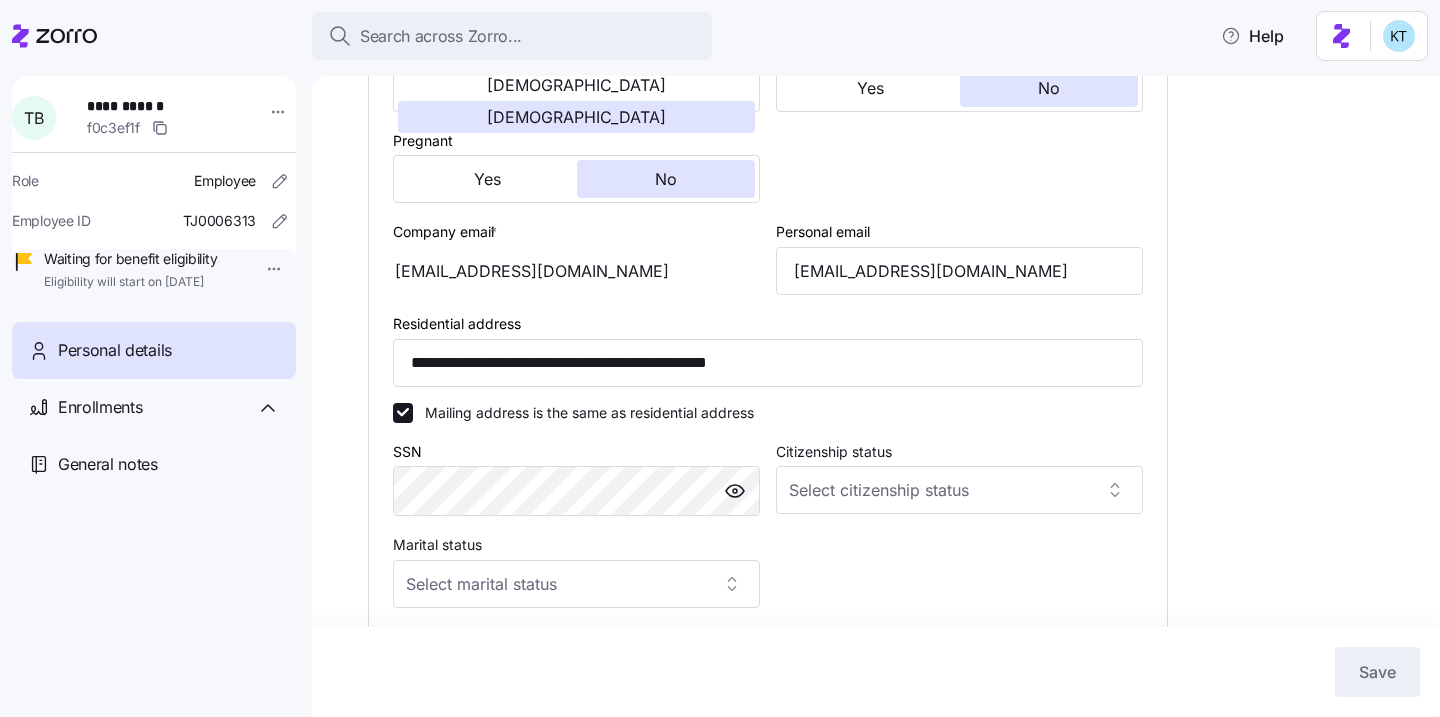 scroll, scrollTop: 542, scrollLeft: 0, axis: vertical 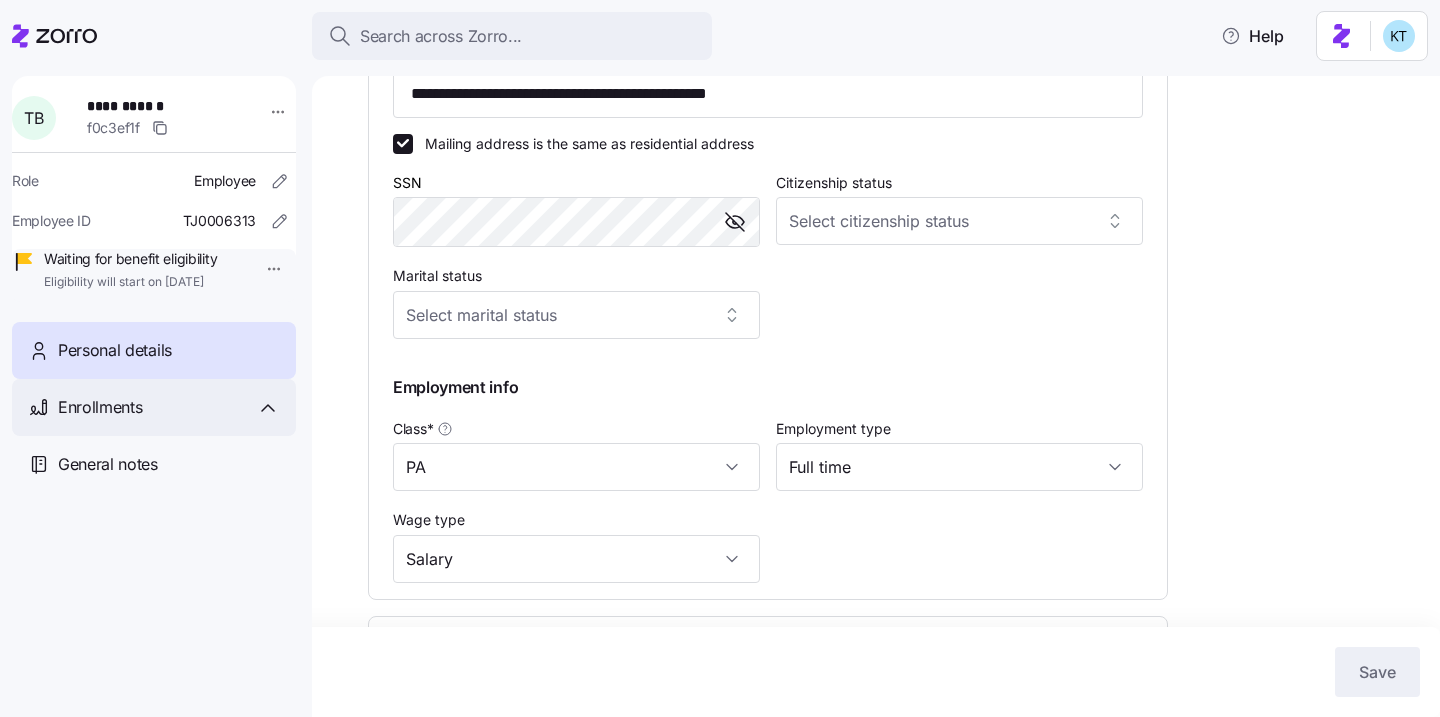 click on "Enrollments" at bounding box center (154, 407) 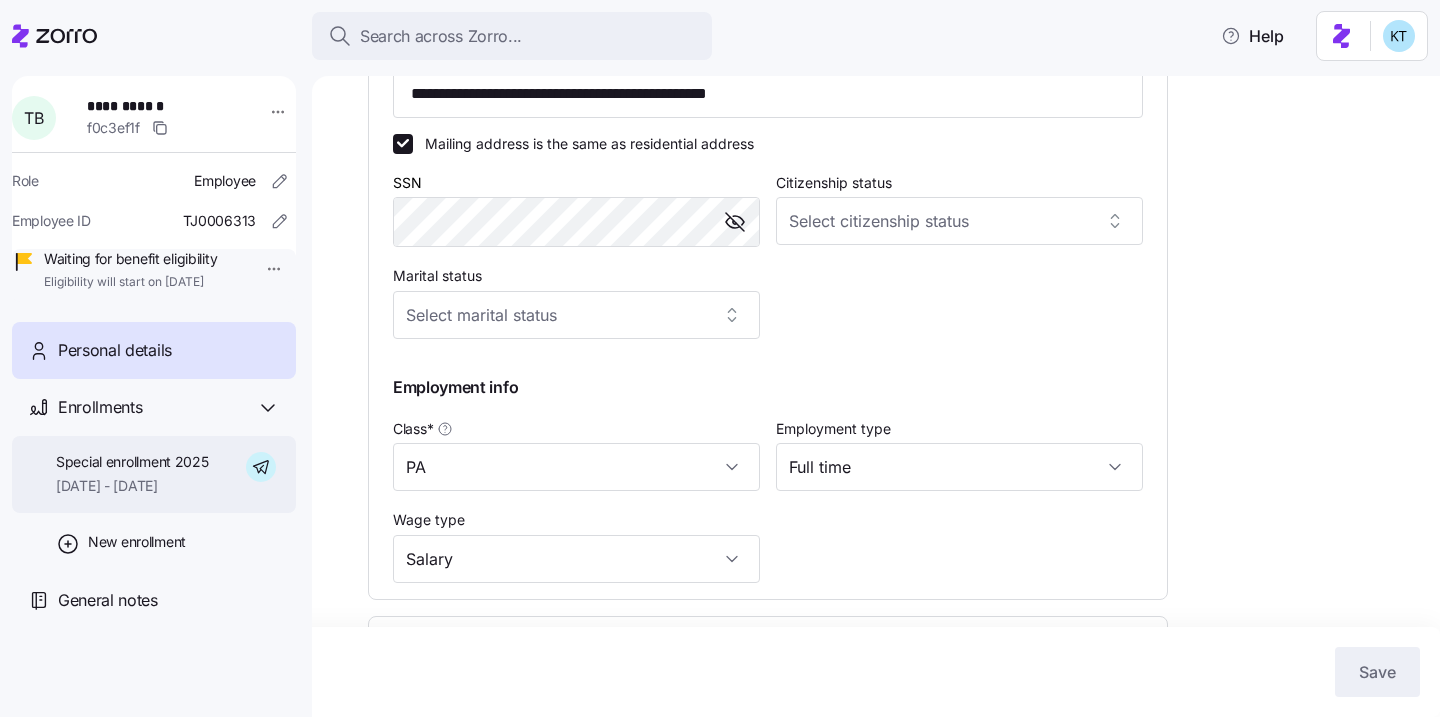 click on "Special enrollment 2025" at bounding box center (132, 462) 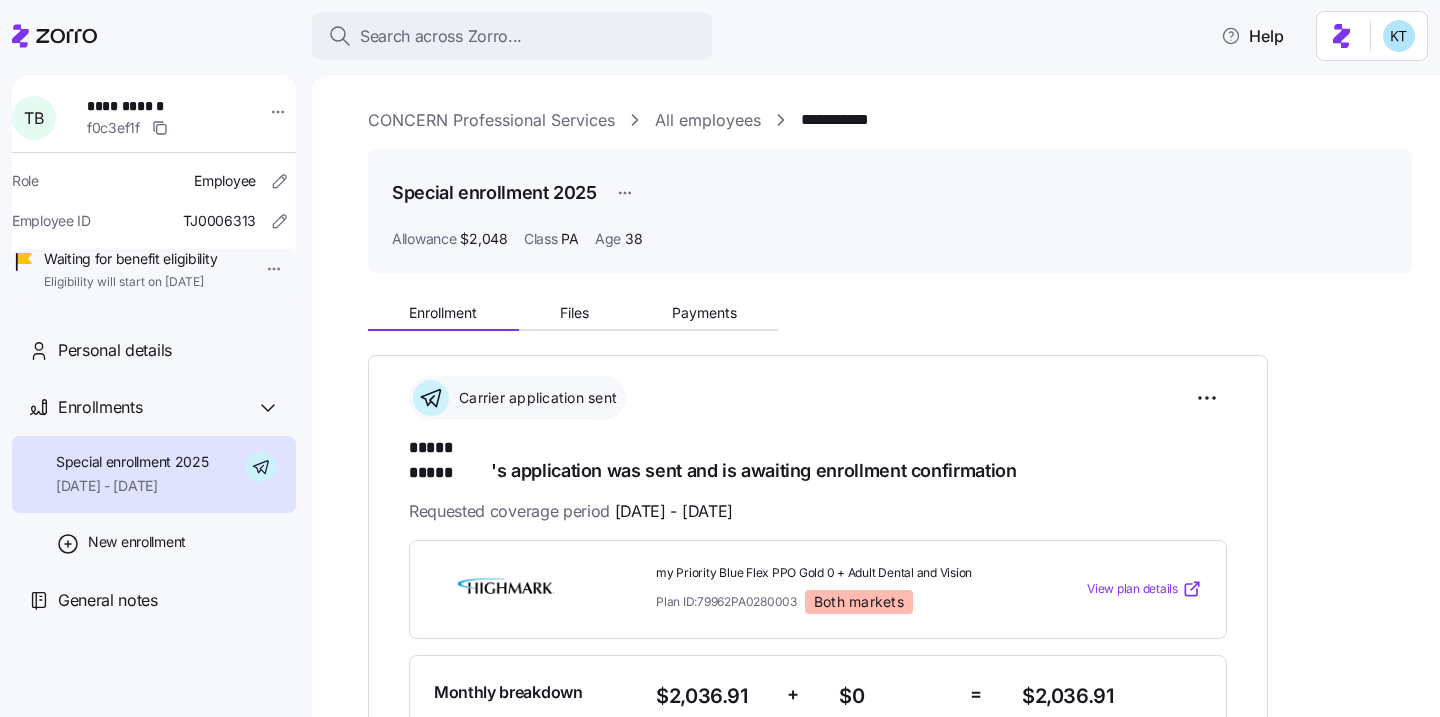 click on "Files" at bounding box center (575, 313) 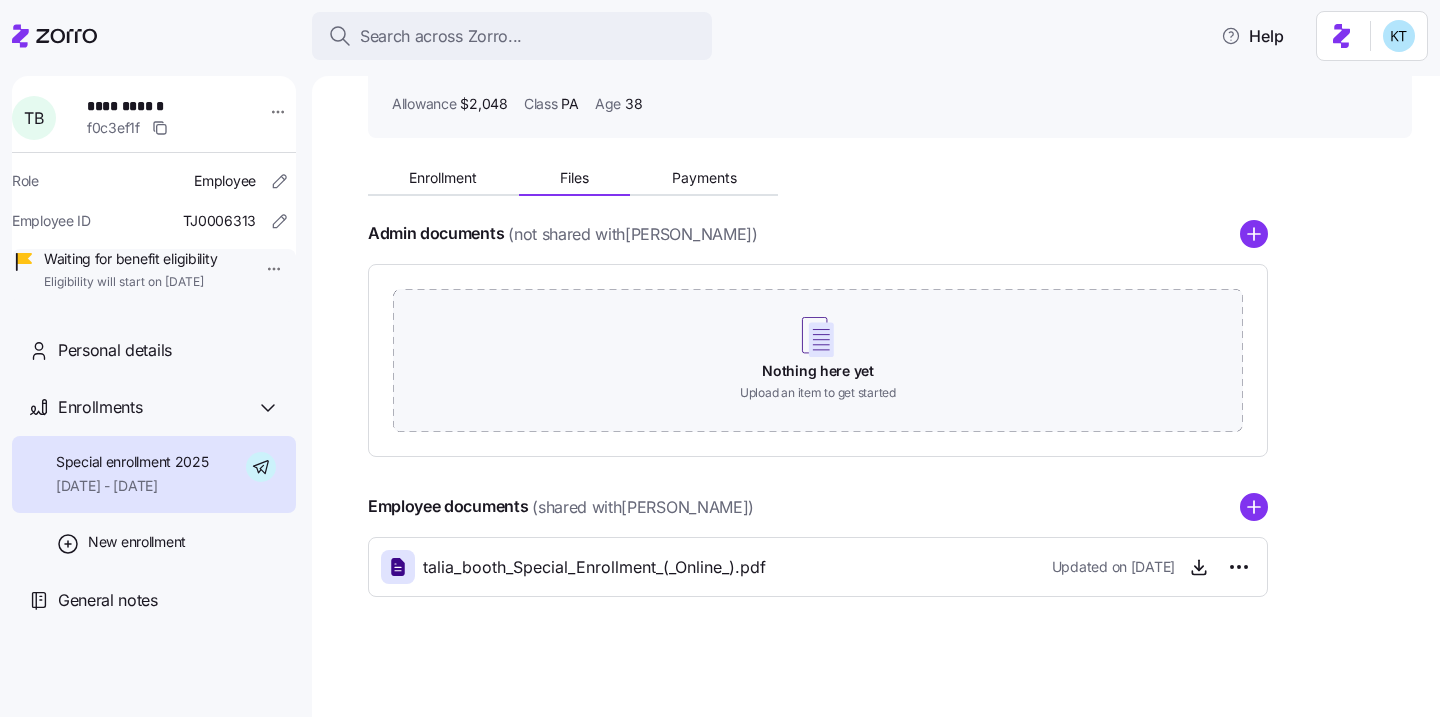 scroll, scrollTop: 0, scrollLeft: 0, axis: both 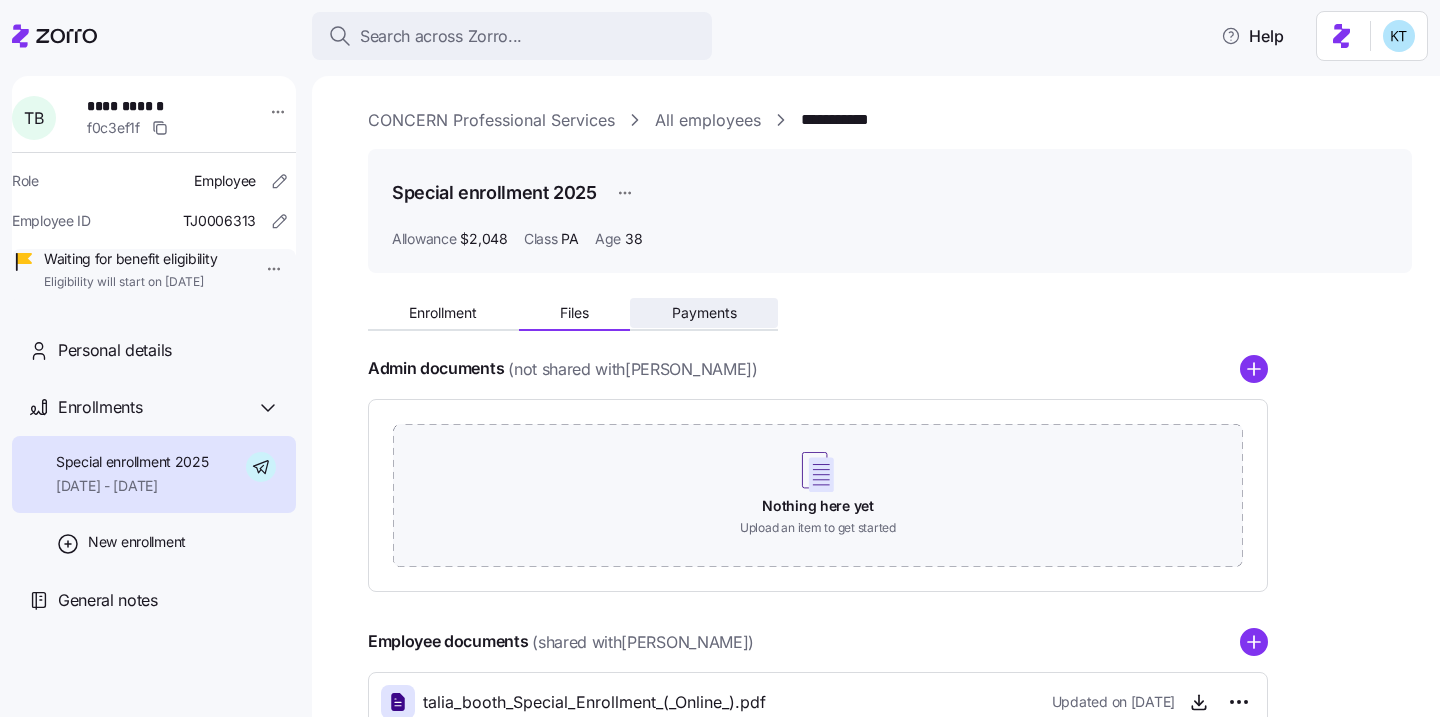 click on "Payments" at bounding box center (704, 313) 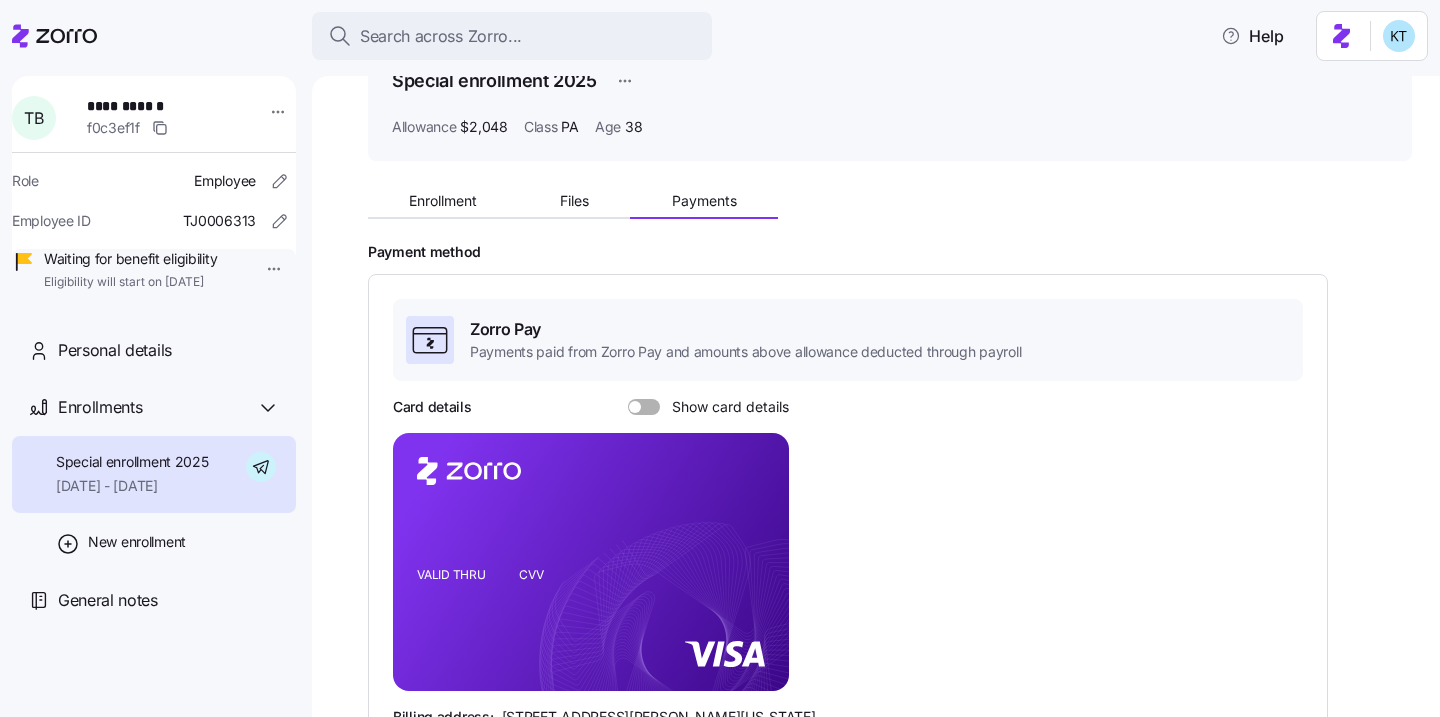 scroll, scrollTop: 92, scrollLeft: 0, axis: vertical 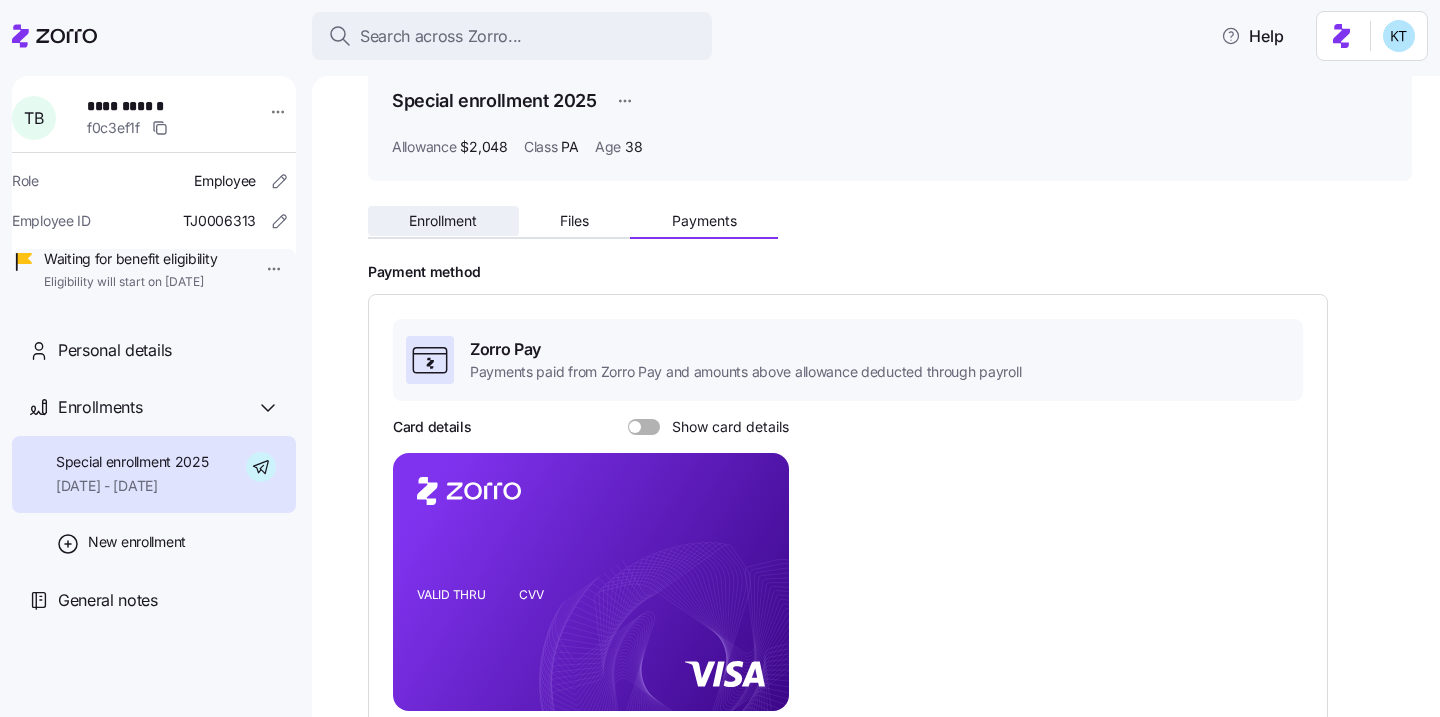 click on "Enrollment" at bounding box center (443, 221) 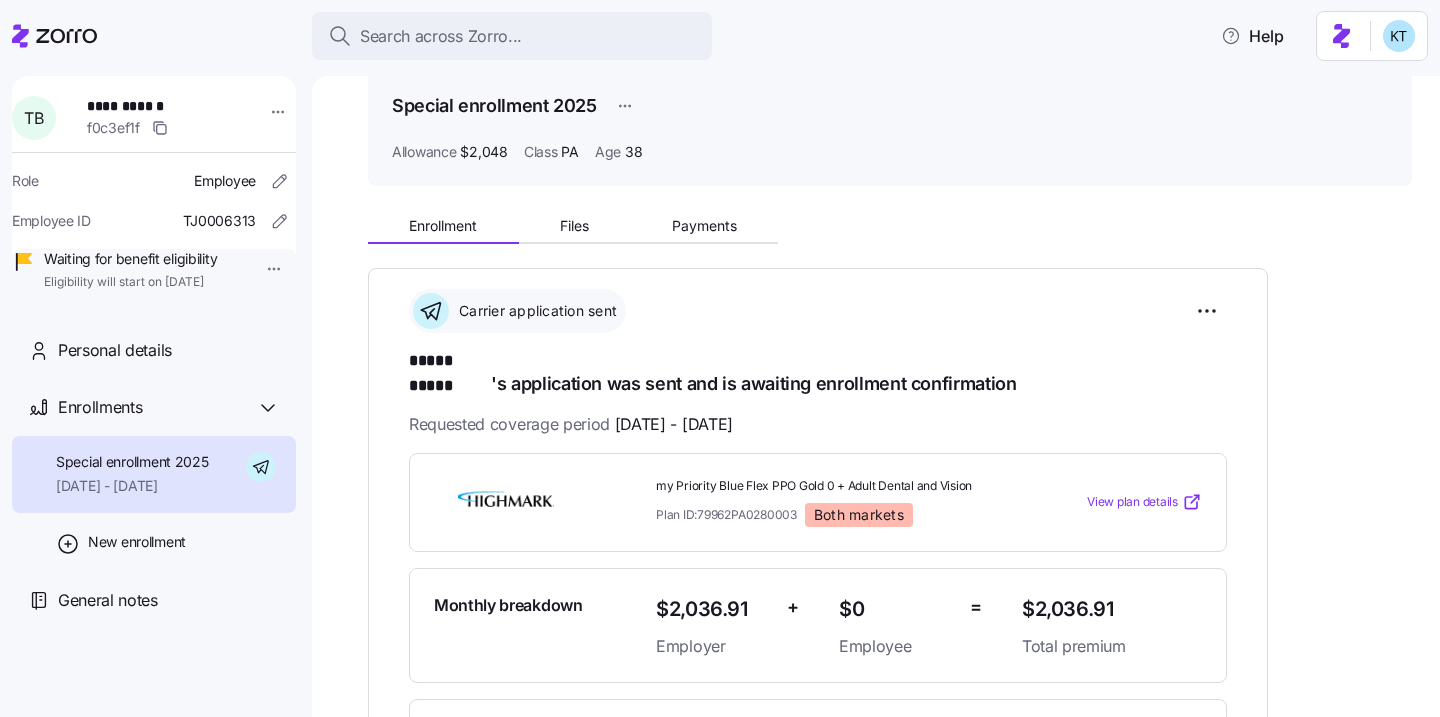 scroll, scrollTop: 0, scrollLeft: 0, axis: both 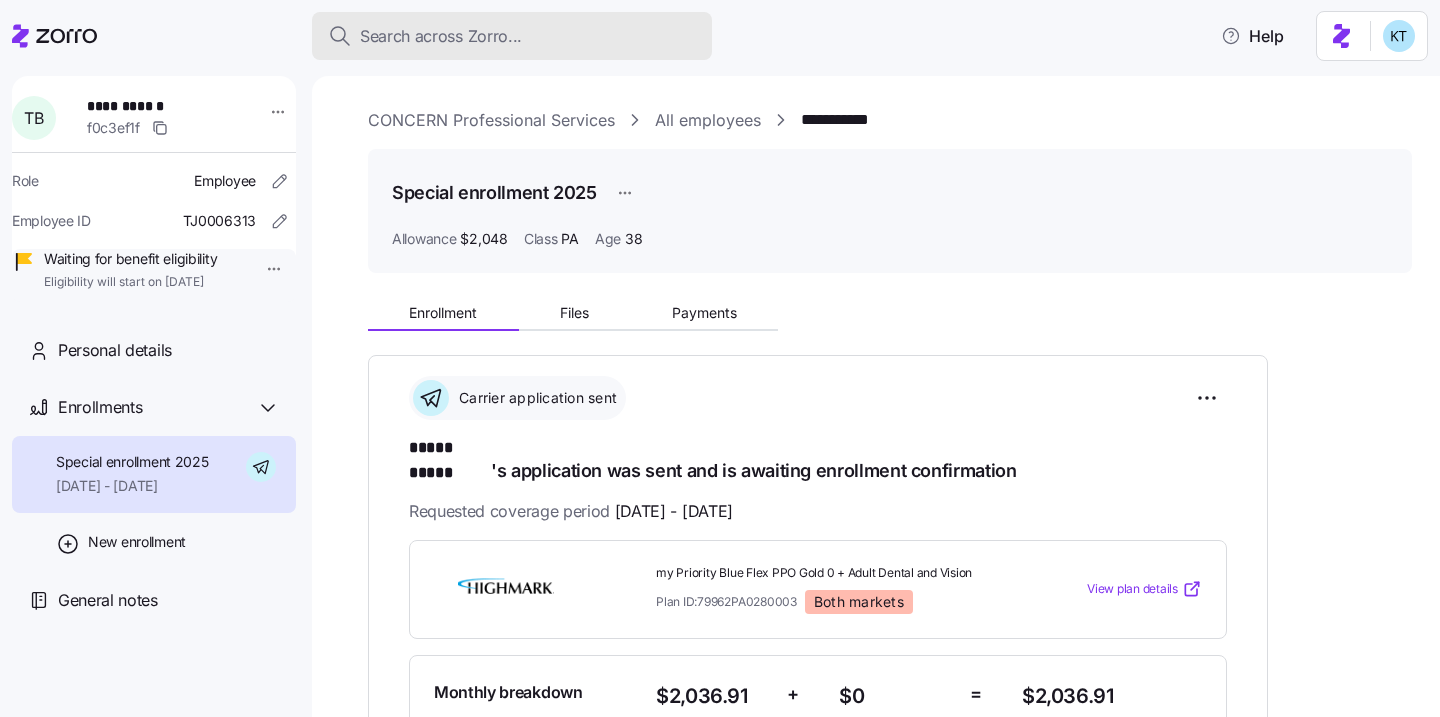 click on "Search across Zorro..." at bounding box center (512, 36) 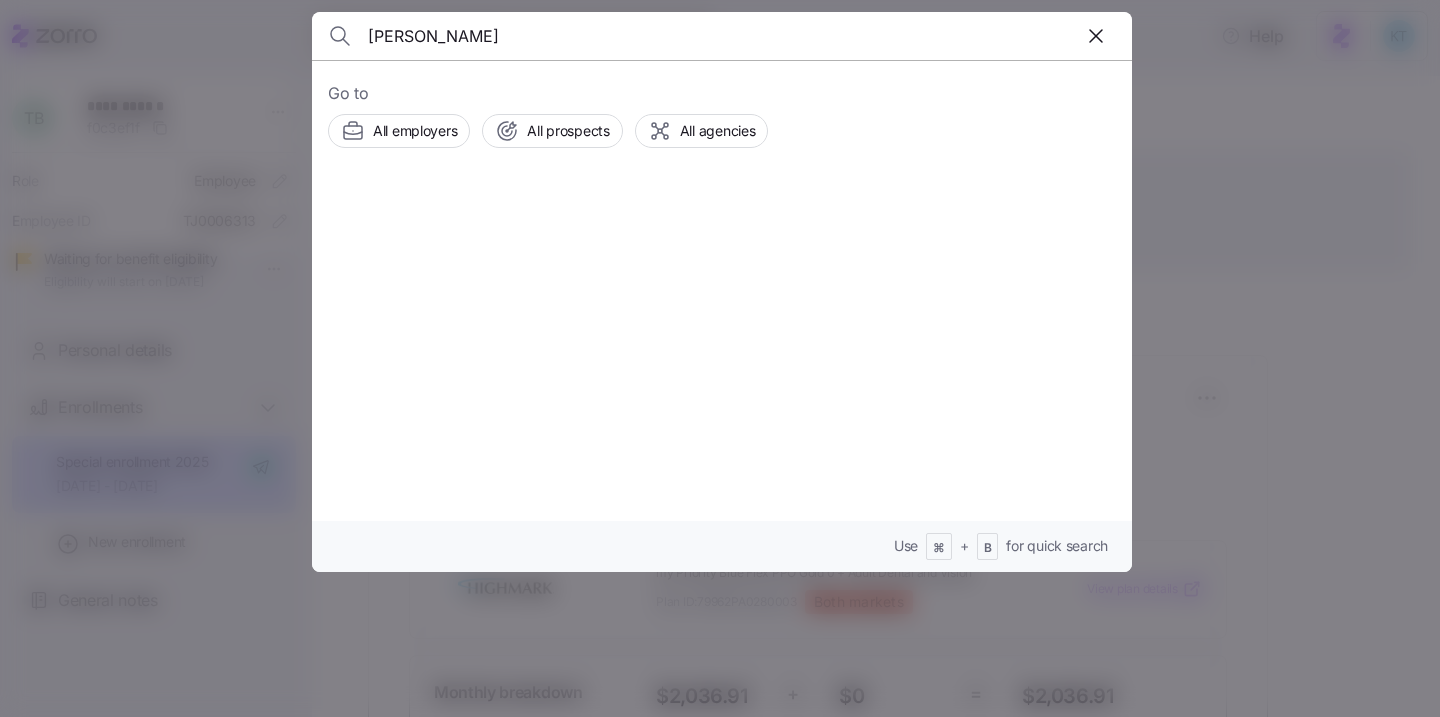 type on "[PERSON_NAME]" 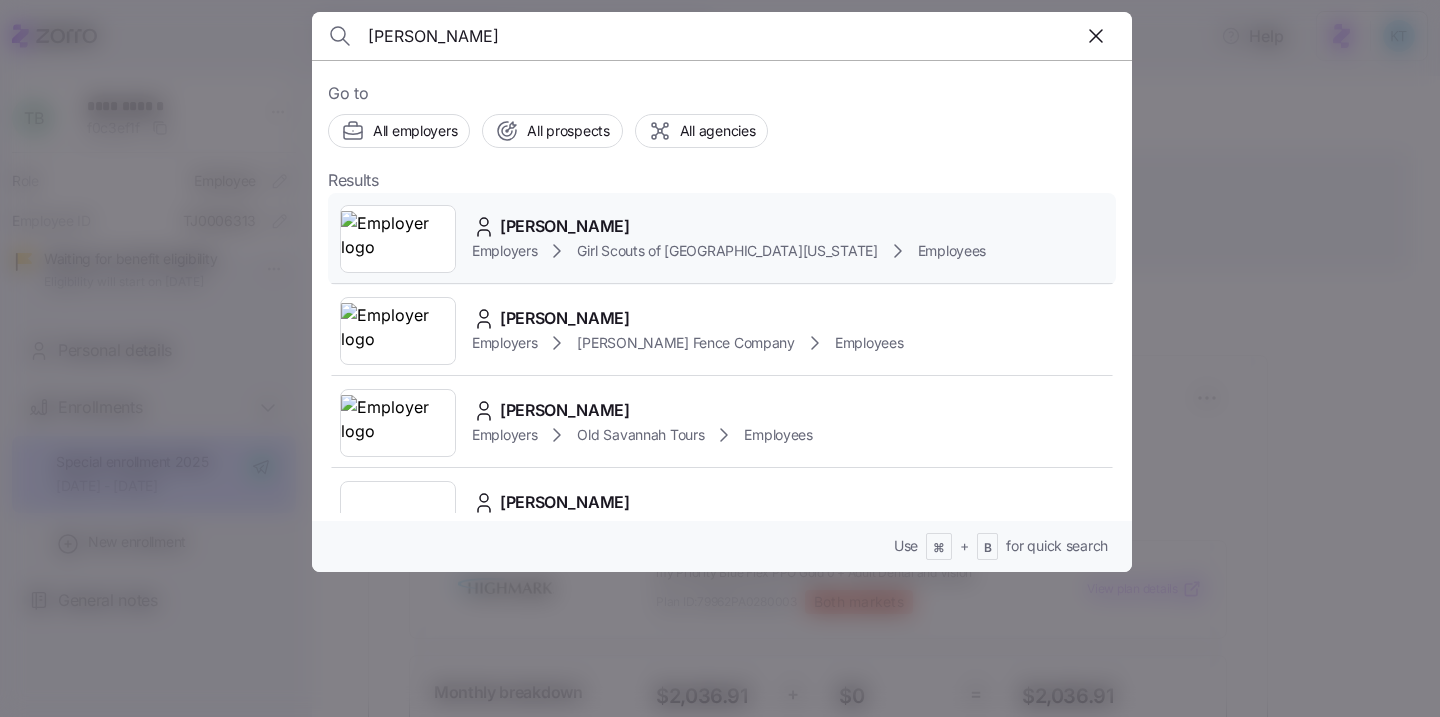 click on "Employers" at bounding box center [504, 251] 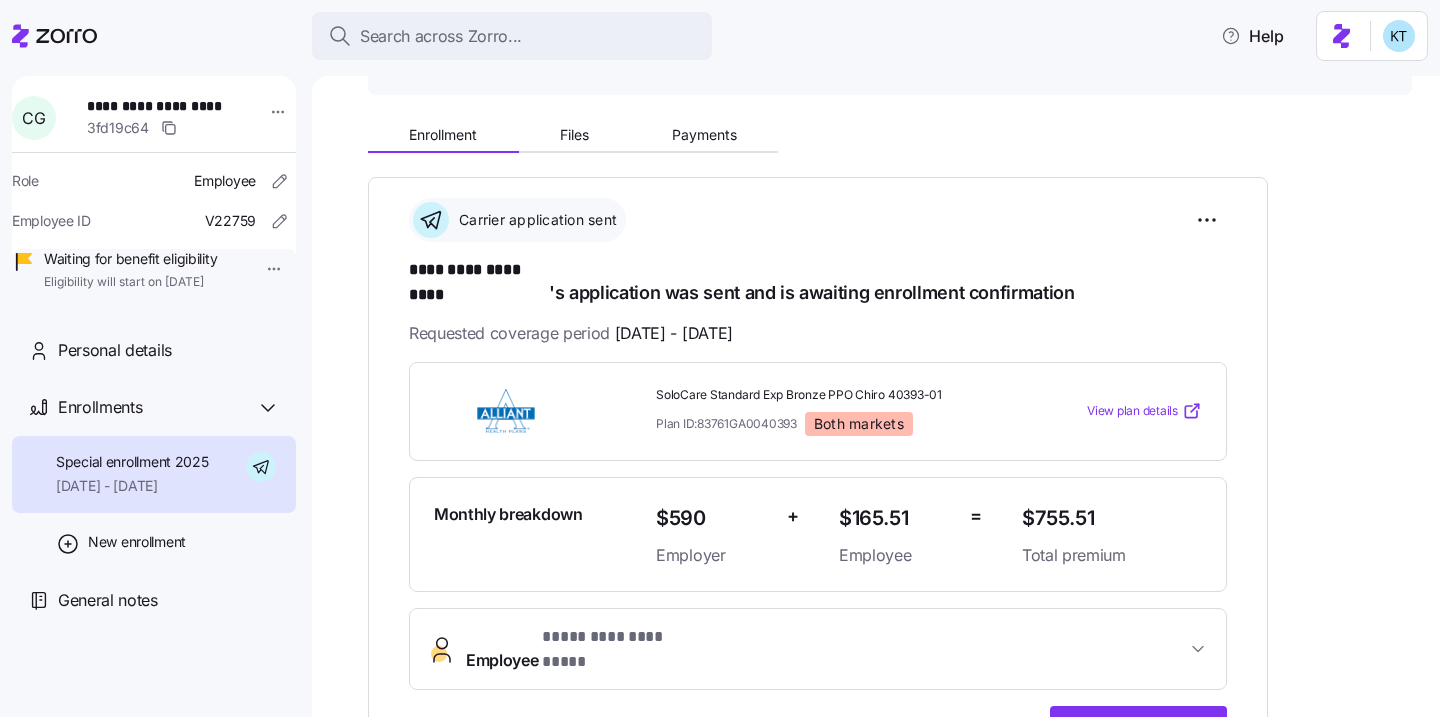 scroll, scrollTop: 170, scrollLeft: 0, axis: vertical 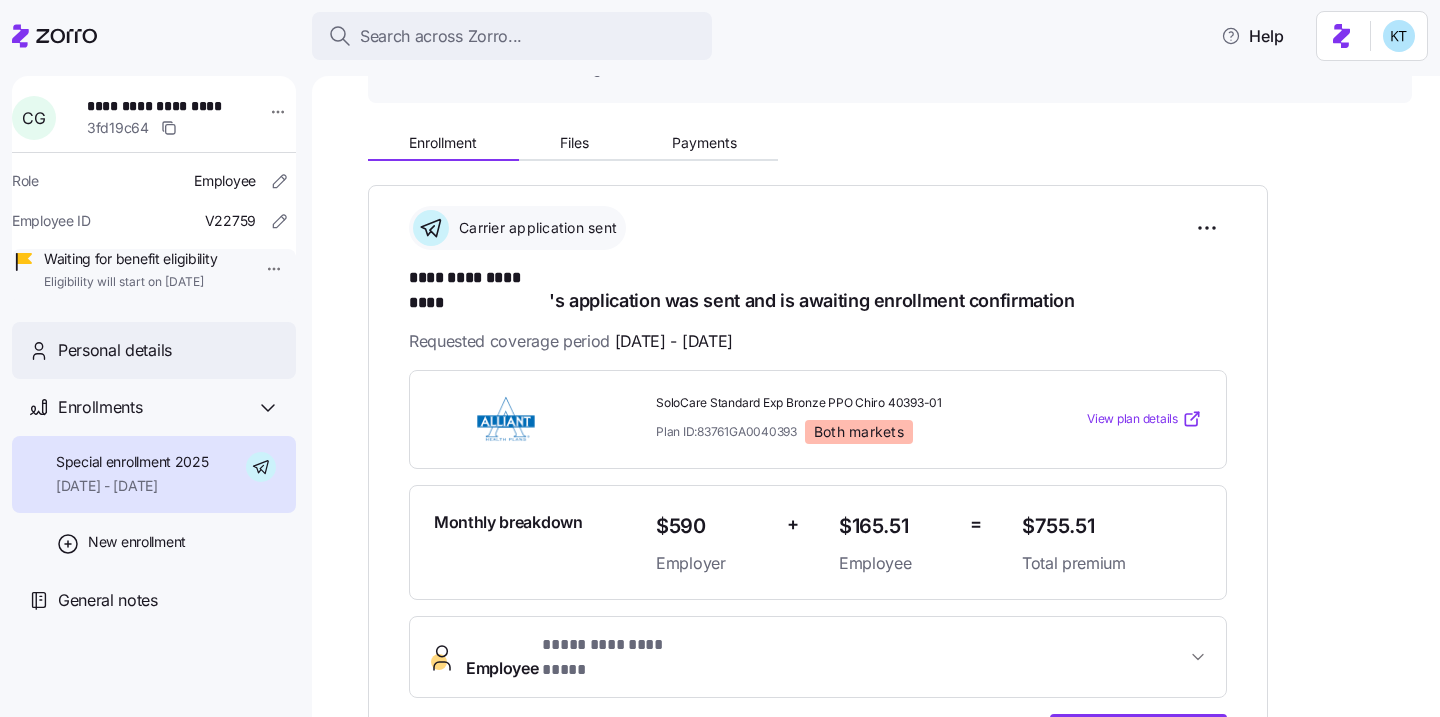 click on "Personal details" at bounding box center (154, 350) 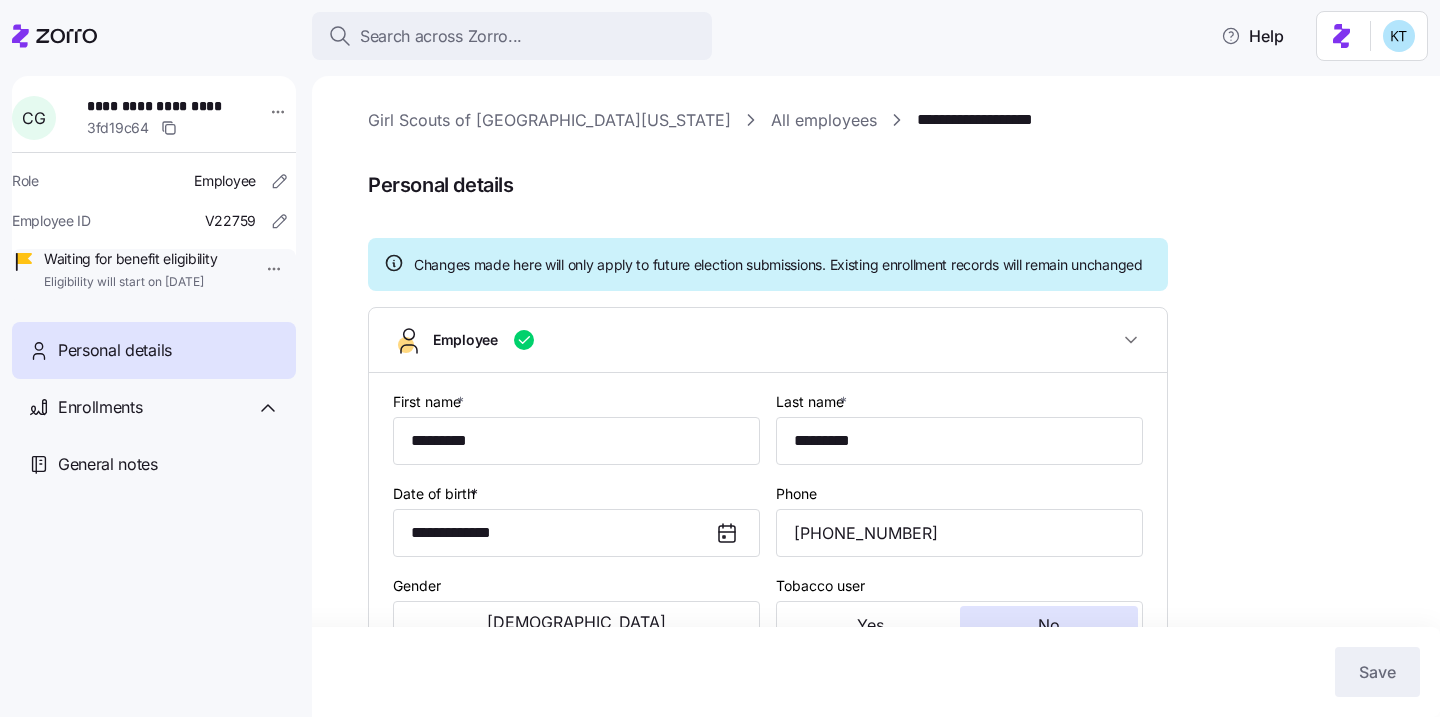 type on "GA" 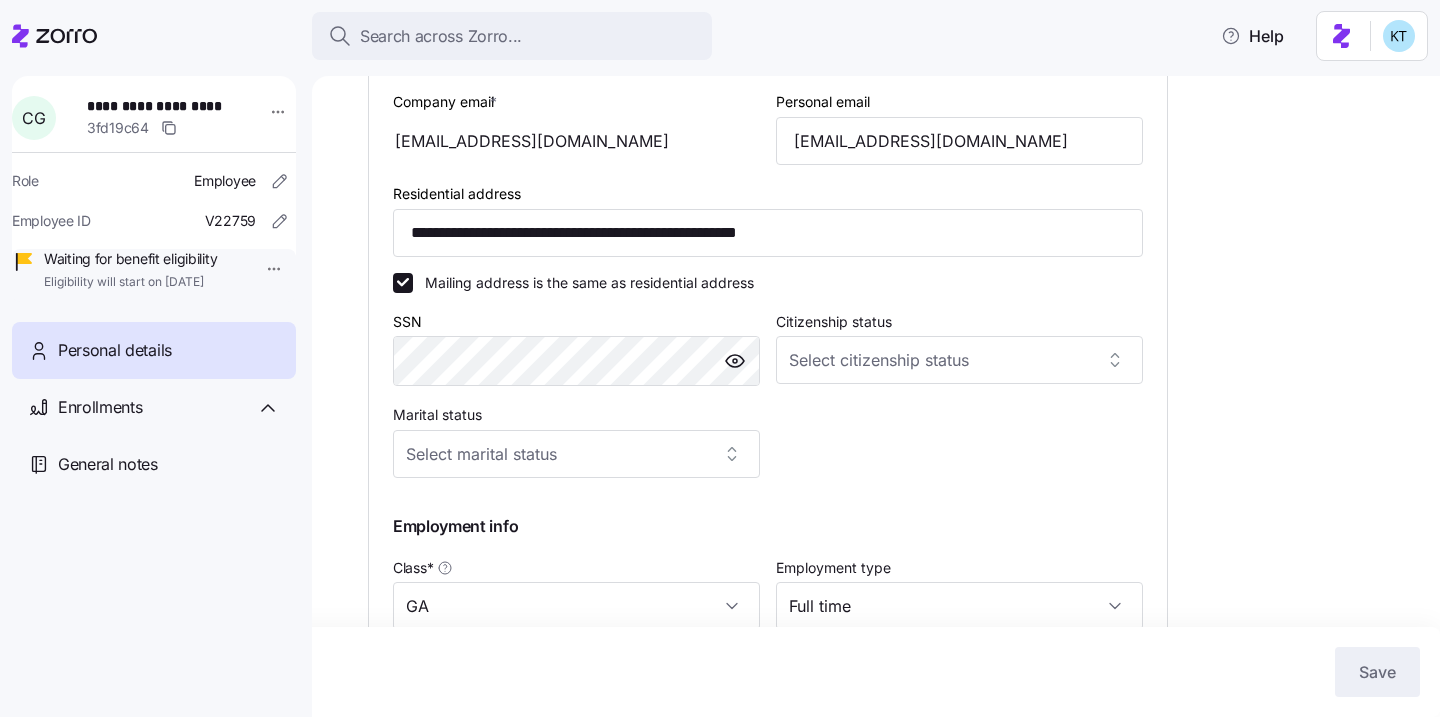 scroll, scrollTop: 625, scrollLeft: 0, axis: vertical 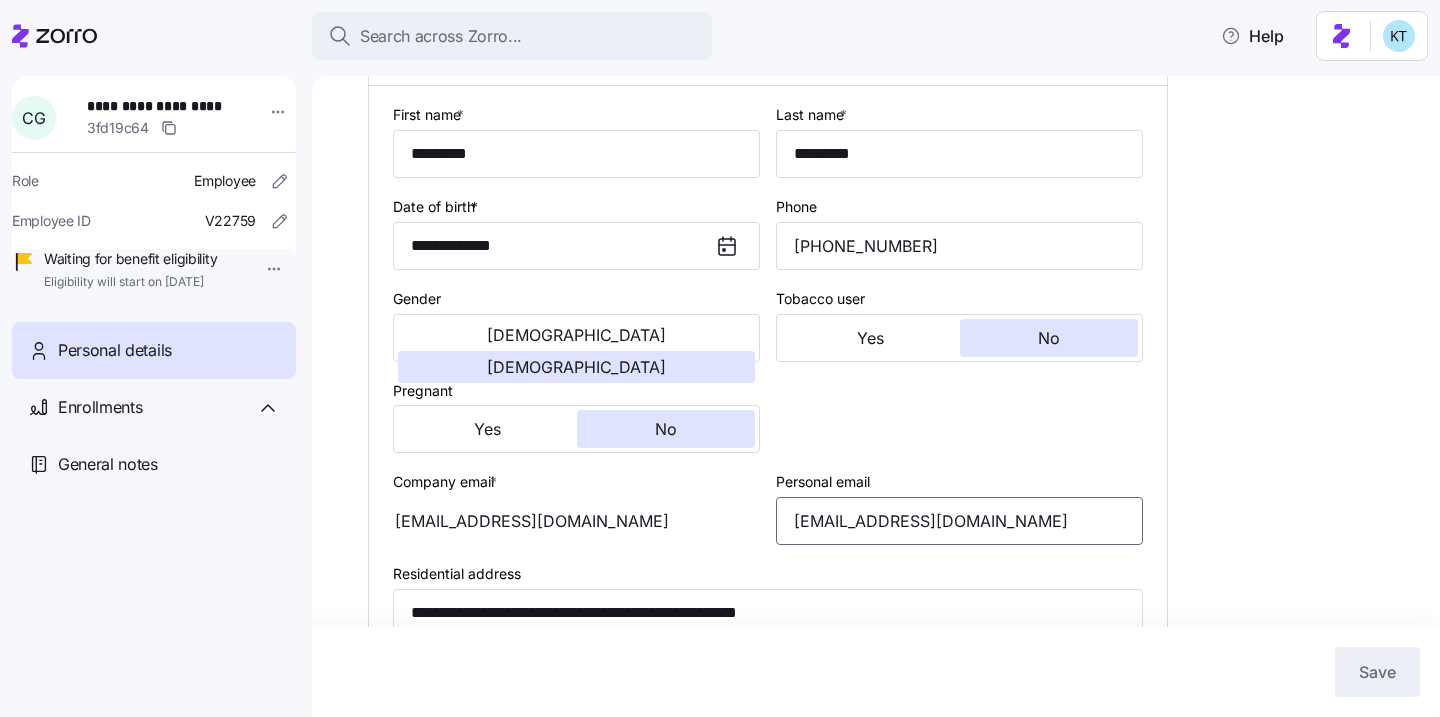 click on "[EMAIL_ADDRESS][DOMAIN_NAME]" at bounding box center (959, 521) 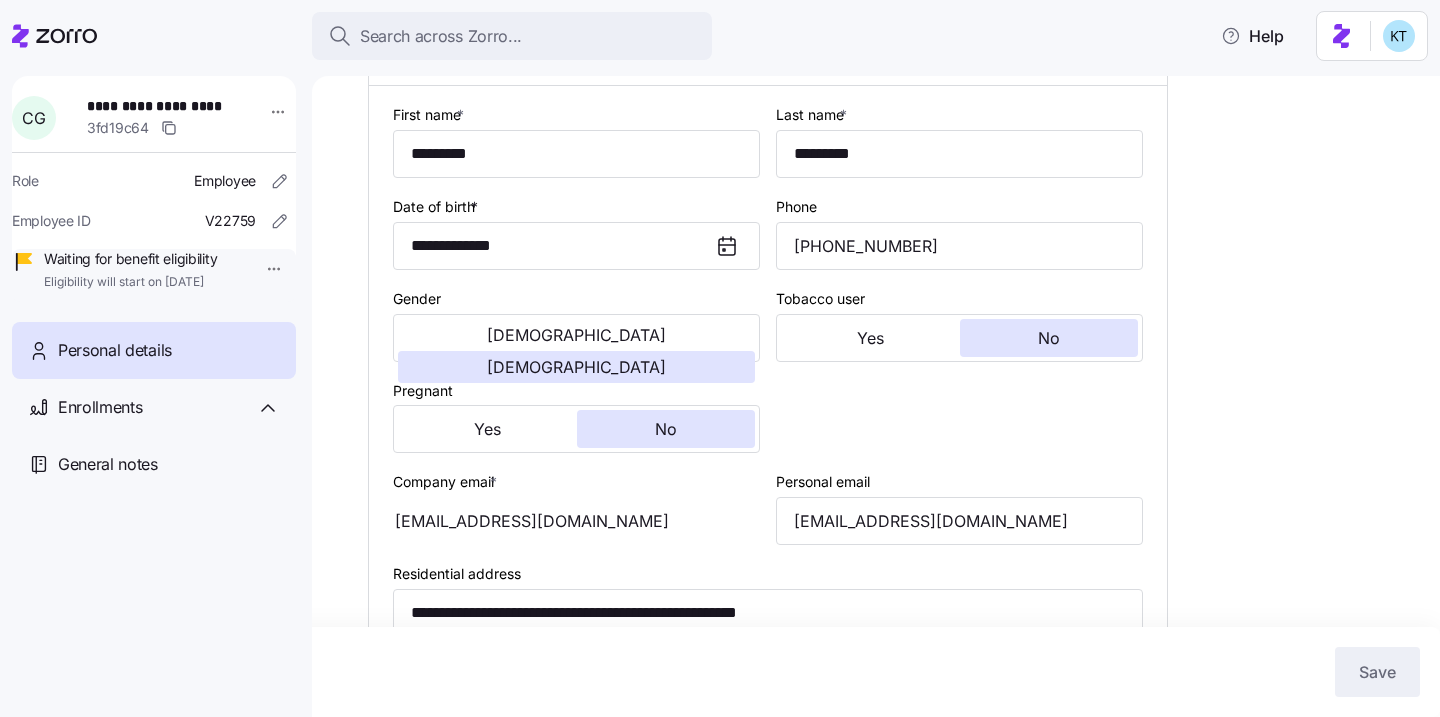 click on "**********" at bounding box center (890, 575) 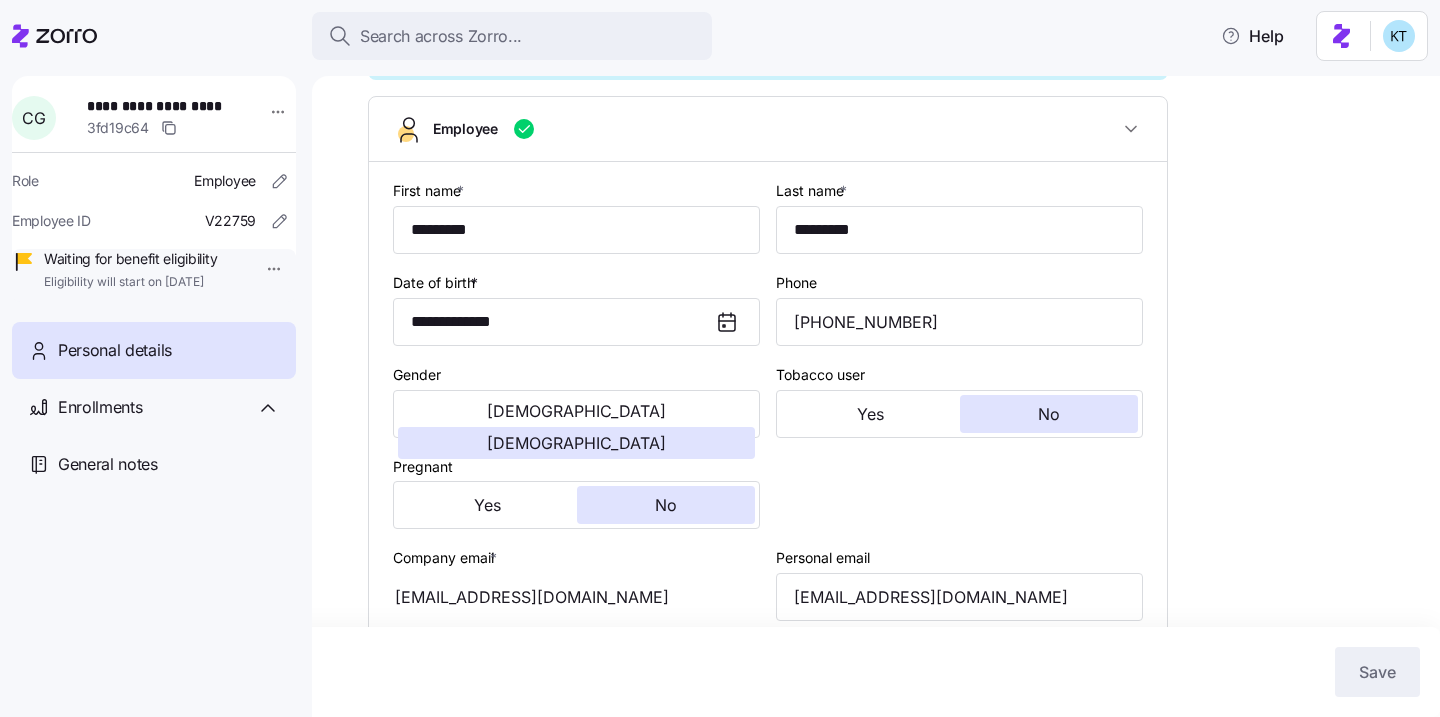 scroll, scrollTop: 0, scrollLeft: 0, axis: both 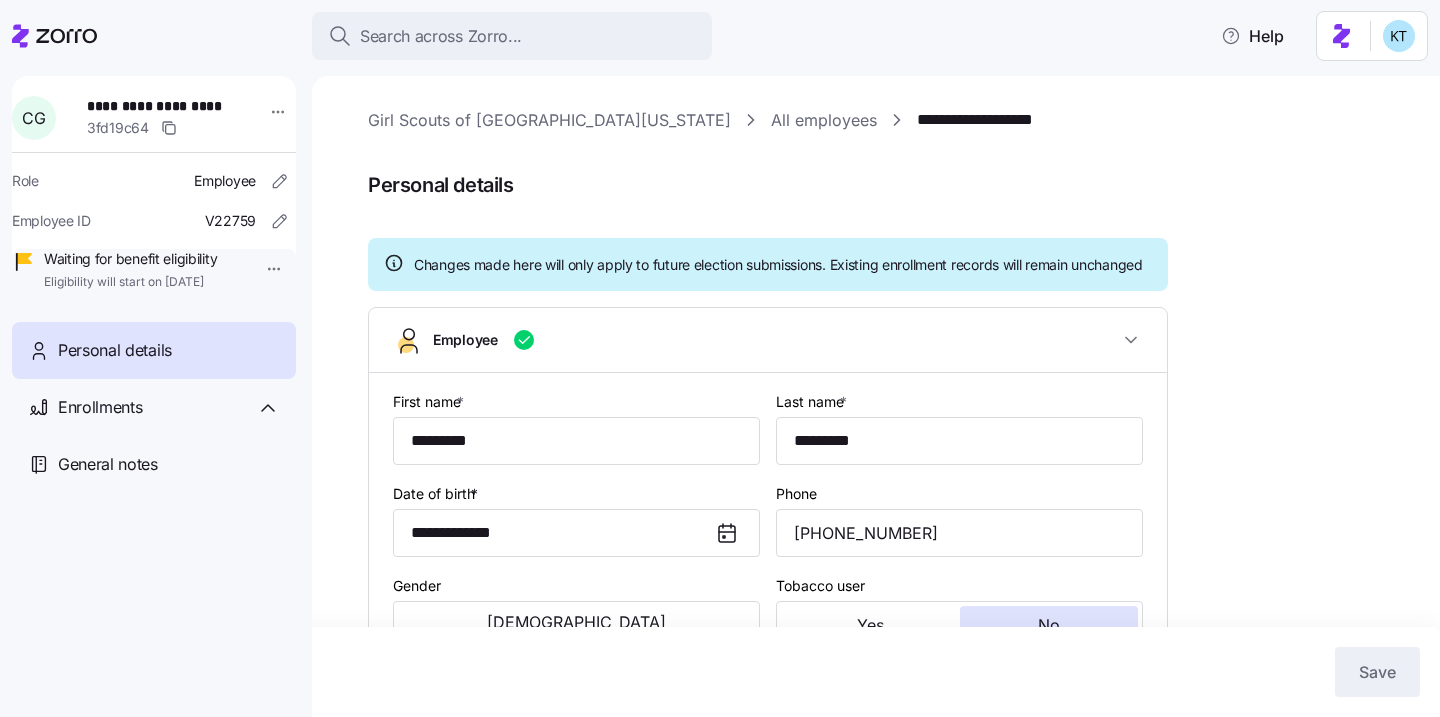 click on "Eligibility will start on [DATE]" at bounding box center [130, 282] 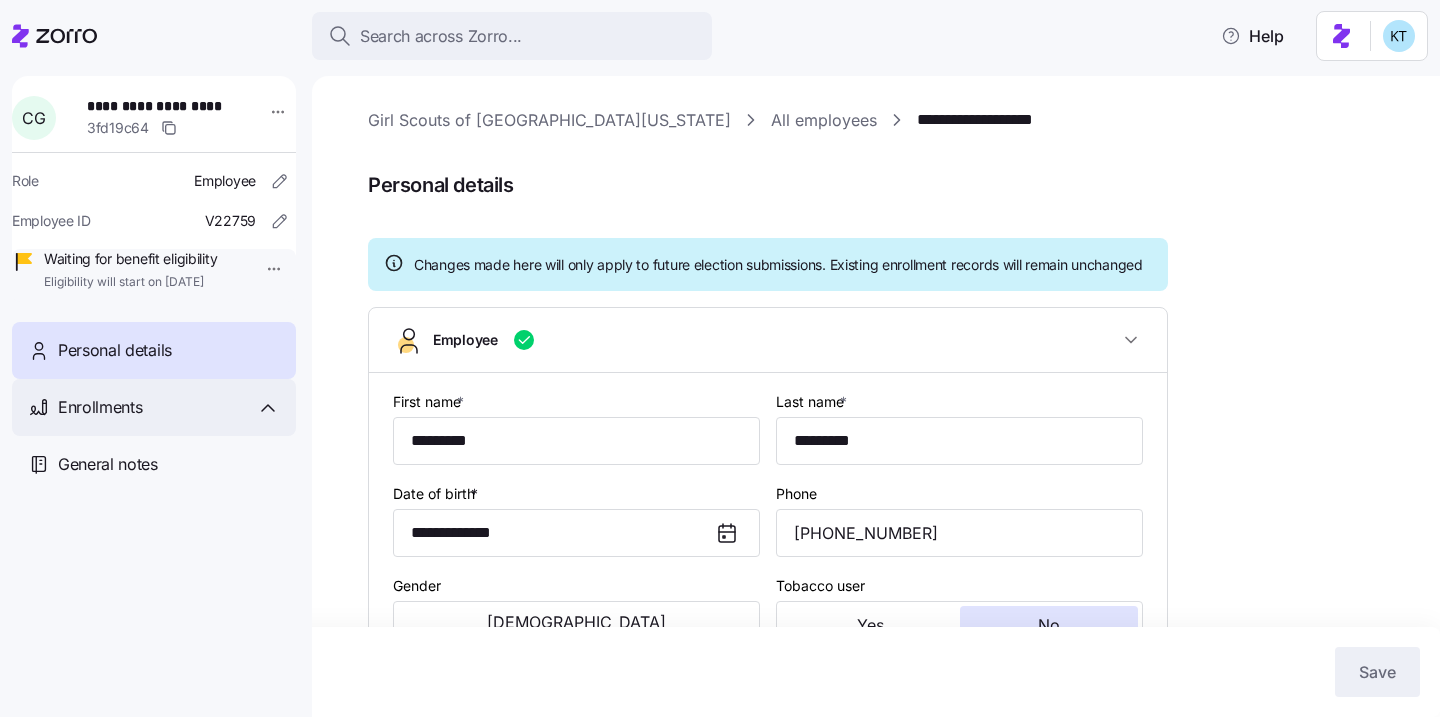 click on "Enrollments" at bounding box center [154, 407] 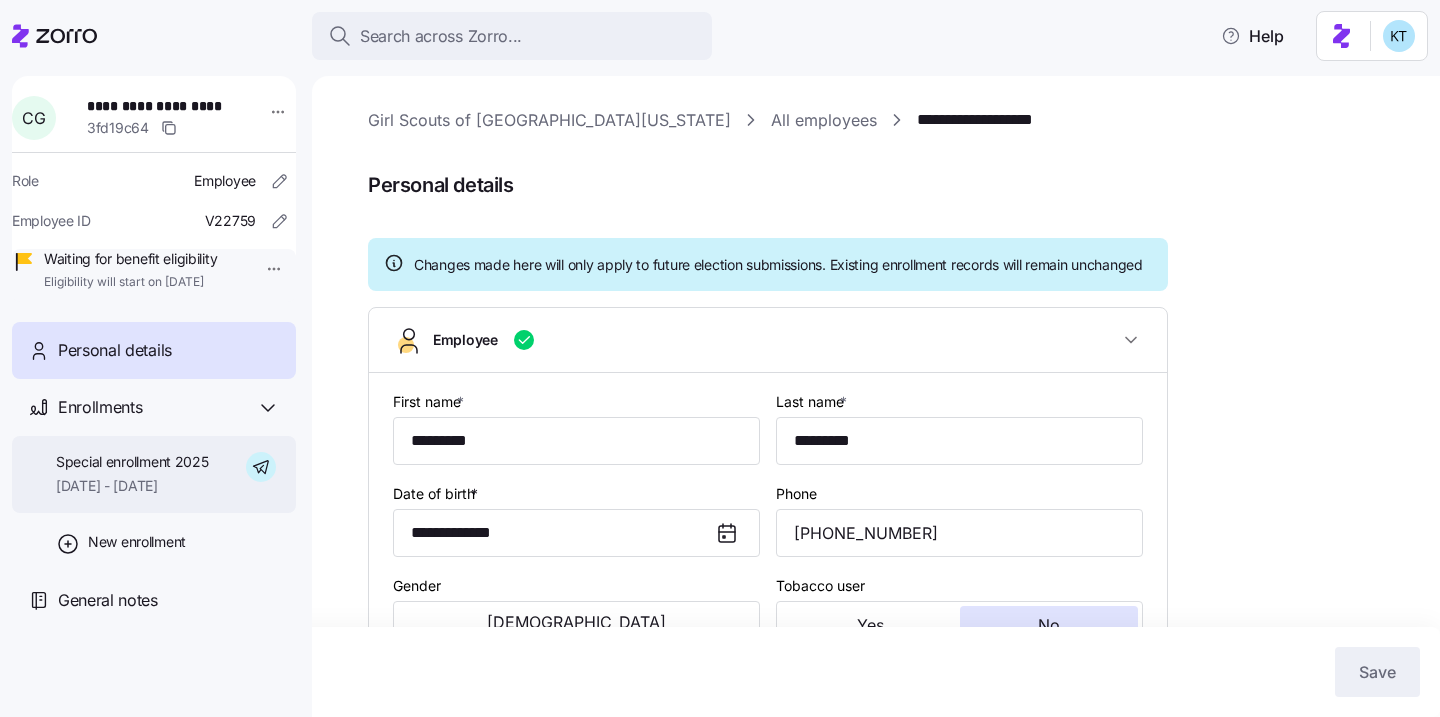 click on "Special enrollment 2025" at bounding box center (132, 462) 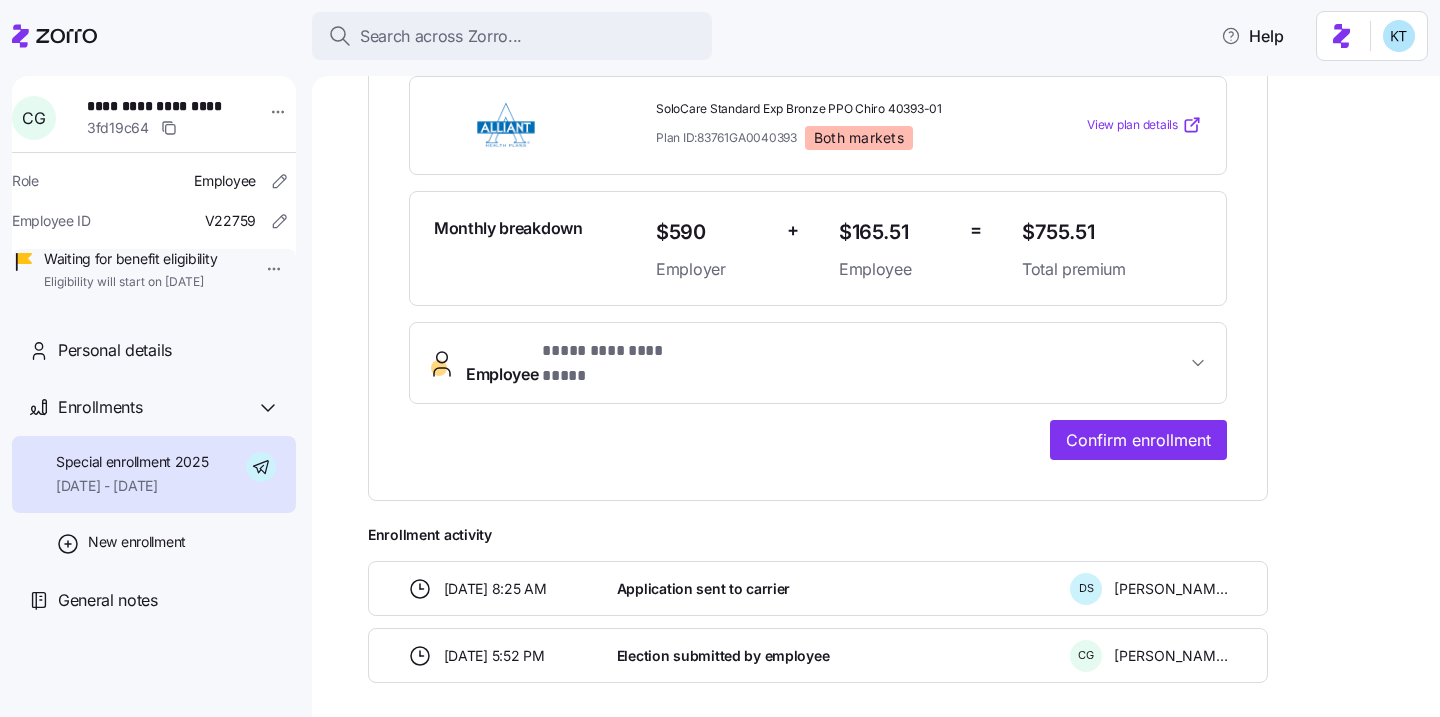 scroll, scrollTop: 497, scrollLeft: 0, axis: vertical 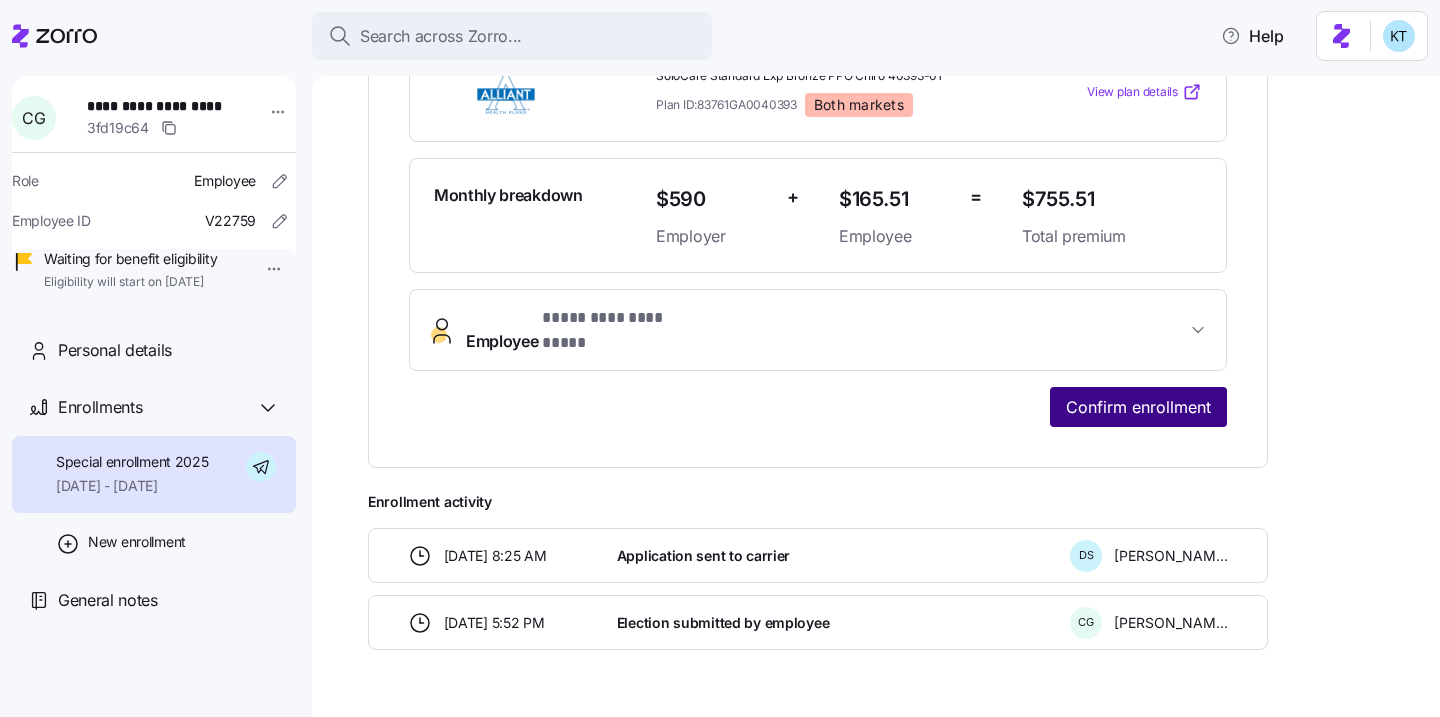 click on "Confirm enrollment" at bounding box center [1138, 407] 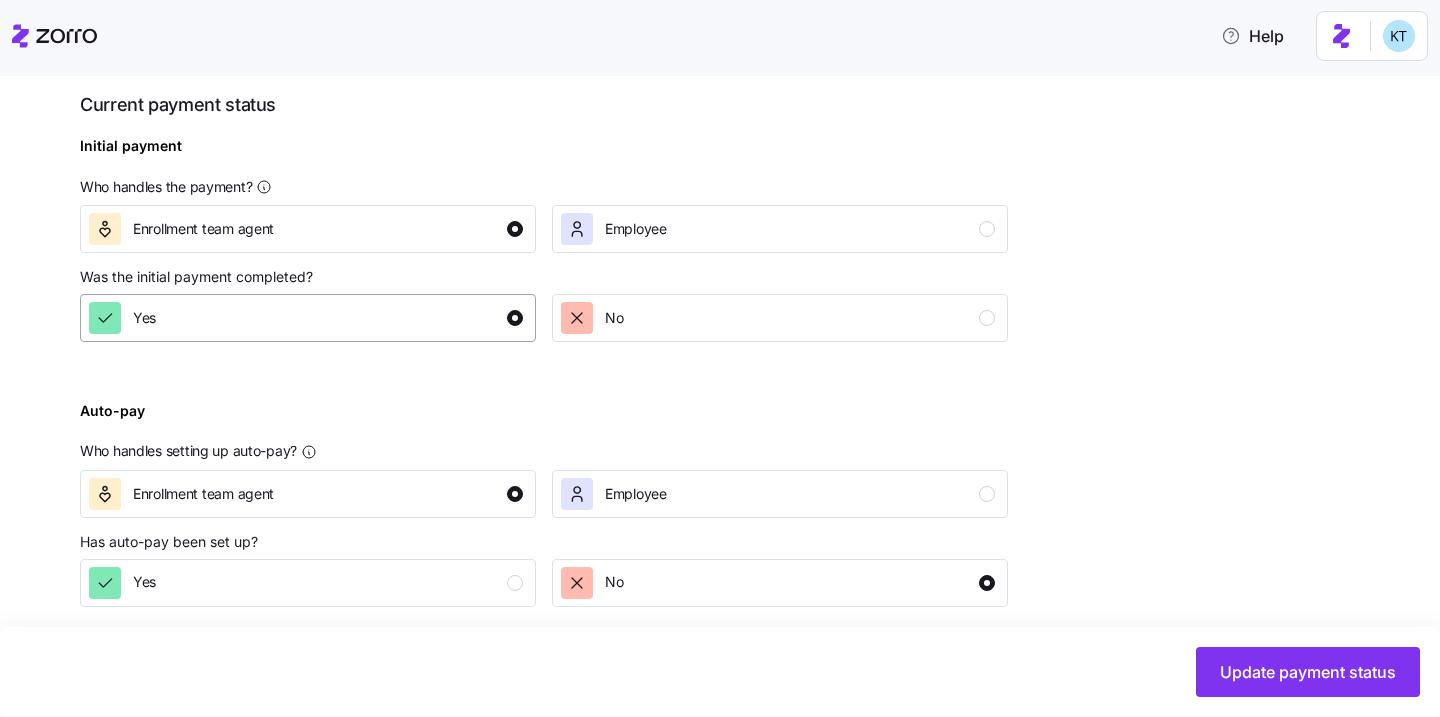 scroll, scrollTop: 760, scrollLeft: 0, axis: vertical 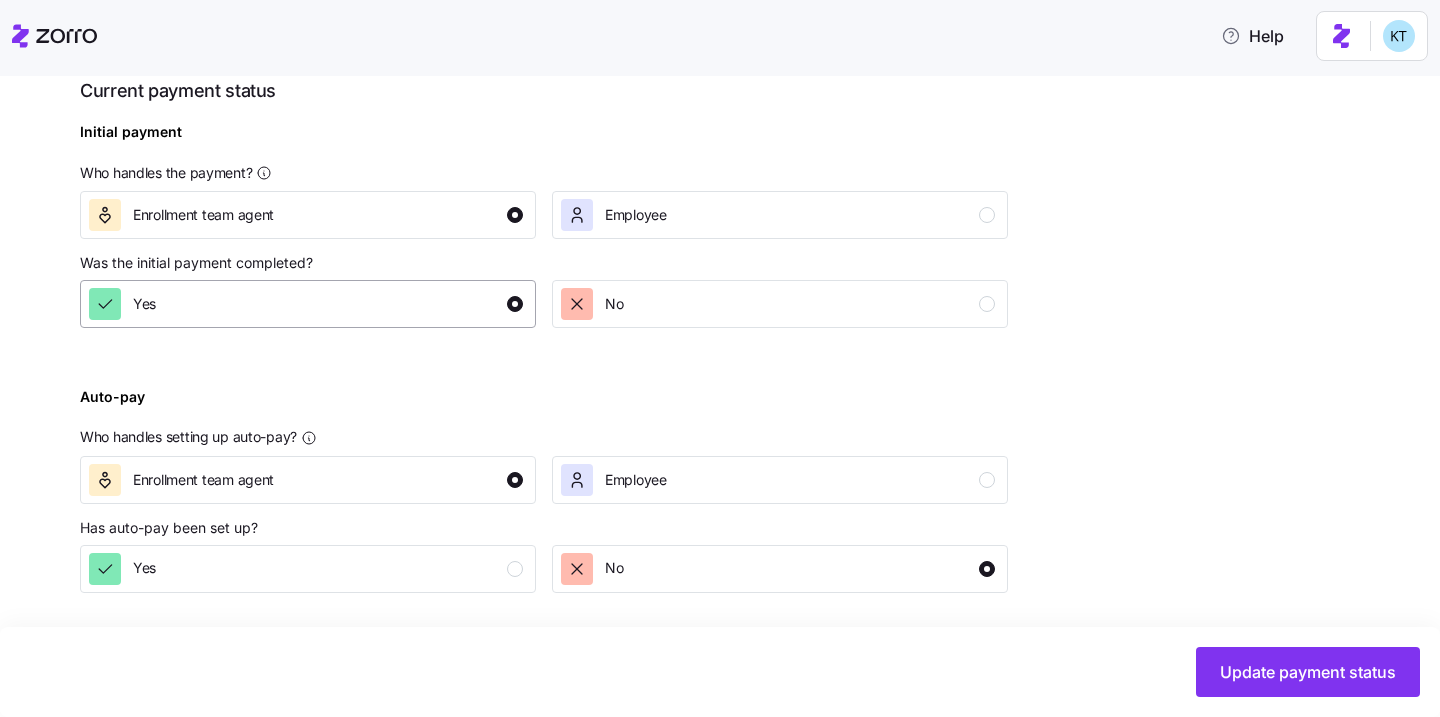 click on "Yes" at bounding box center (306, 304) 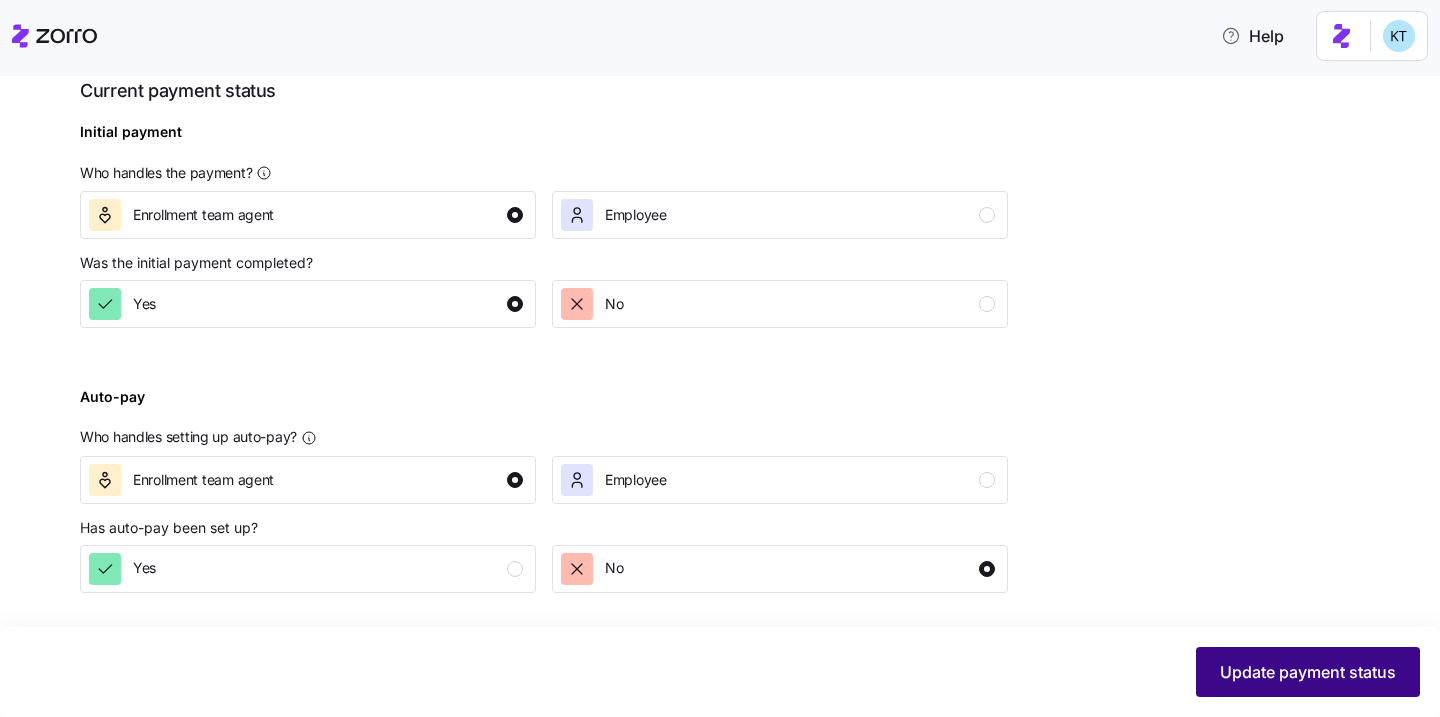 click on "Update payment status" at bounding box center (1308, 672) 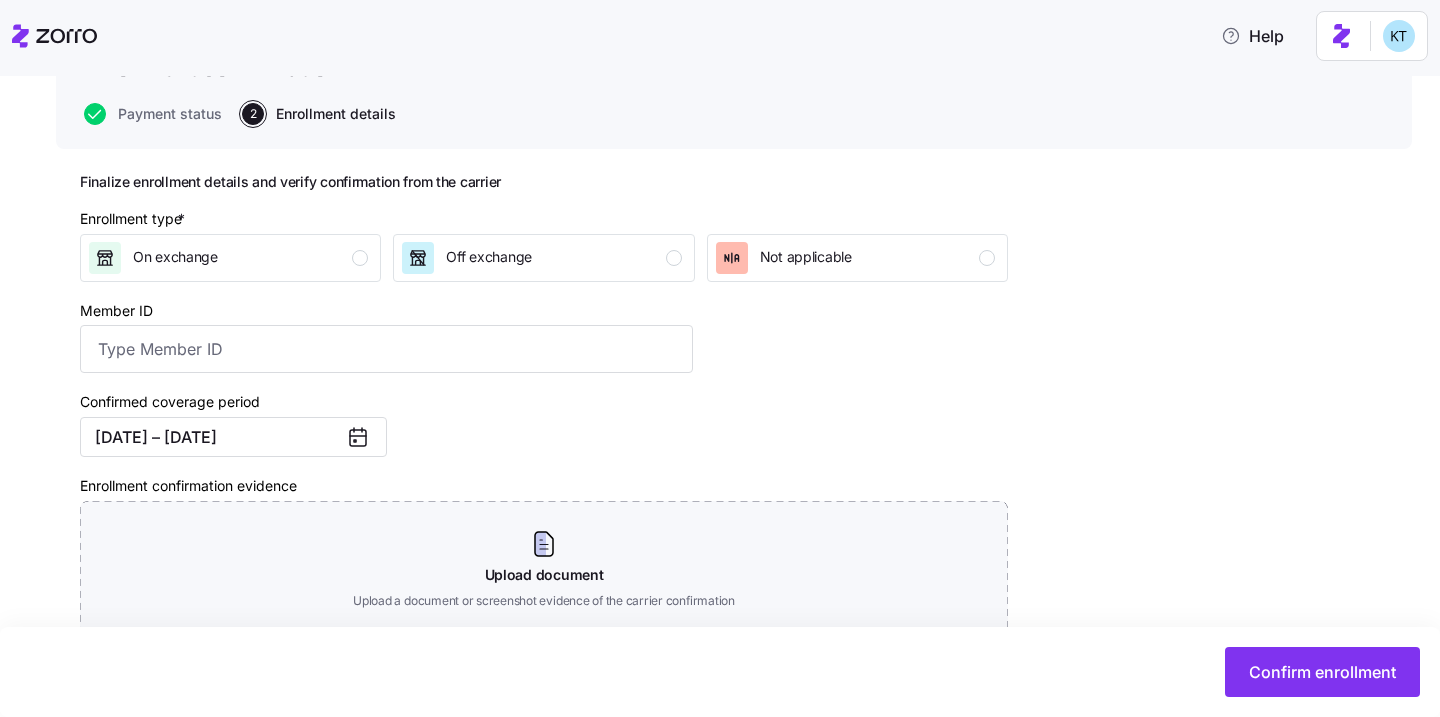 scroll, scrollTop: 168, scrollLeft: 0, axis: vertical 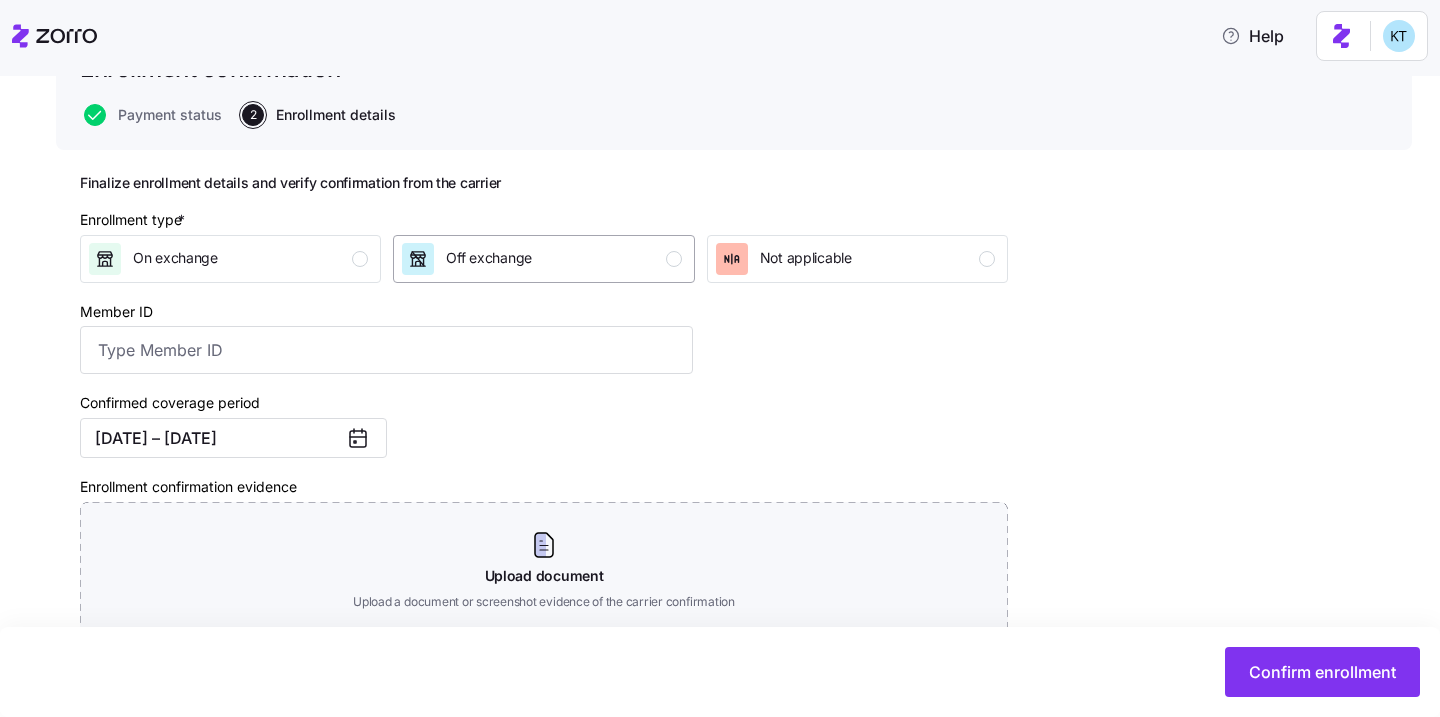 click on "Off exchange" at bounding box center [541, 259] 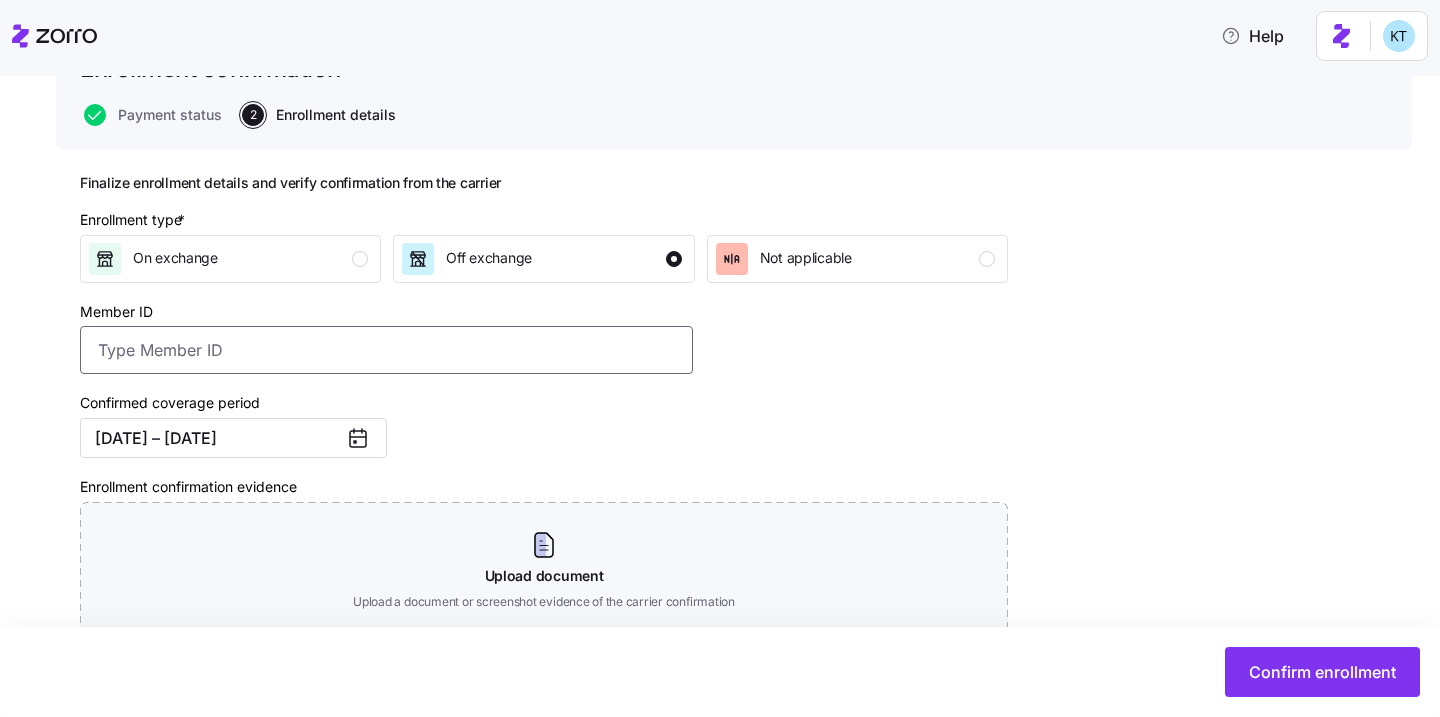 click on "Member ID" at bounding box center [386, 350] 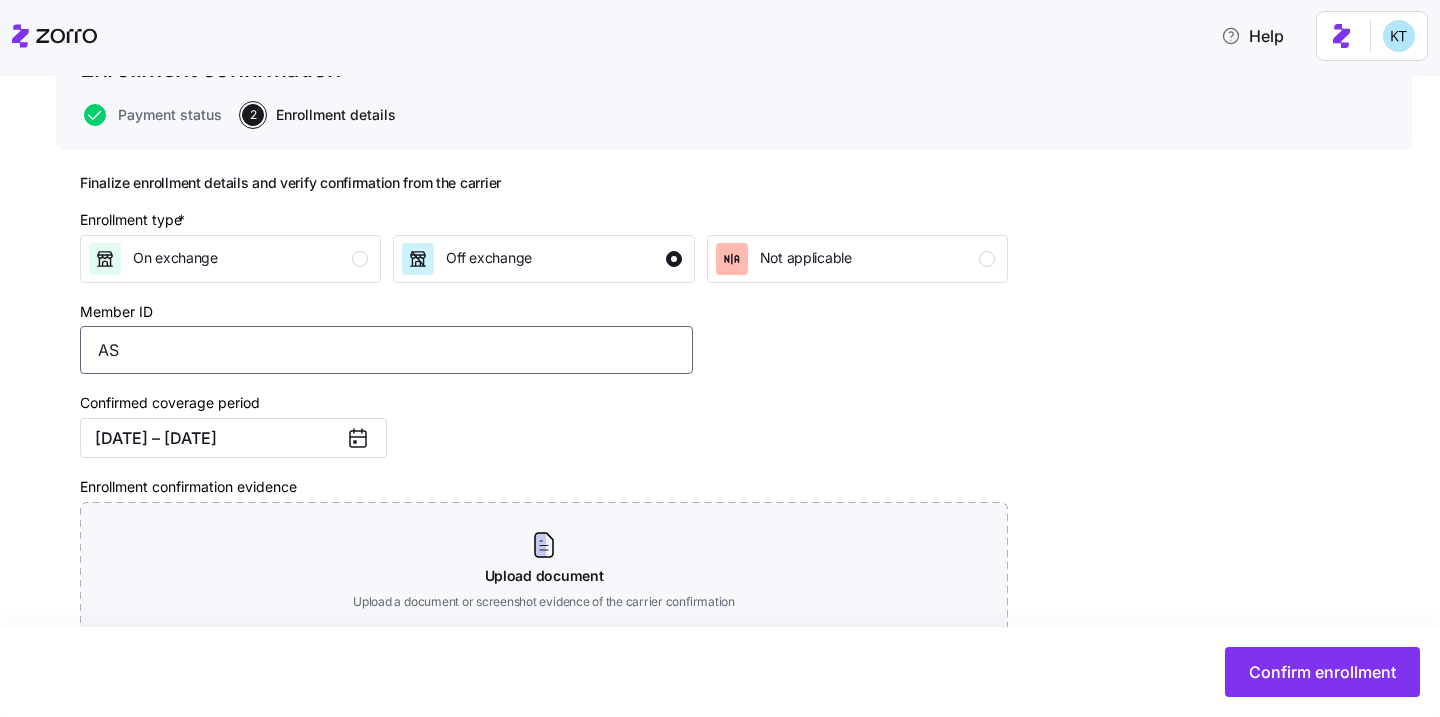 click on "AS" at bounding box center (386, 350) 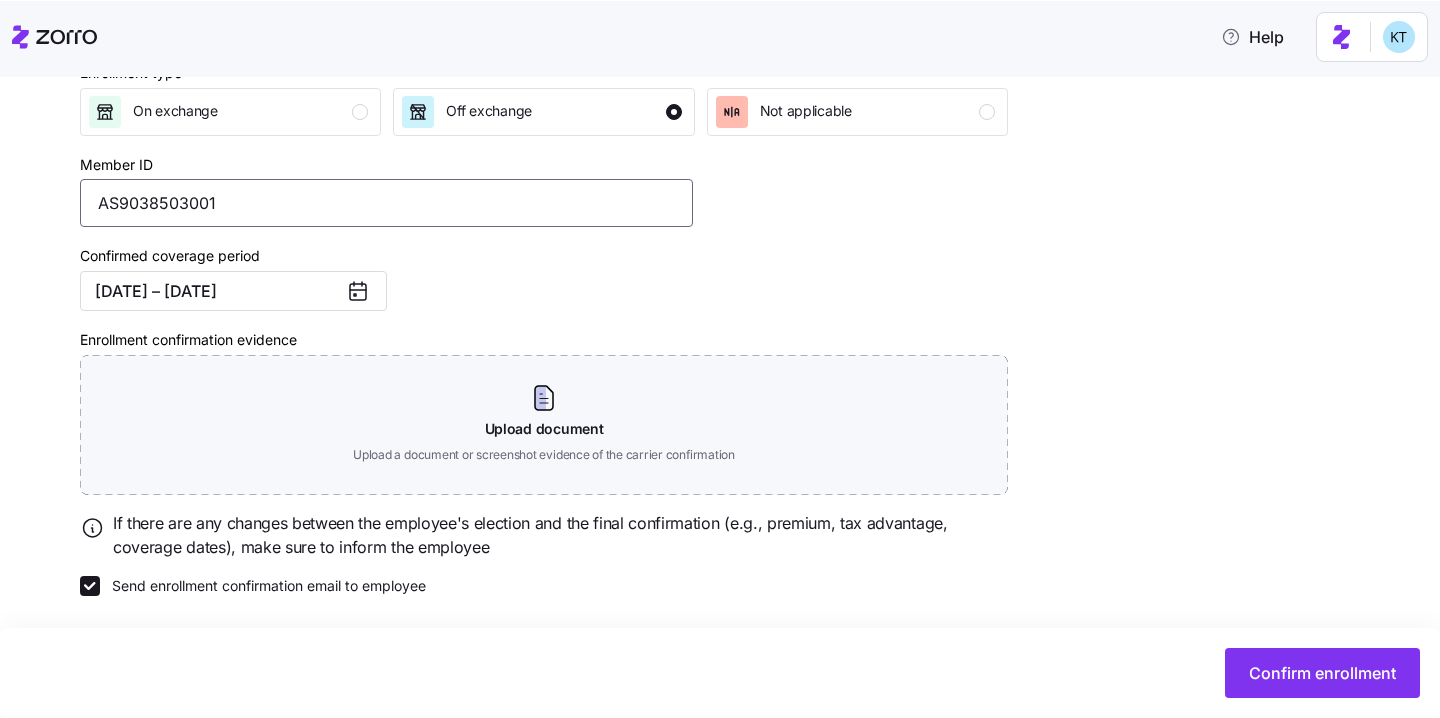 scroll, scrollTop: 320, scrollLeft: 0, axis: vertical 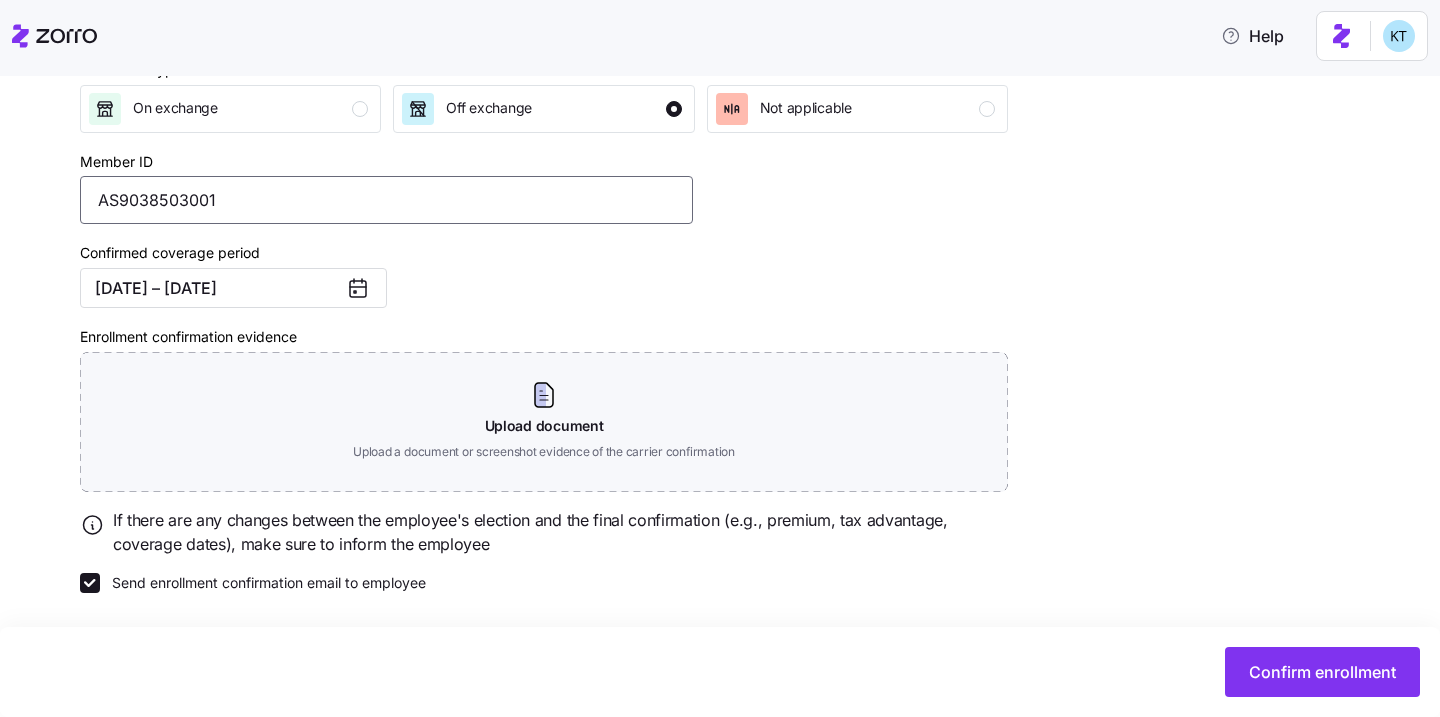 type on "AS9038503001" 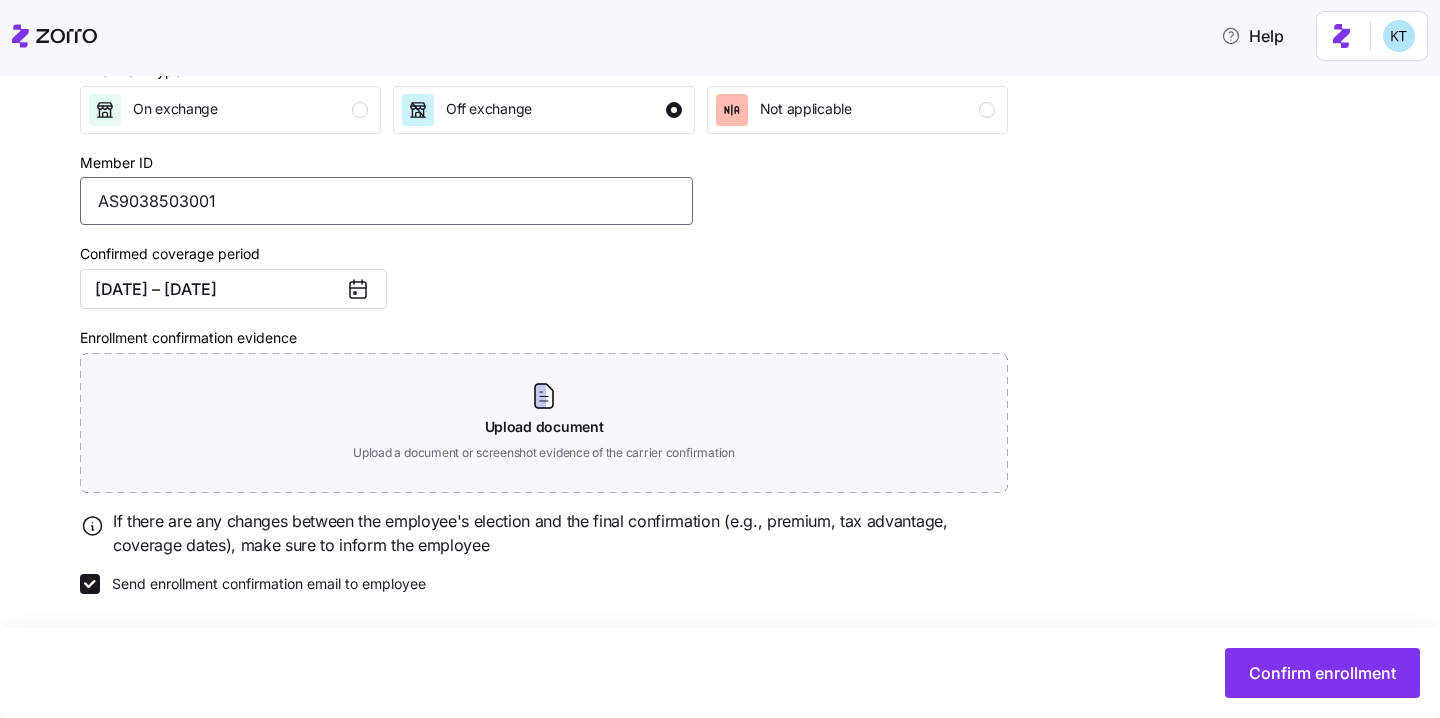 scroll, scrollTop: 319, scrollLeft: 0, axis: vertical 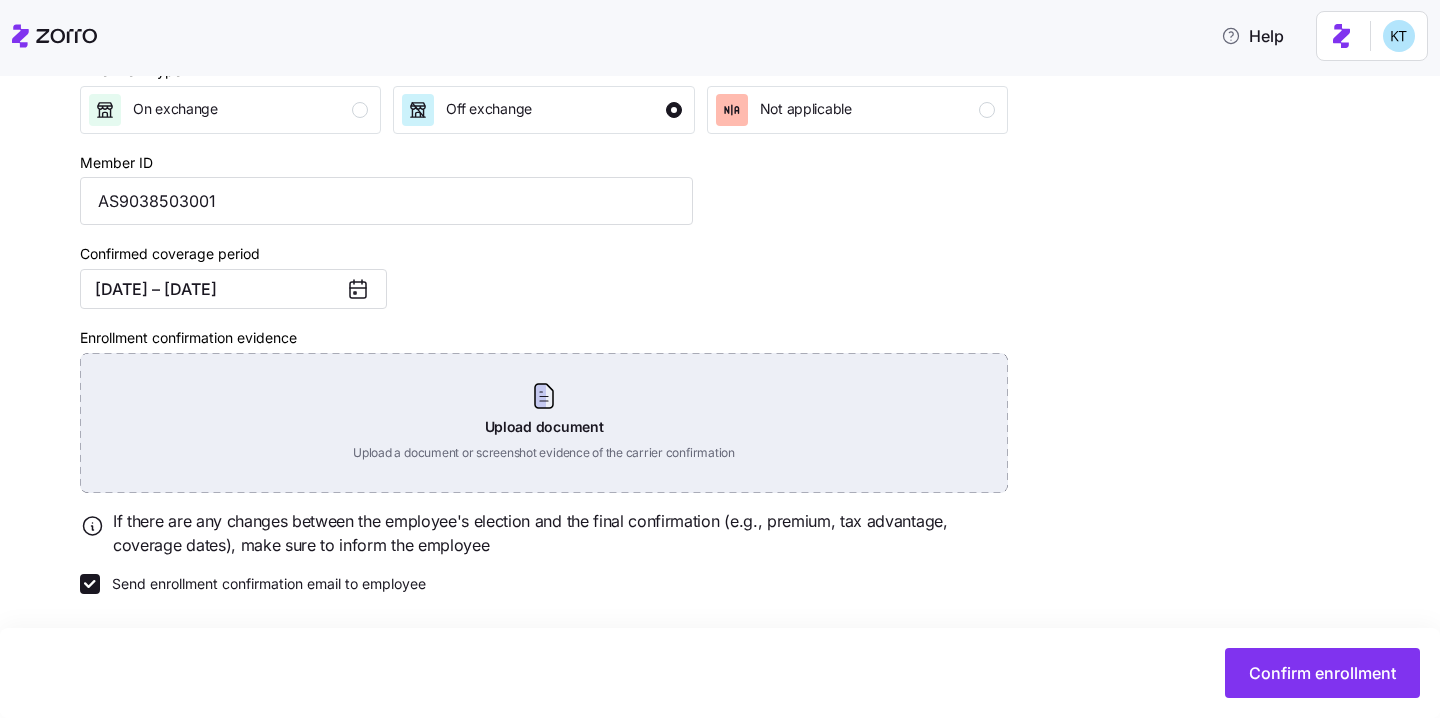 click on "Upload document Upload a document or screenshot evidence of the carrier confirmation" at bounding box center [544, 423] 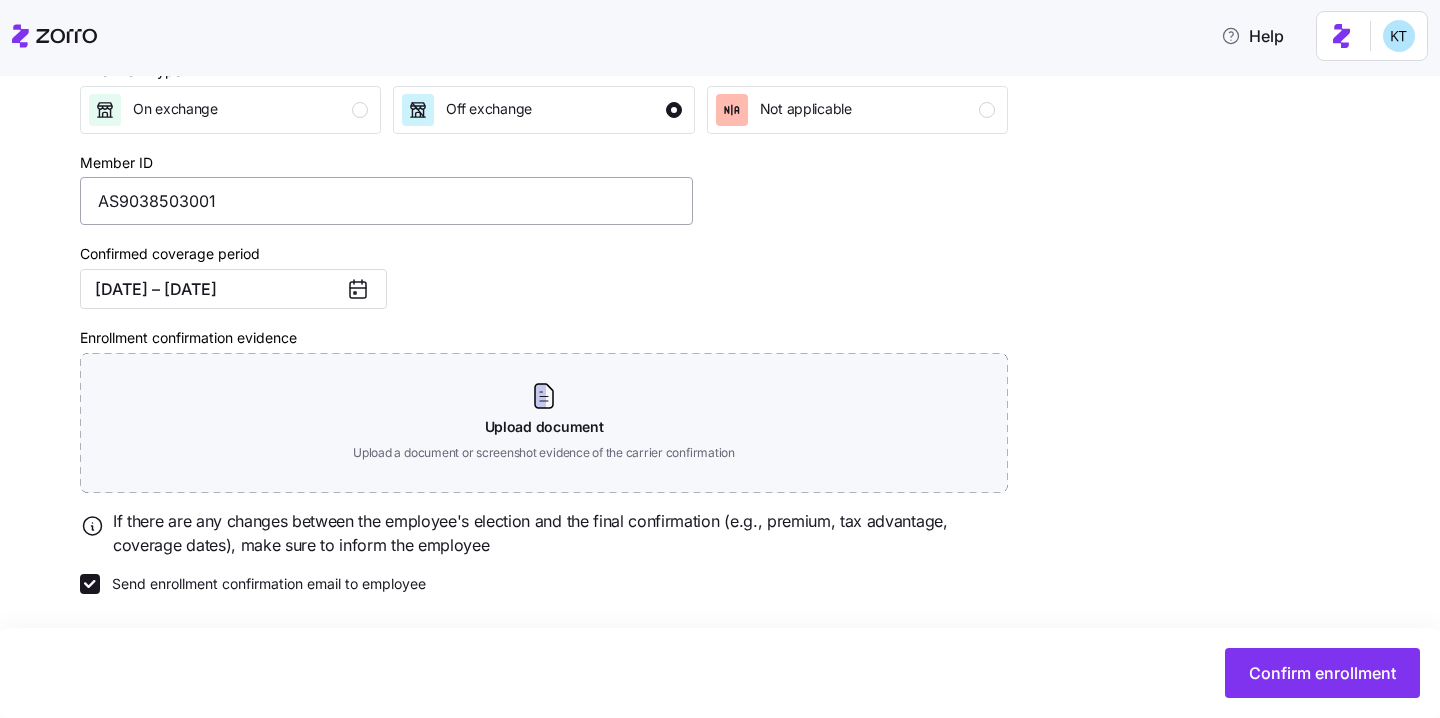scroll, scrollTop: 225, scrollLeft: 0, axis: vertical 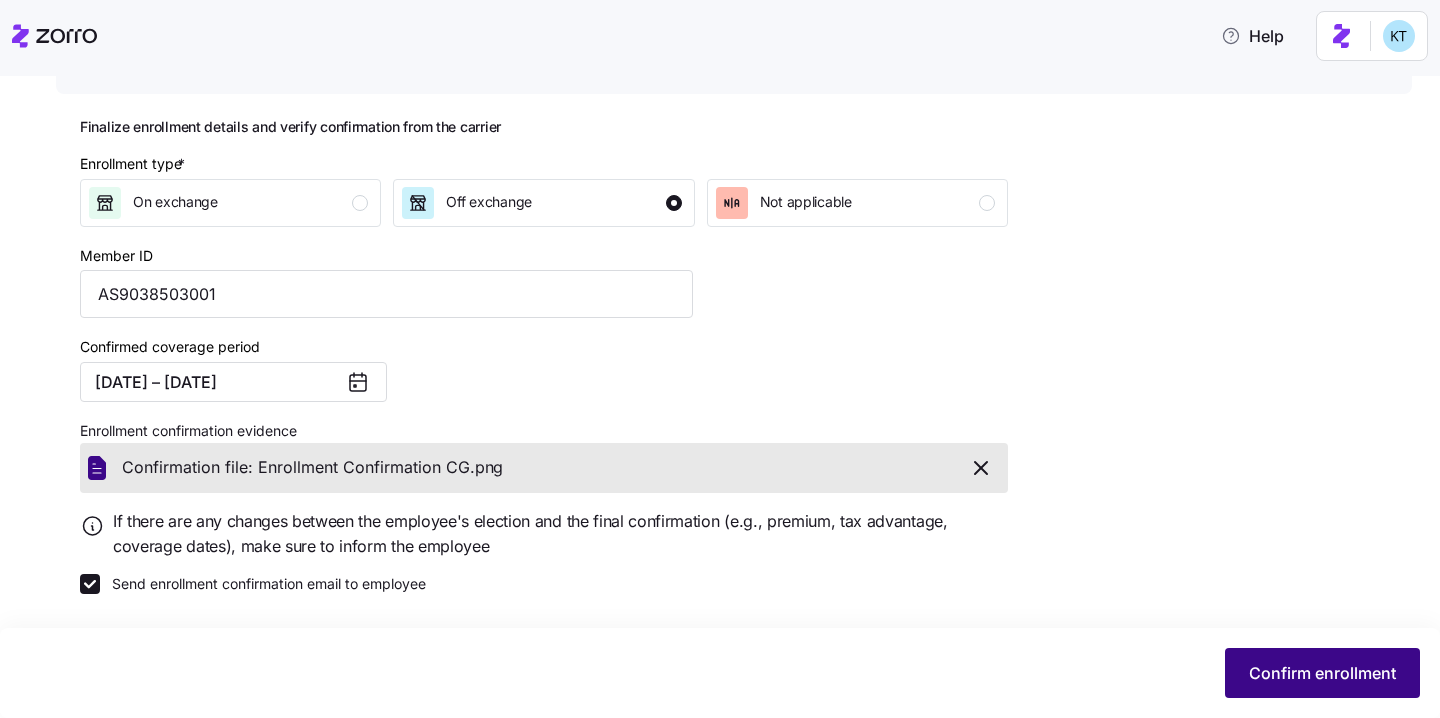 click on "Confirm enrollment" at bounding box center [1322, 673] 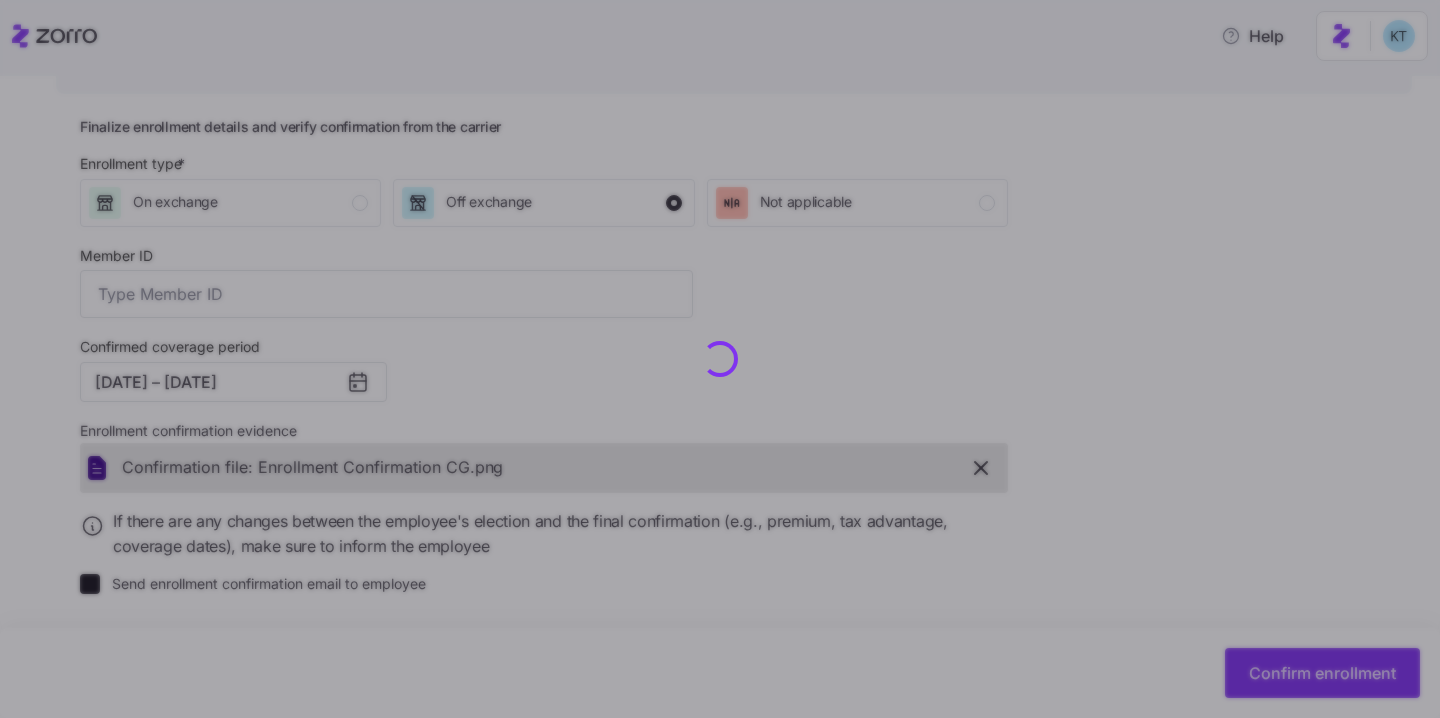 type on "AS9038503001" 